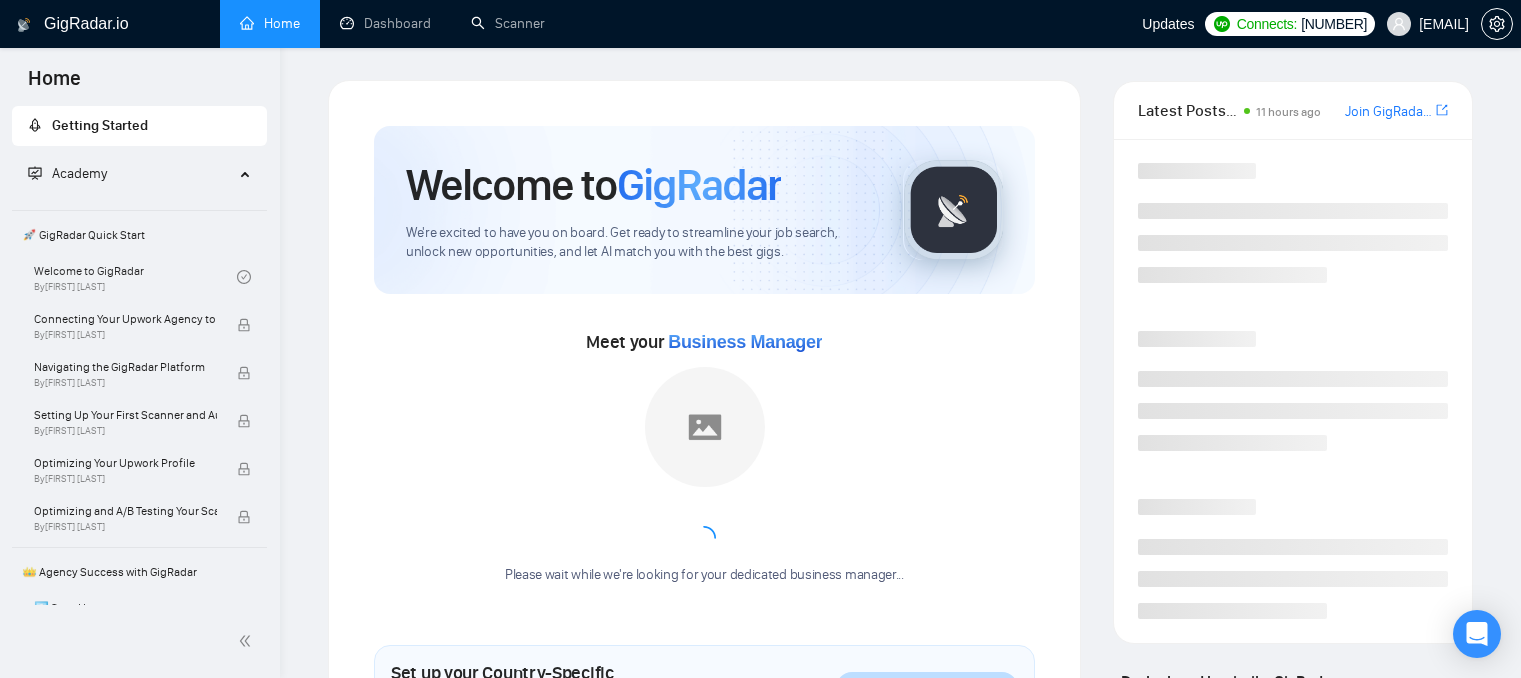 scroll, scrollTop: 0, scrollLeft: 0, axis: both 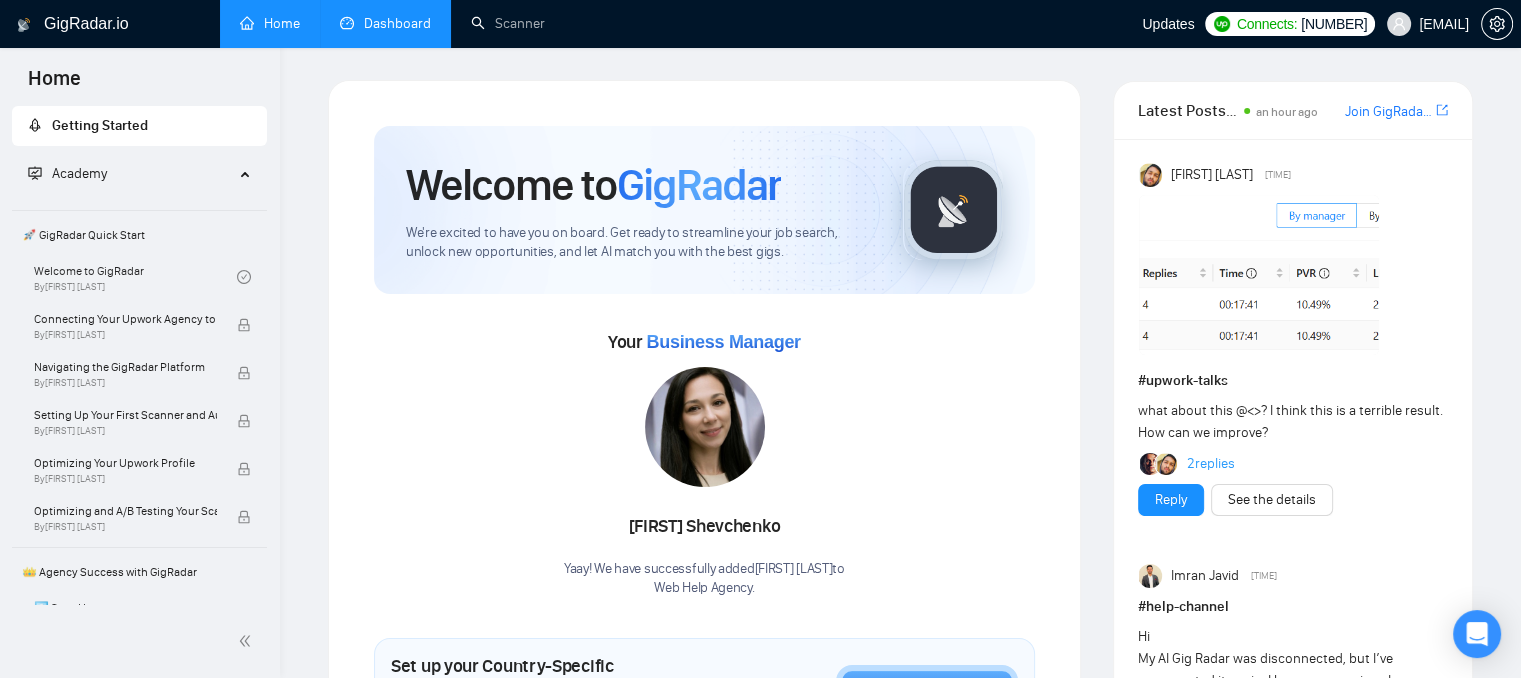 click on "Dashboard" at bounding box center [385, 23] 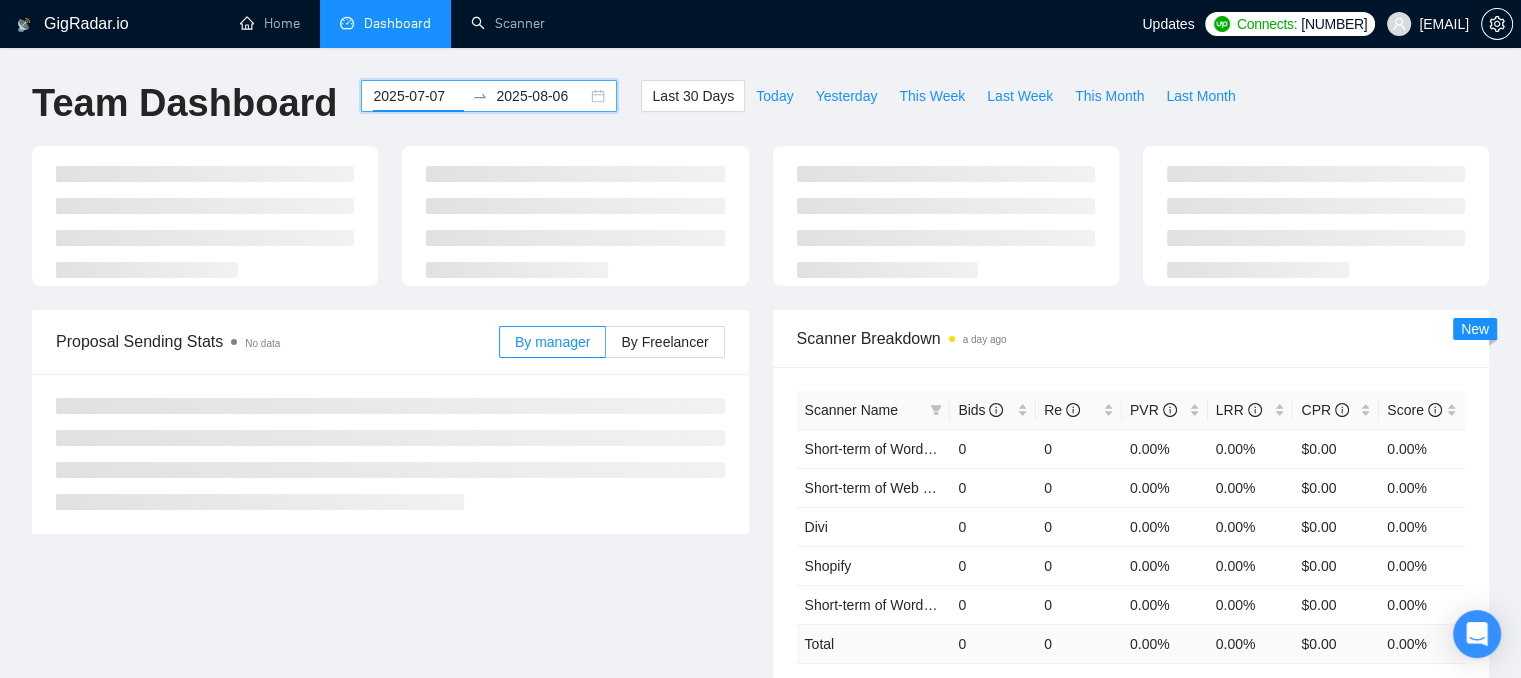 click on "2025-07-07" at bounding box center [418, 96] 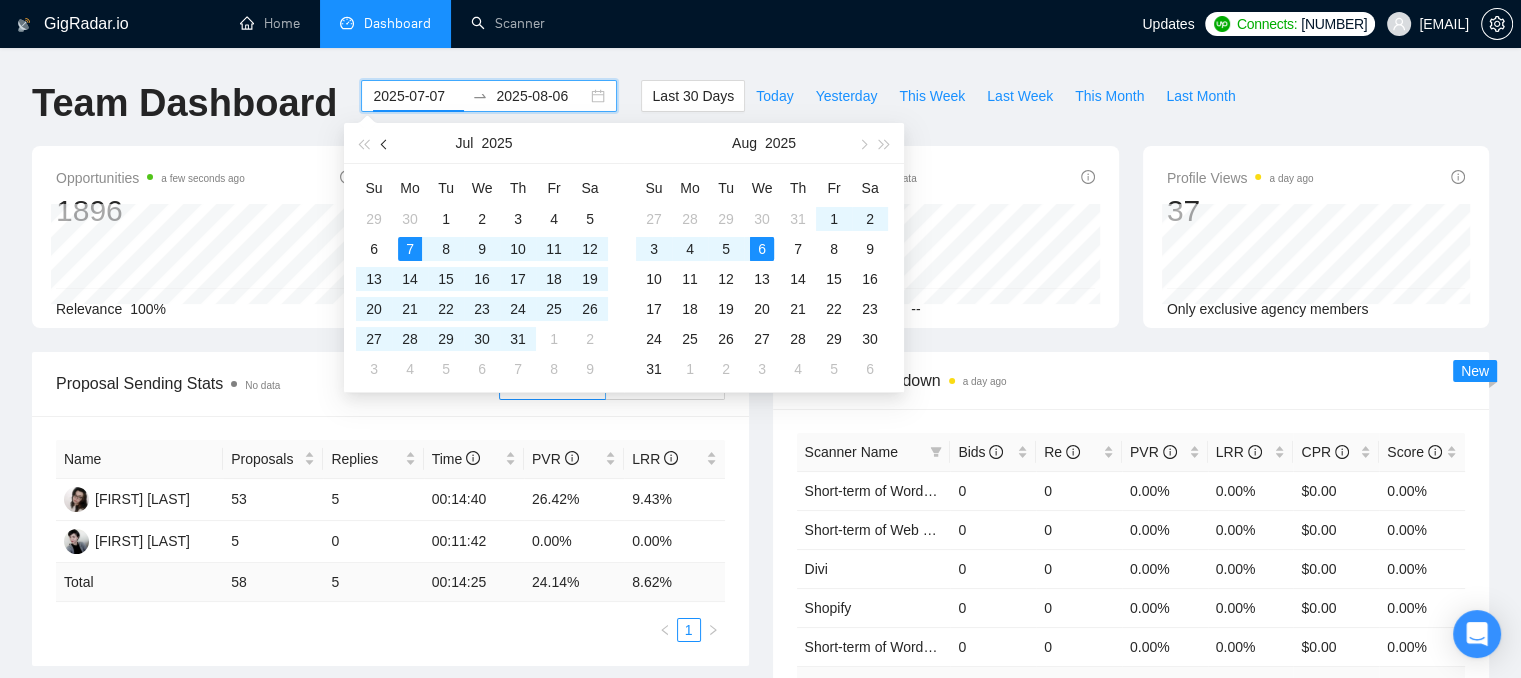 click at bounding box center (385, 143) 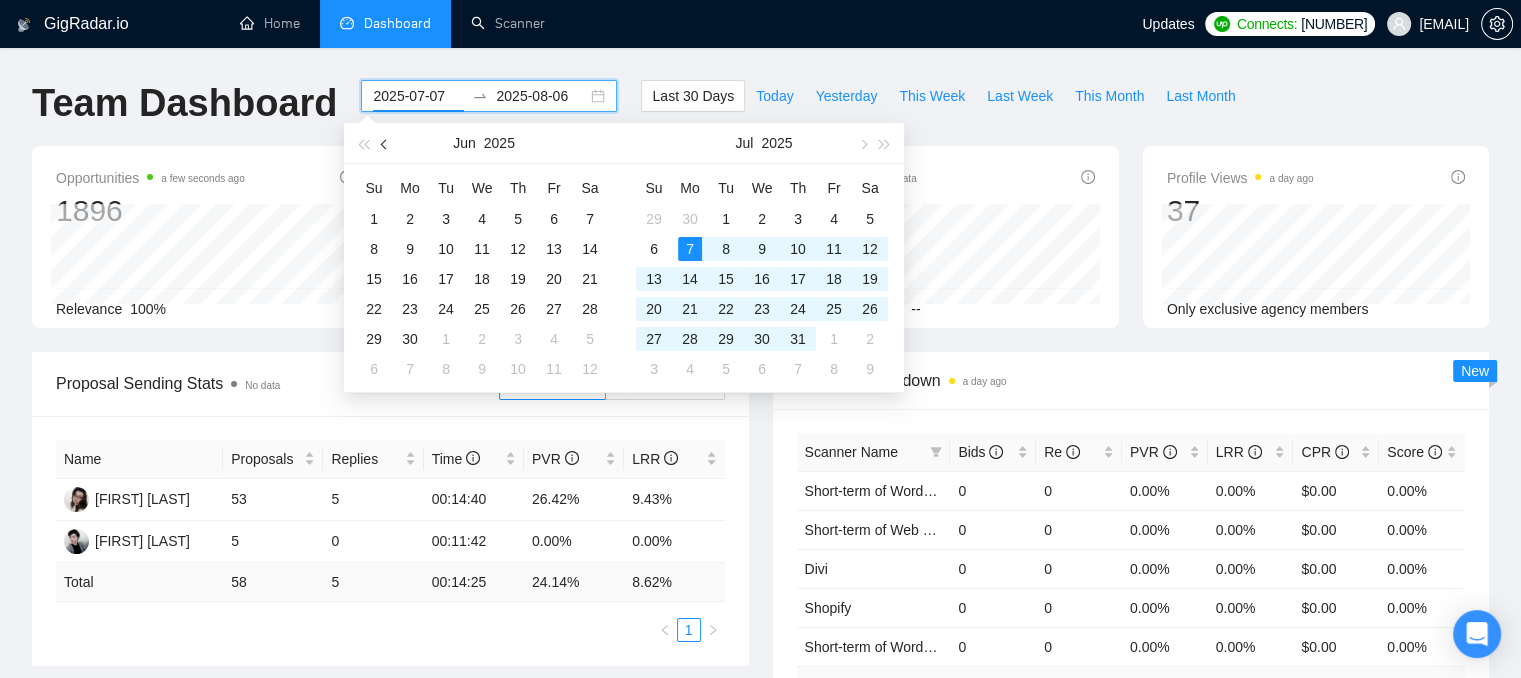click at bounding box center (385, 143) 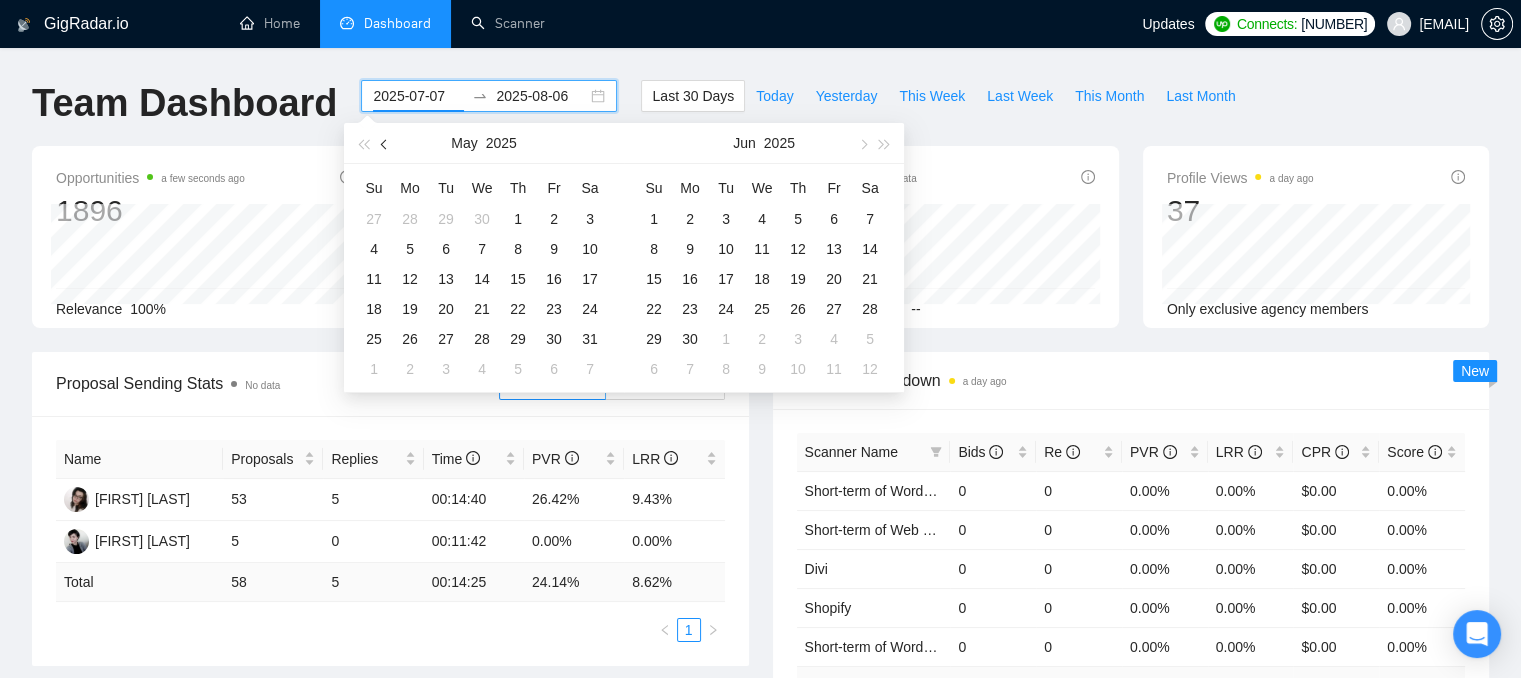 click at bounding box center [385, 143] 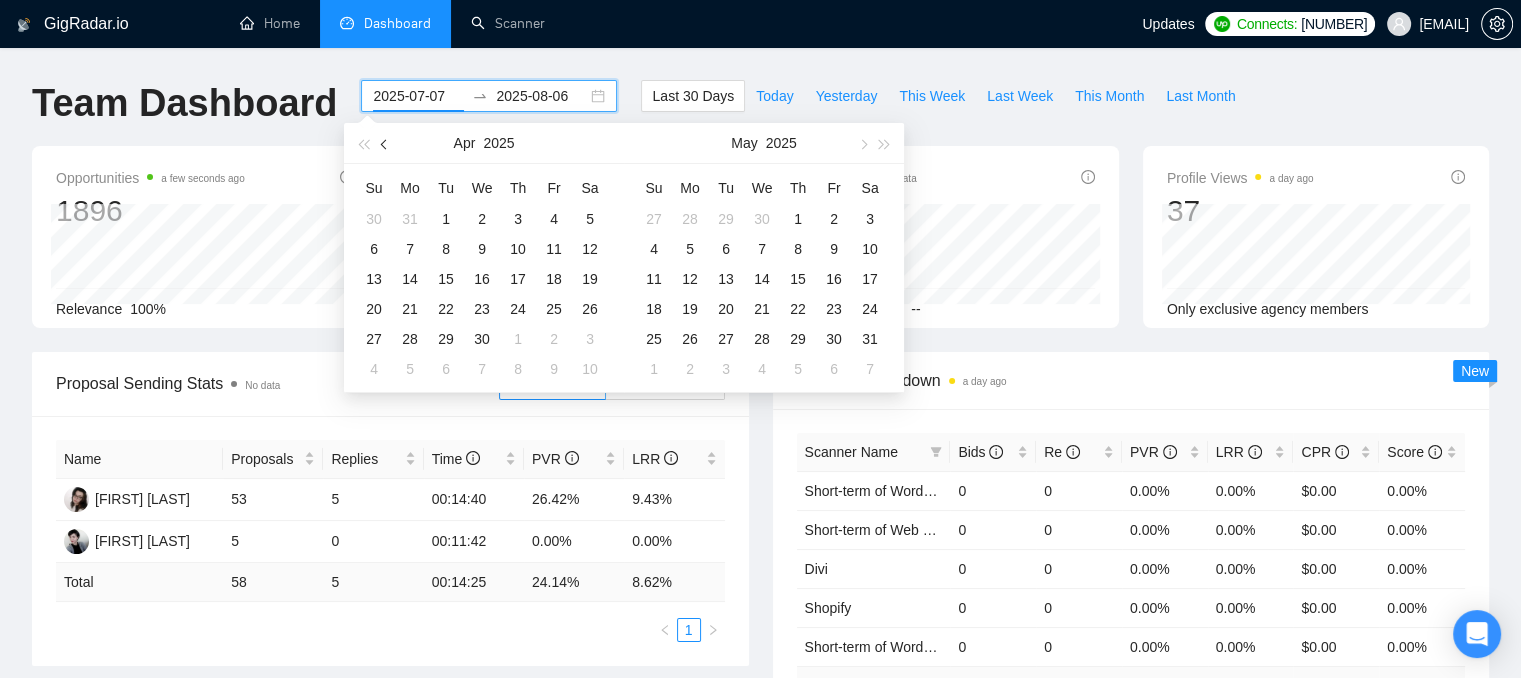 click at bounding box center (385, 143) 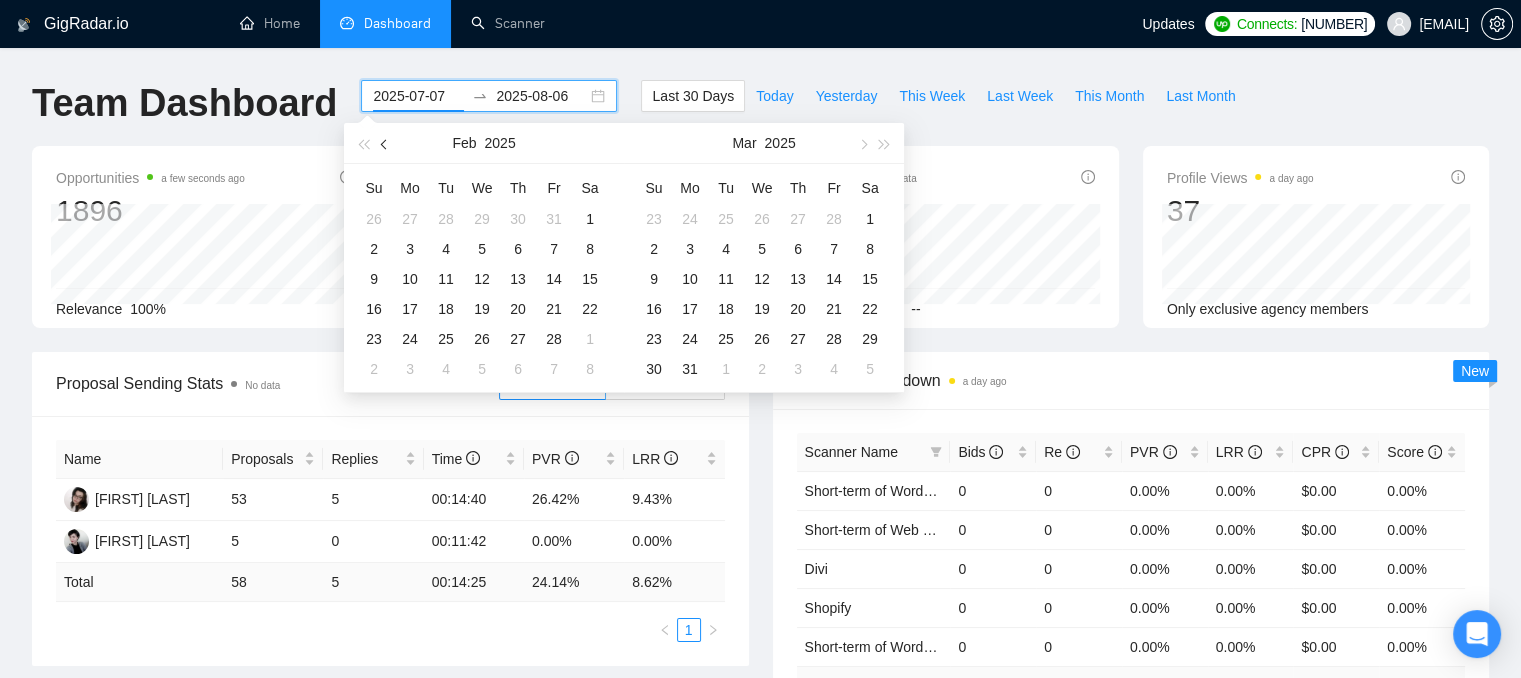 click at bounding box center [385, 143] 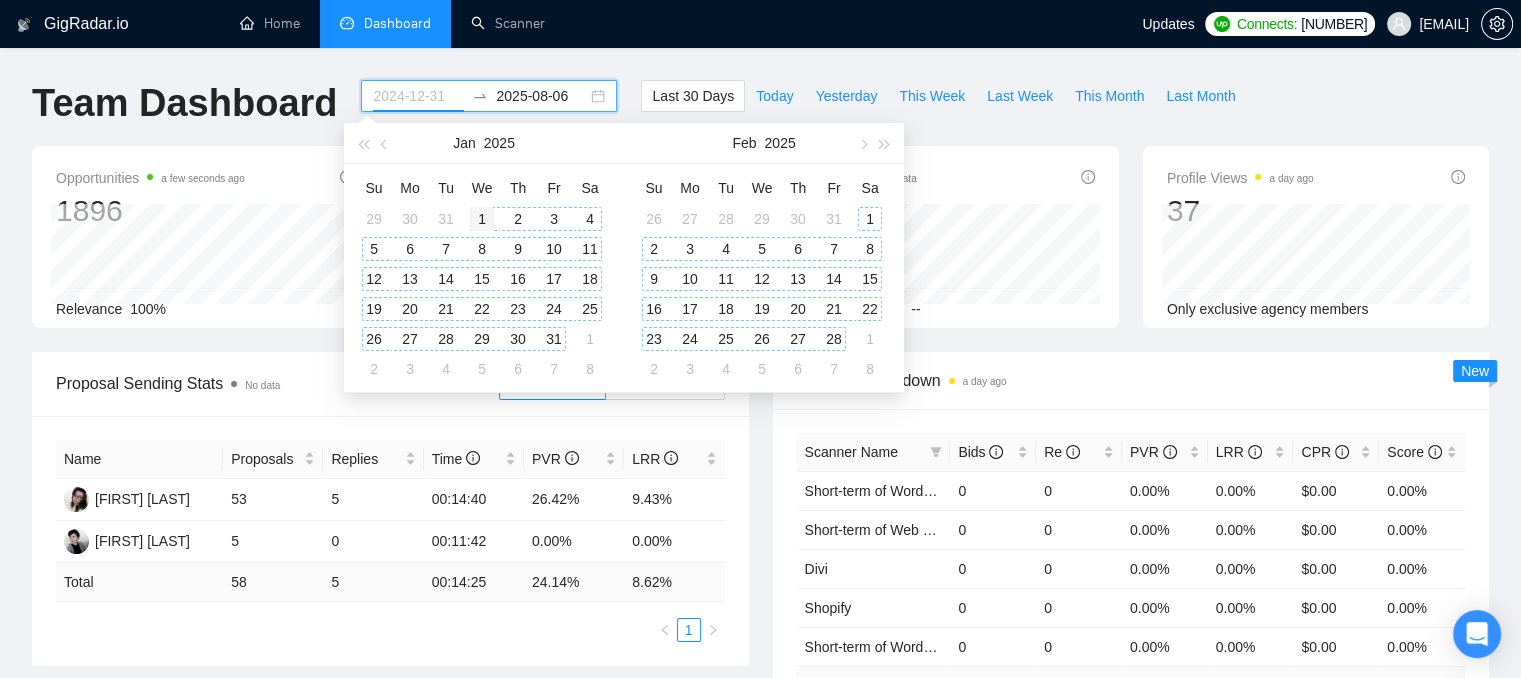 type on "2025-01-01" 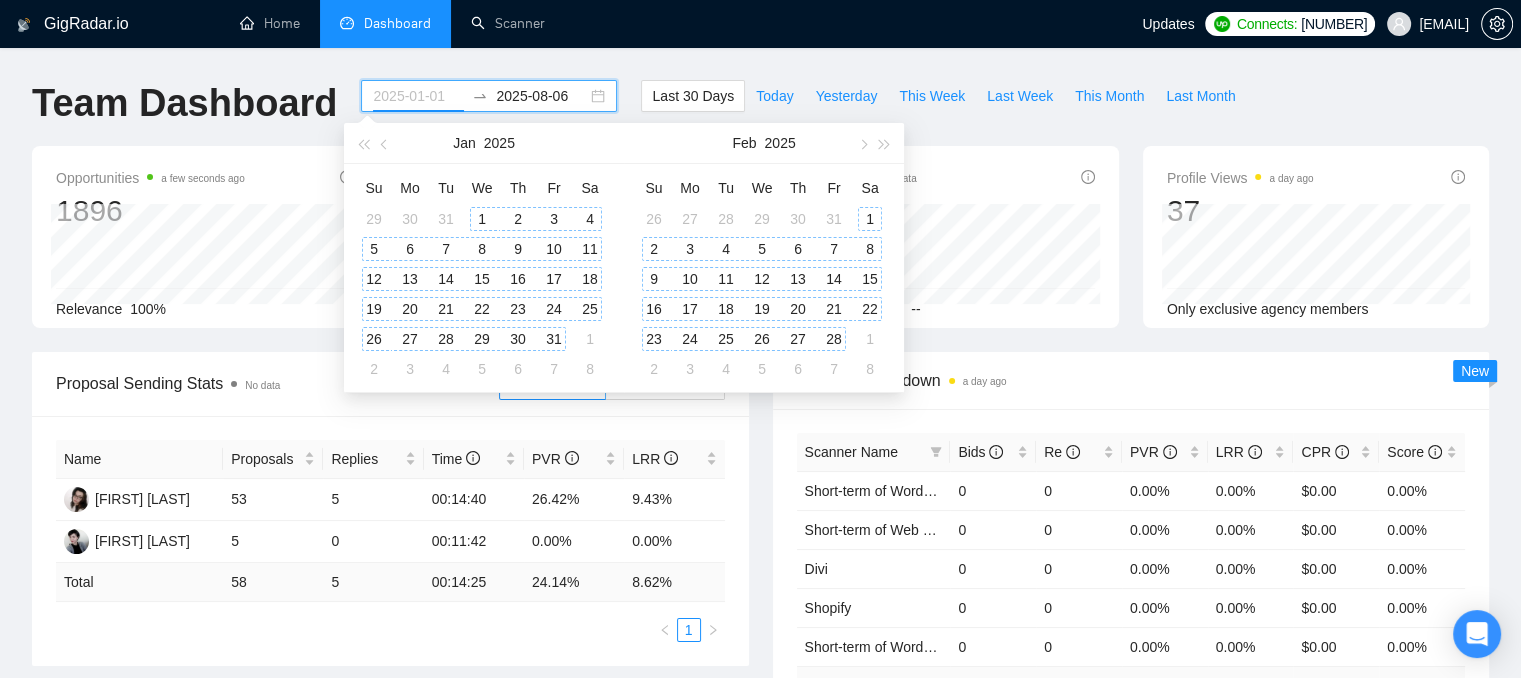 click on "1" at bounding box center (482, 219) 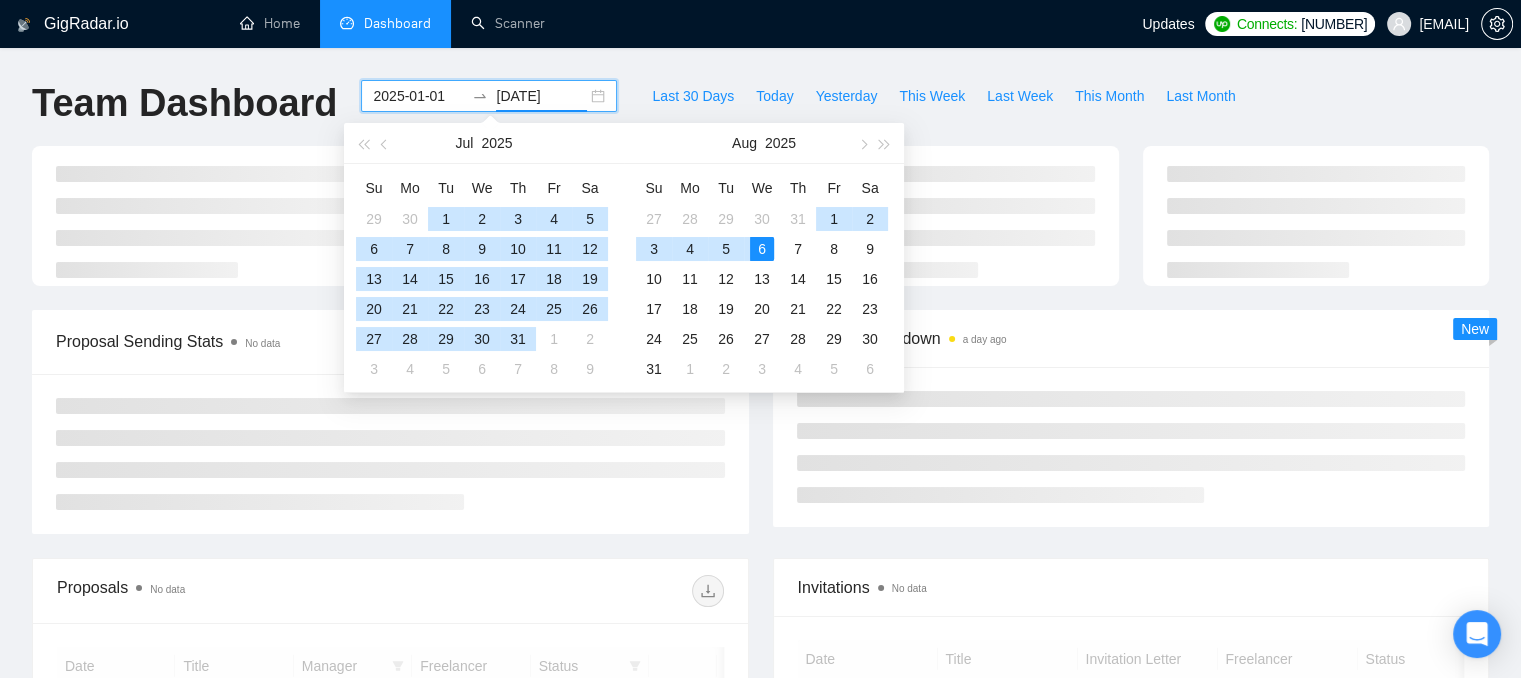 type on "2025-08-06" 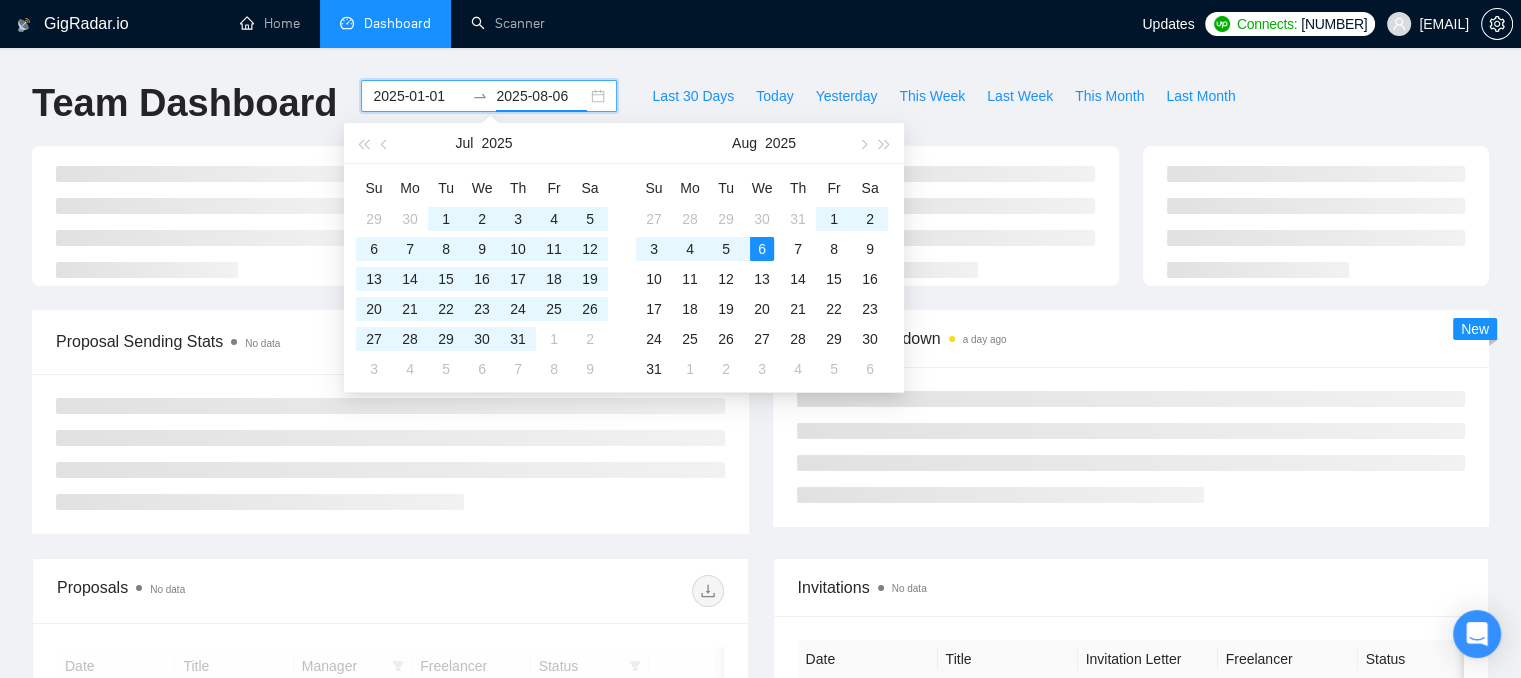click on "Last 30 Days Today Yesterday This Week Last Week This Month Last Month" at bounding box center [943, 113] 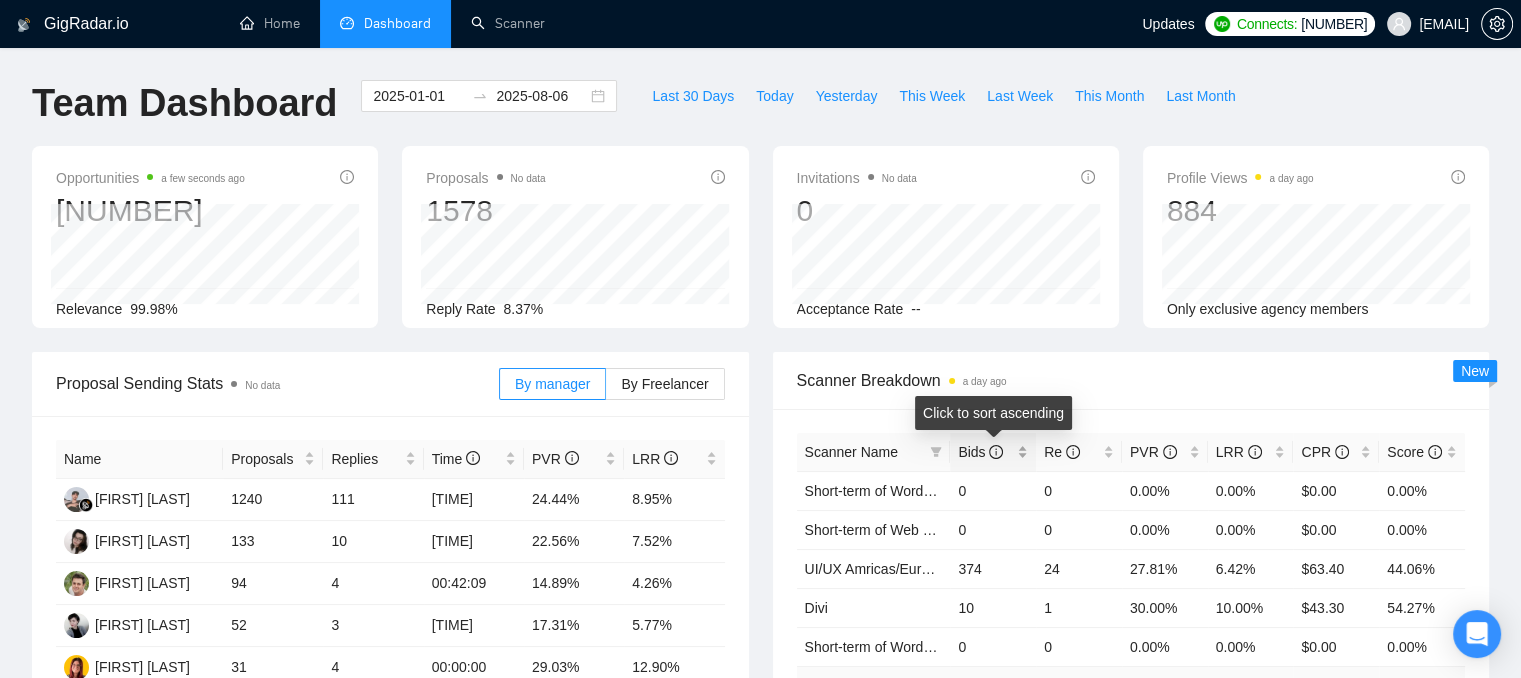 click on "Bids" at bounding box center [993, 452] 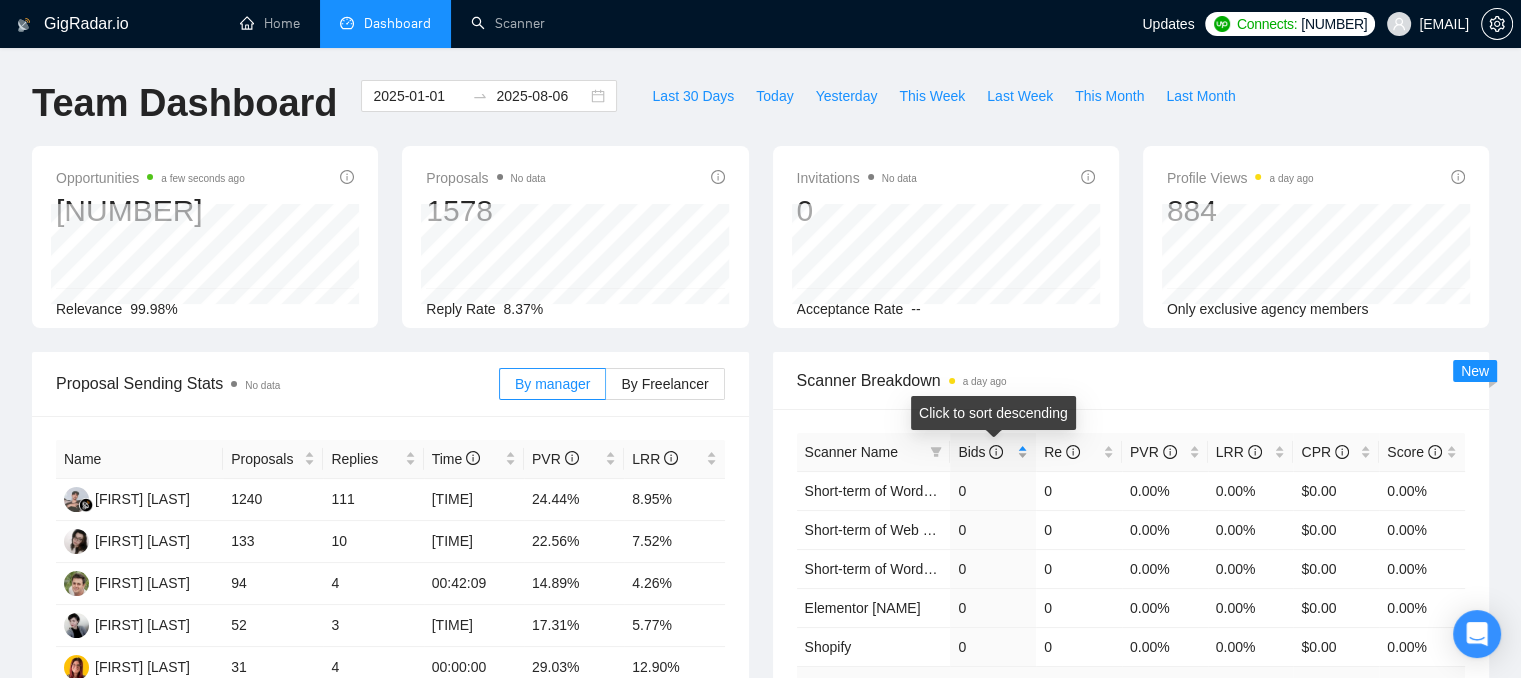 click on "Bids" at bounding box center (993, 452) 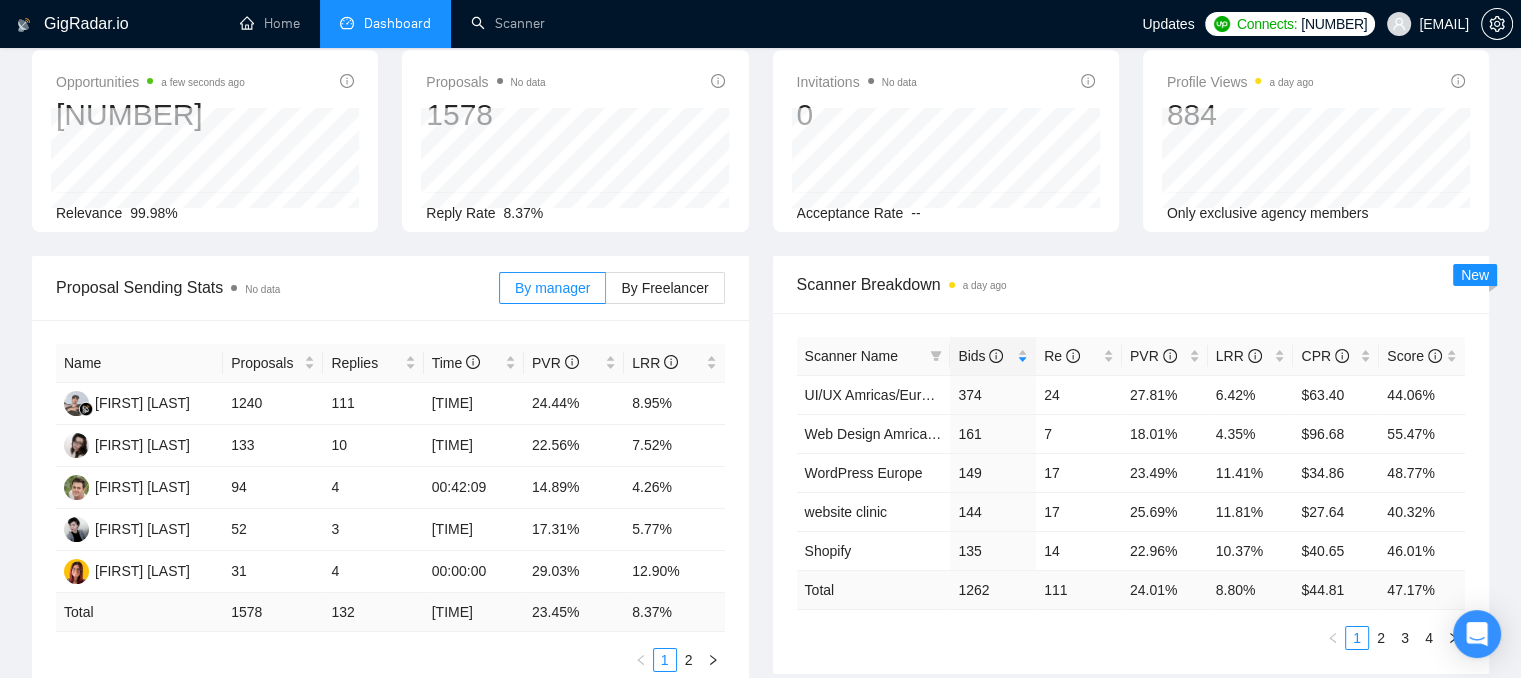 scroll, scrollTop: 100, scrollLeft: 0, axis: vertical 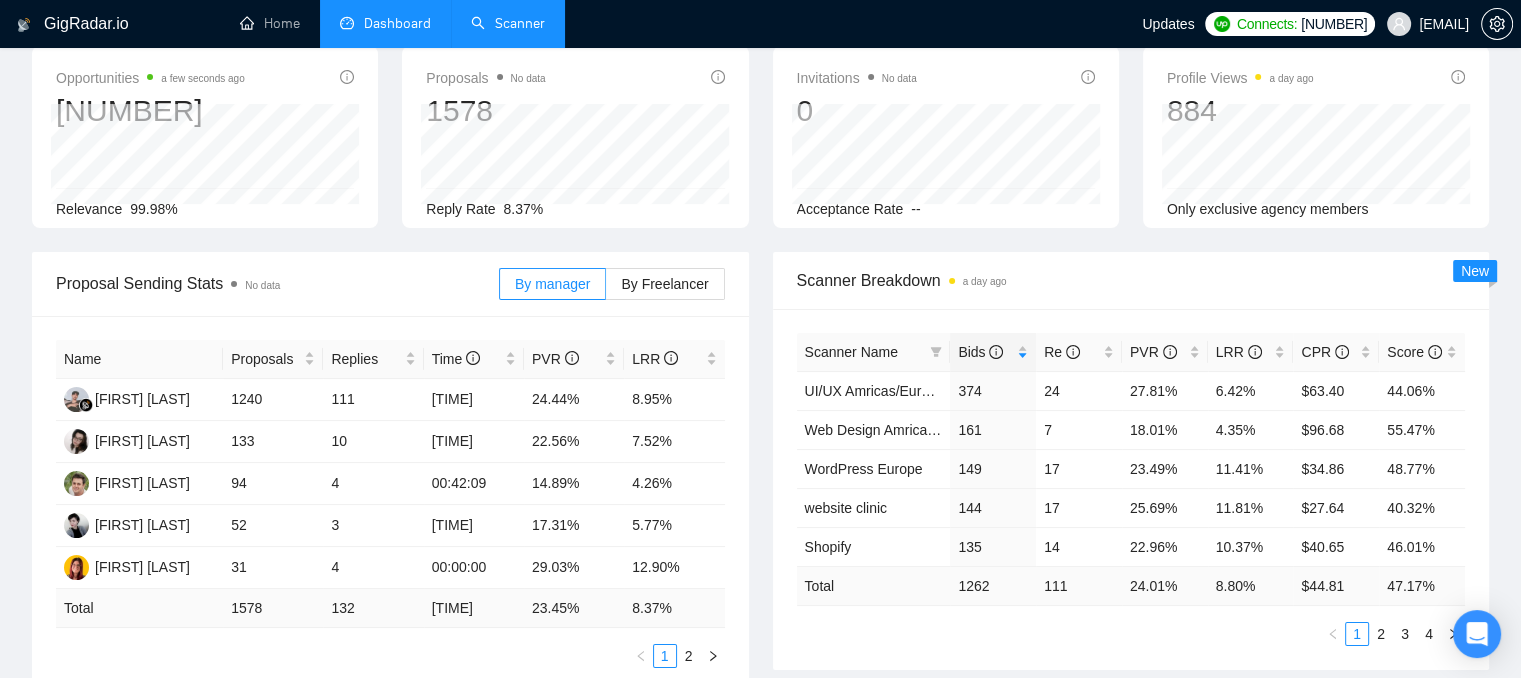 click on "Scanner" at bounding box center (508, 23) 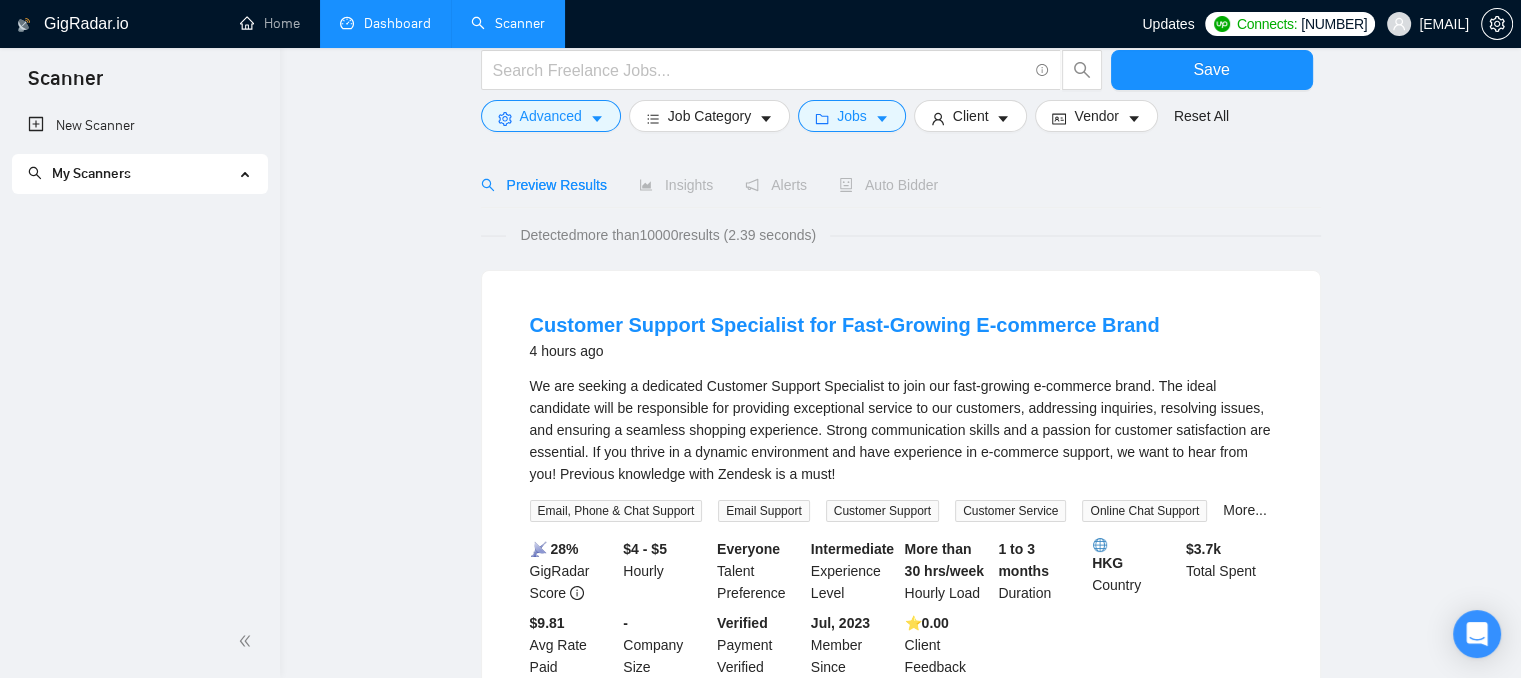 scroll, scrollTop: 0, scrollLeft: 0, axis: both 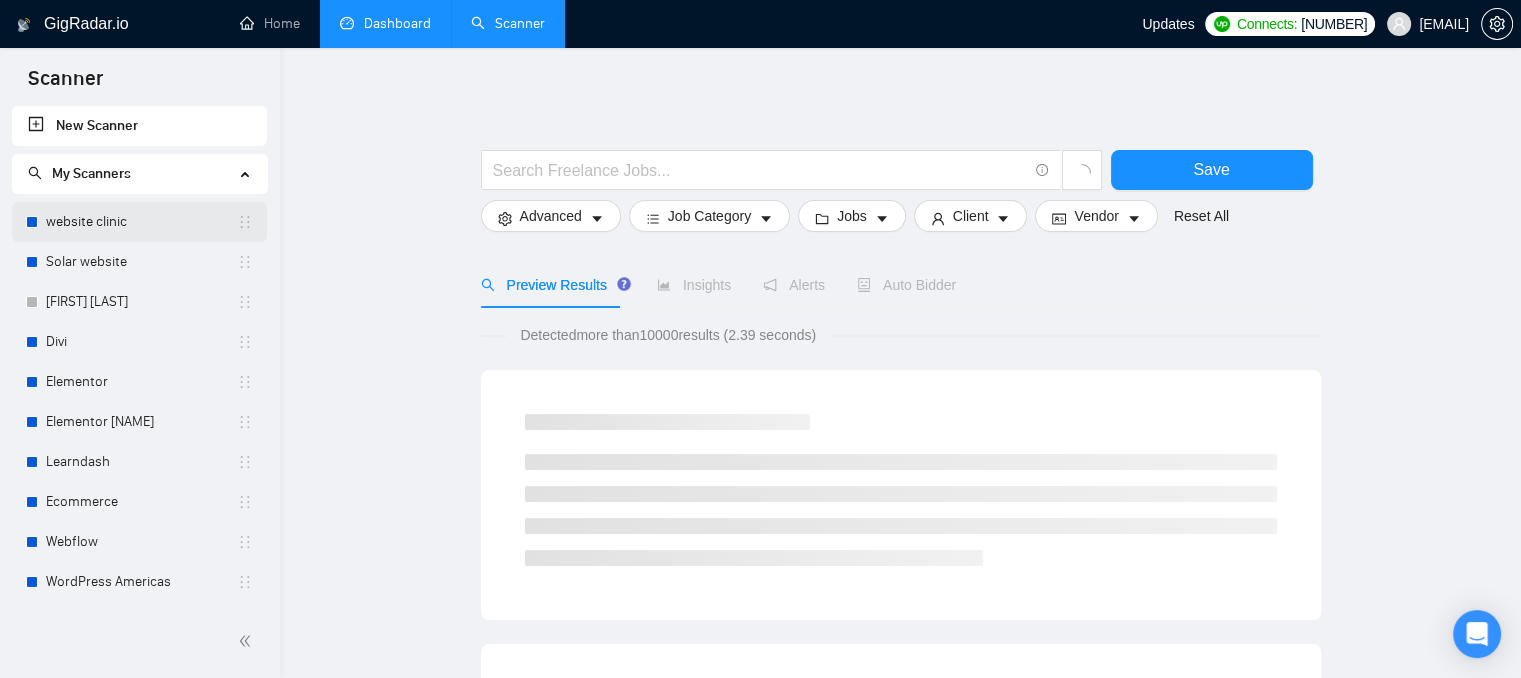 click on "website clinic" at bounding box center [141, 222] 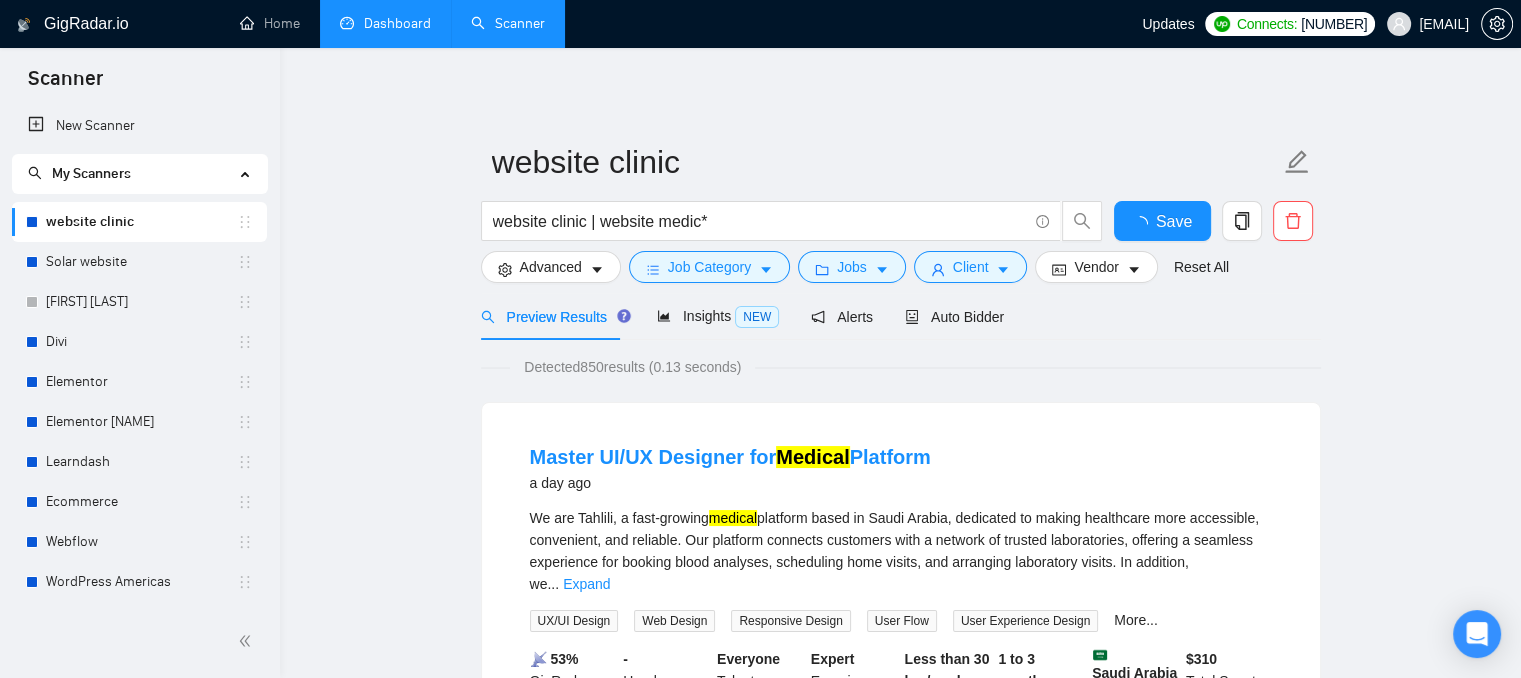 scroll, scrollTop: 100, scrollLeft: 0, axis: vertical 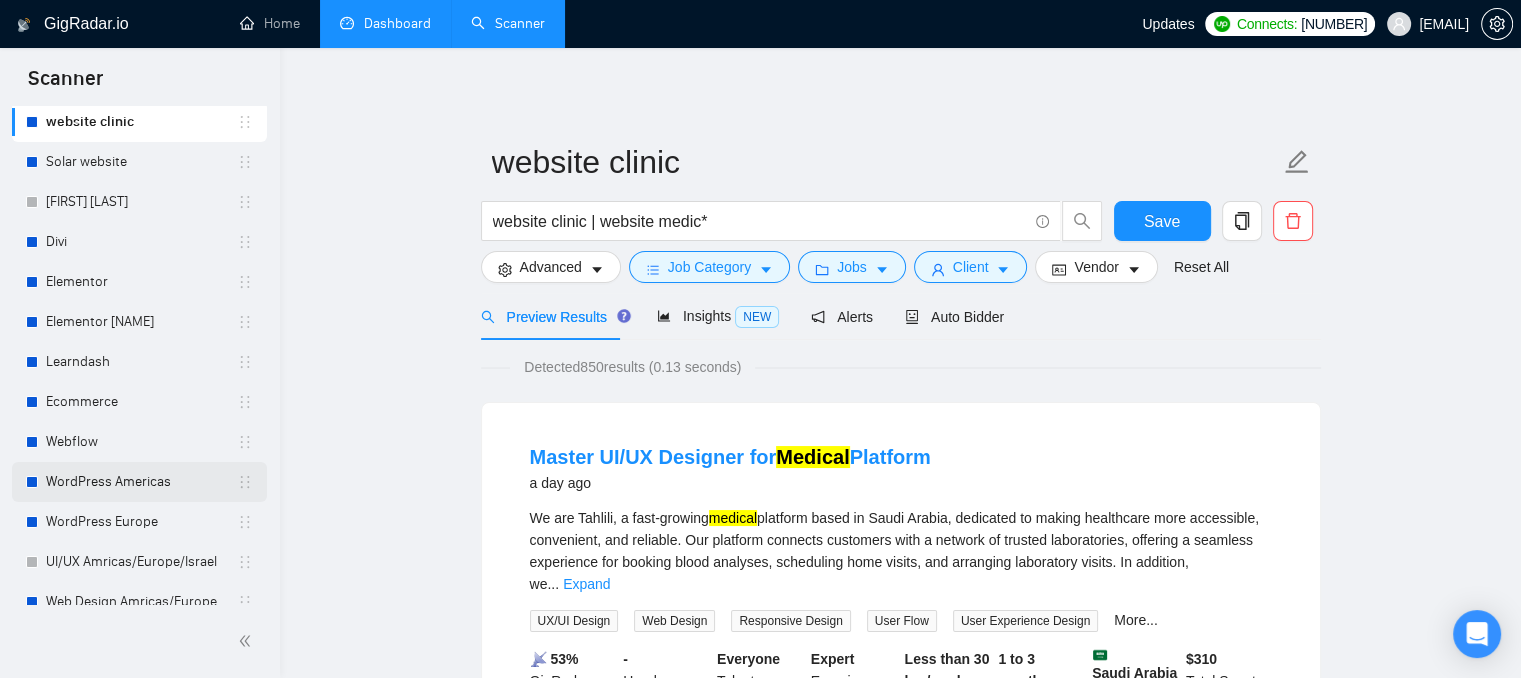 click on "WordPress Americas" at bounding box center [141, 482] 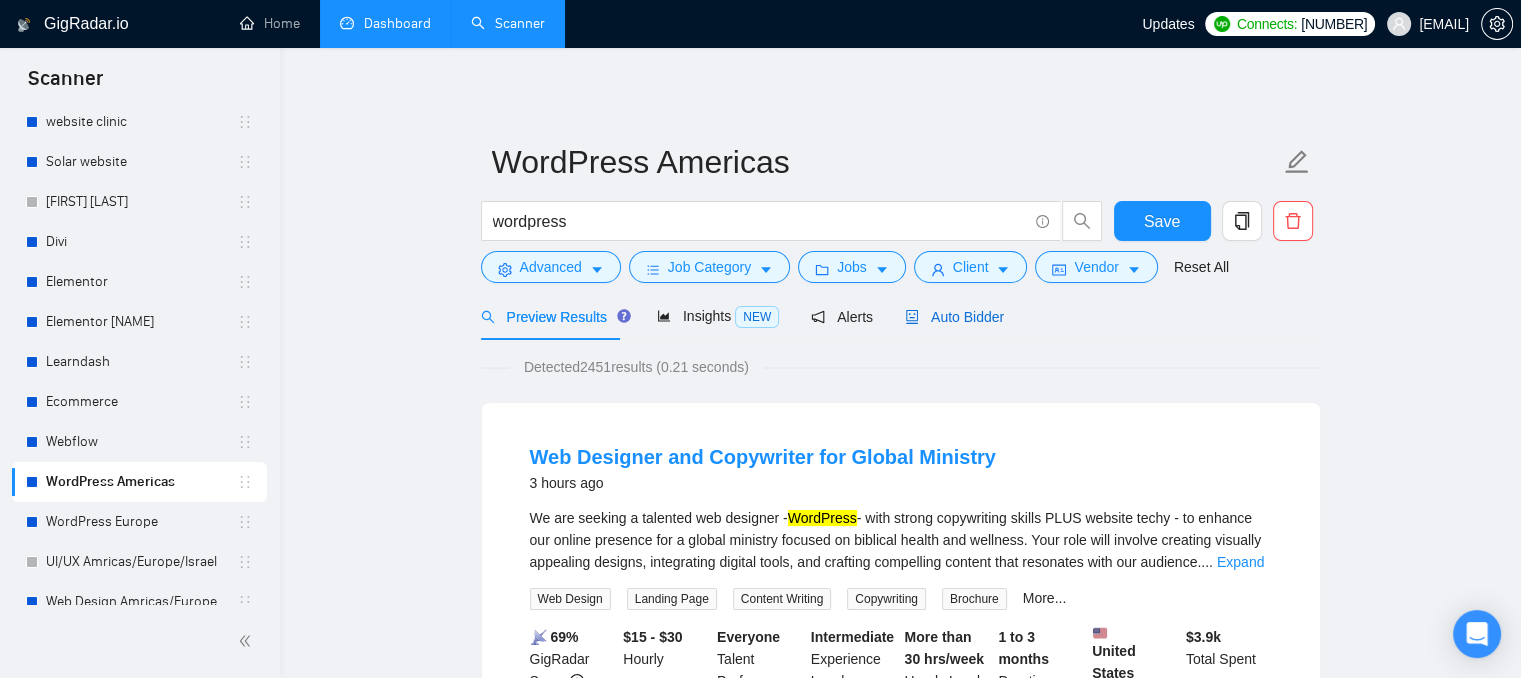 click on "Auto Bidder" at bounding box center [954, 317] 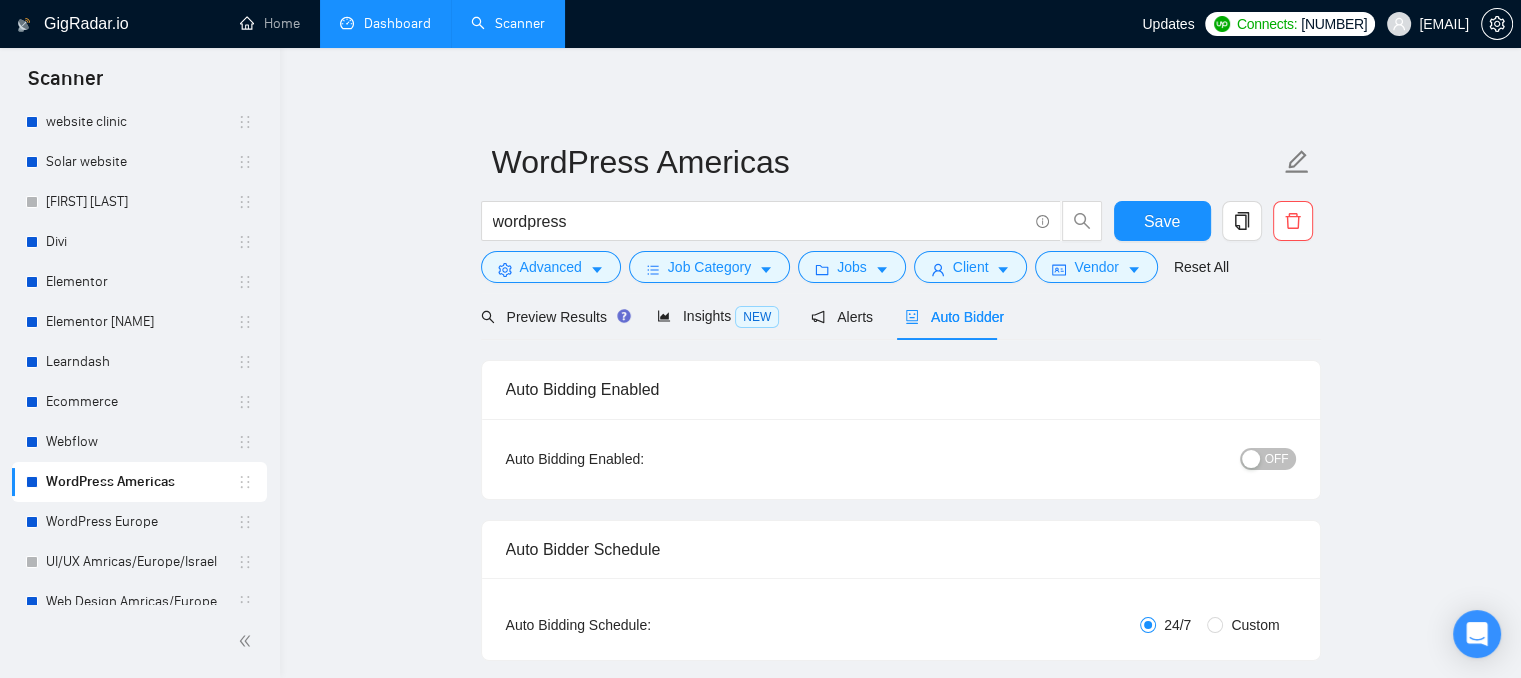 type 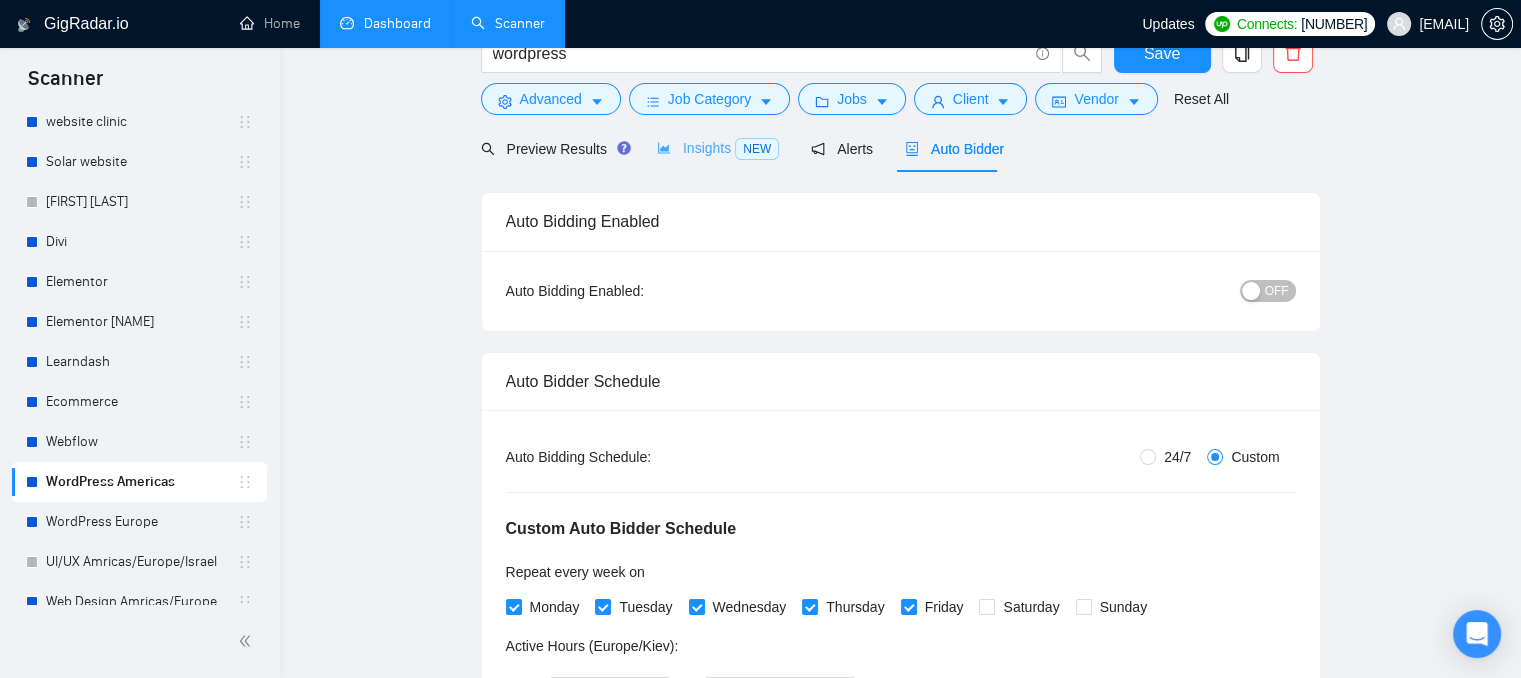 scroll, scrollTop: 0, scrollLeft: 0, axis: both 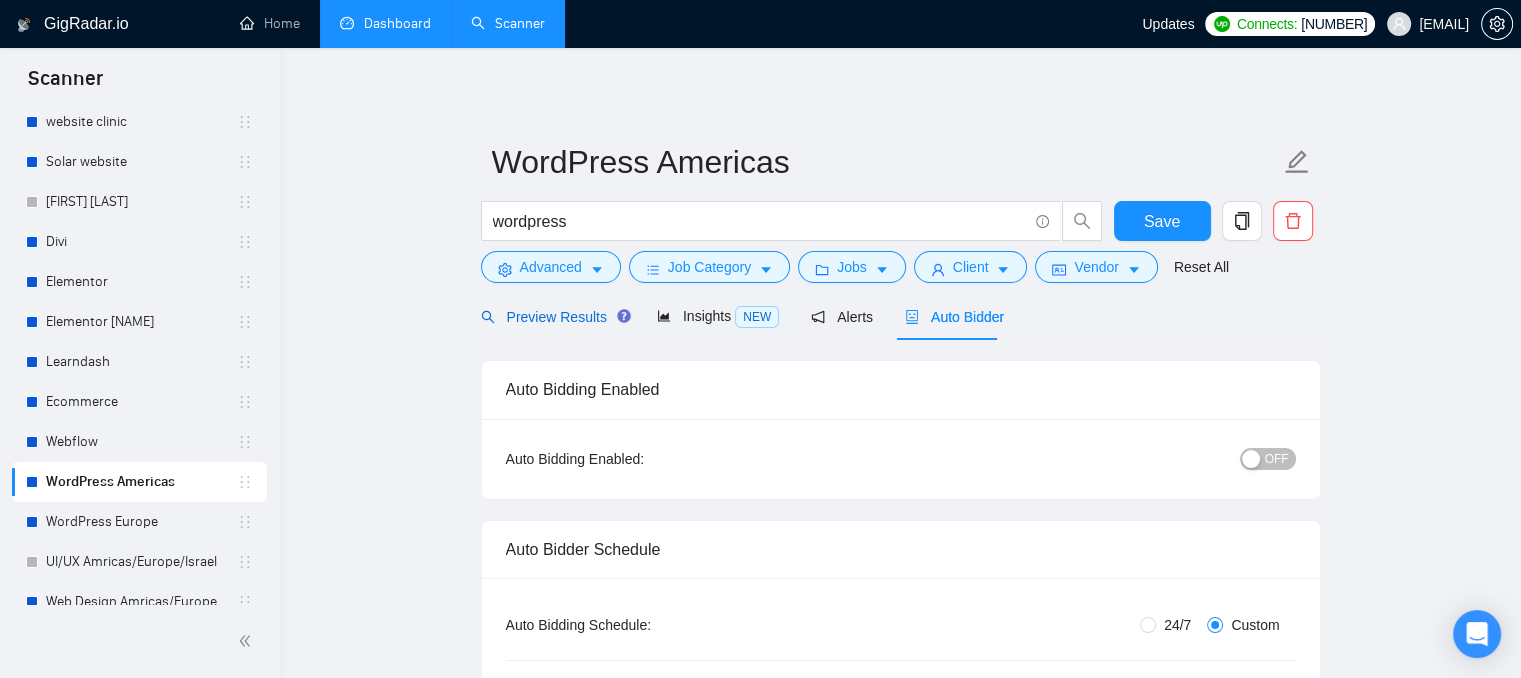 click on "Preview Results" at bounding box center (553, 317) 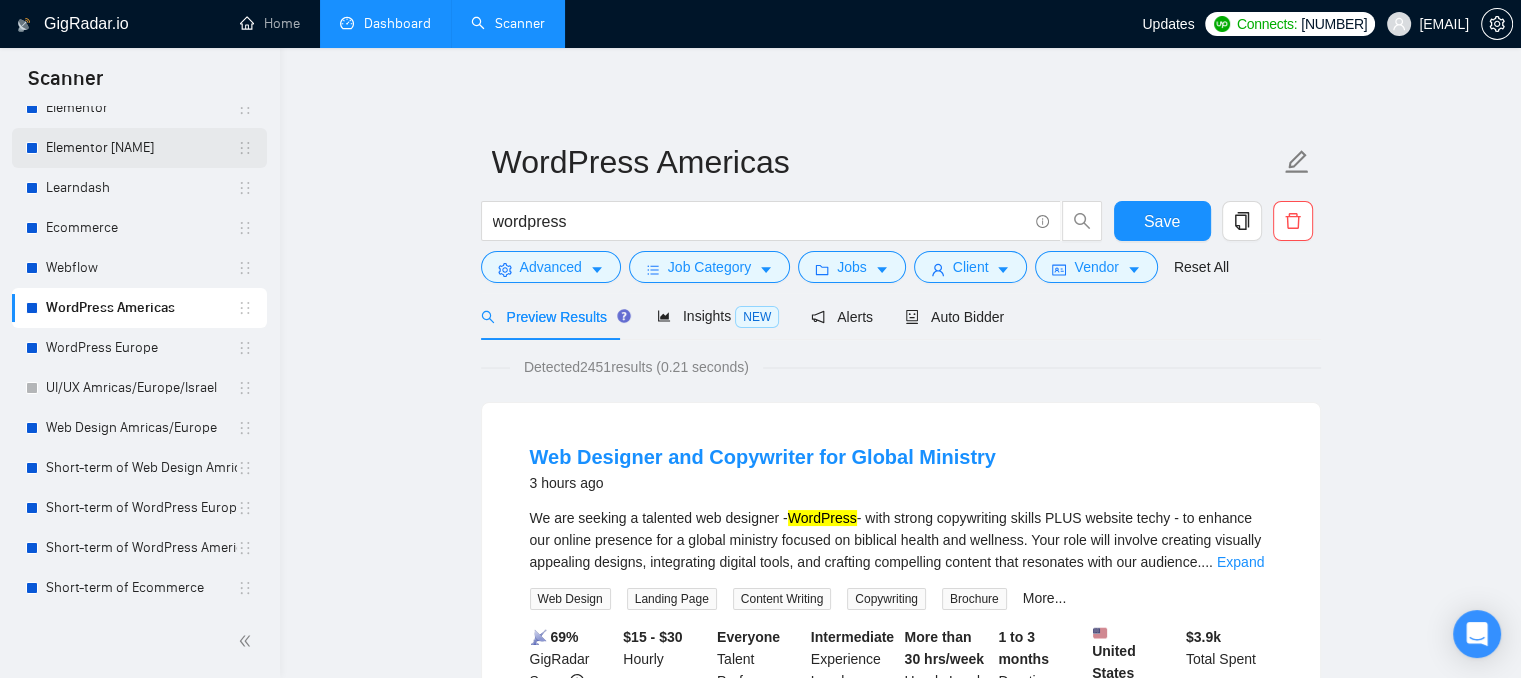 scroll, scrollTop: 300, scrollLeft: 0, axis: vertical 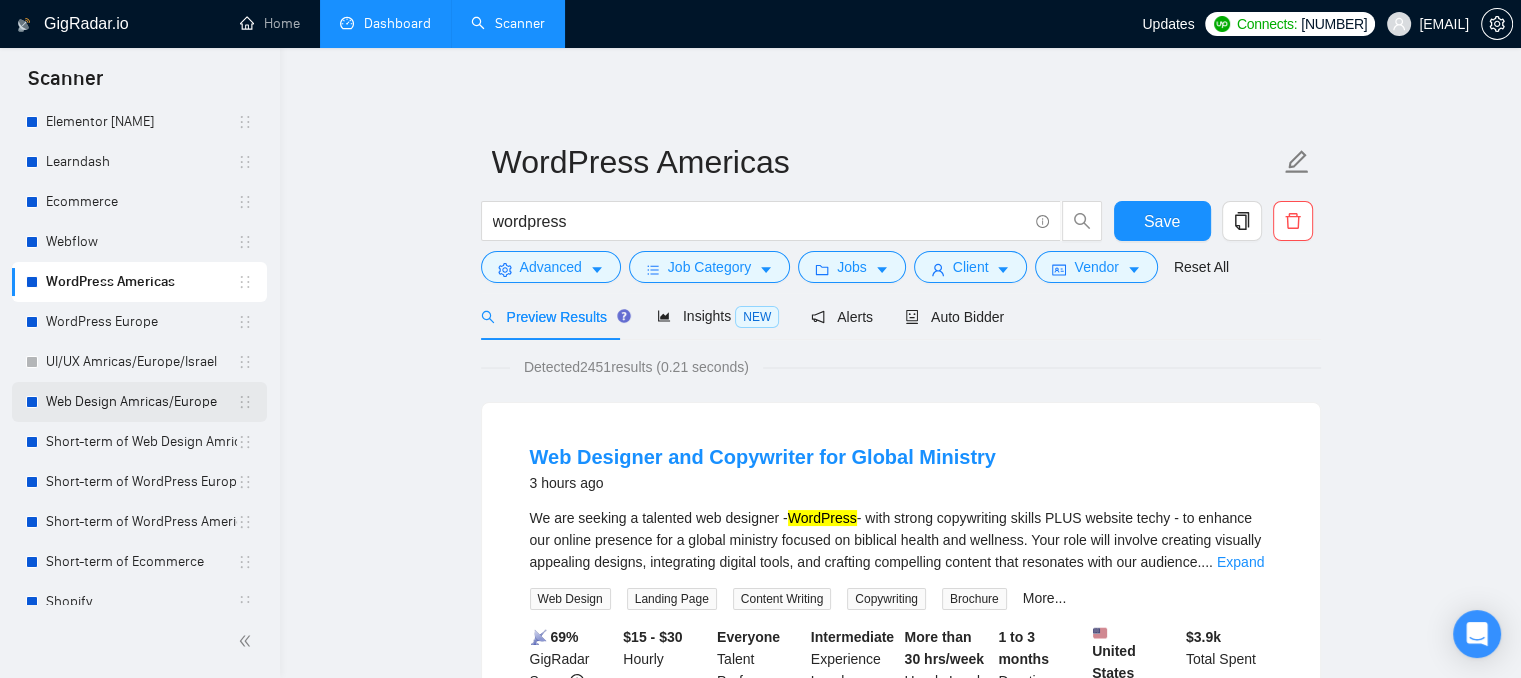 click on "Web Design Amricas/Europe" at bounding box center (141, 402) 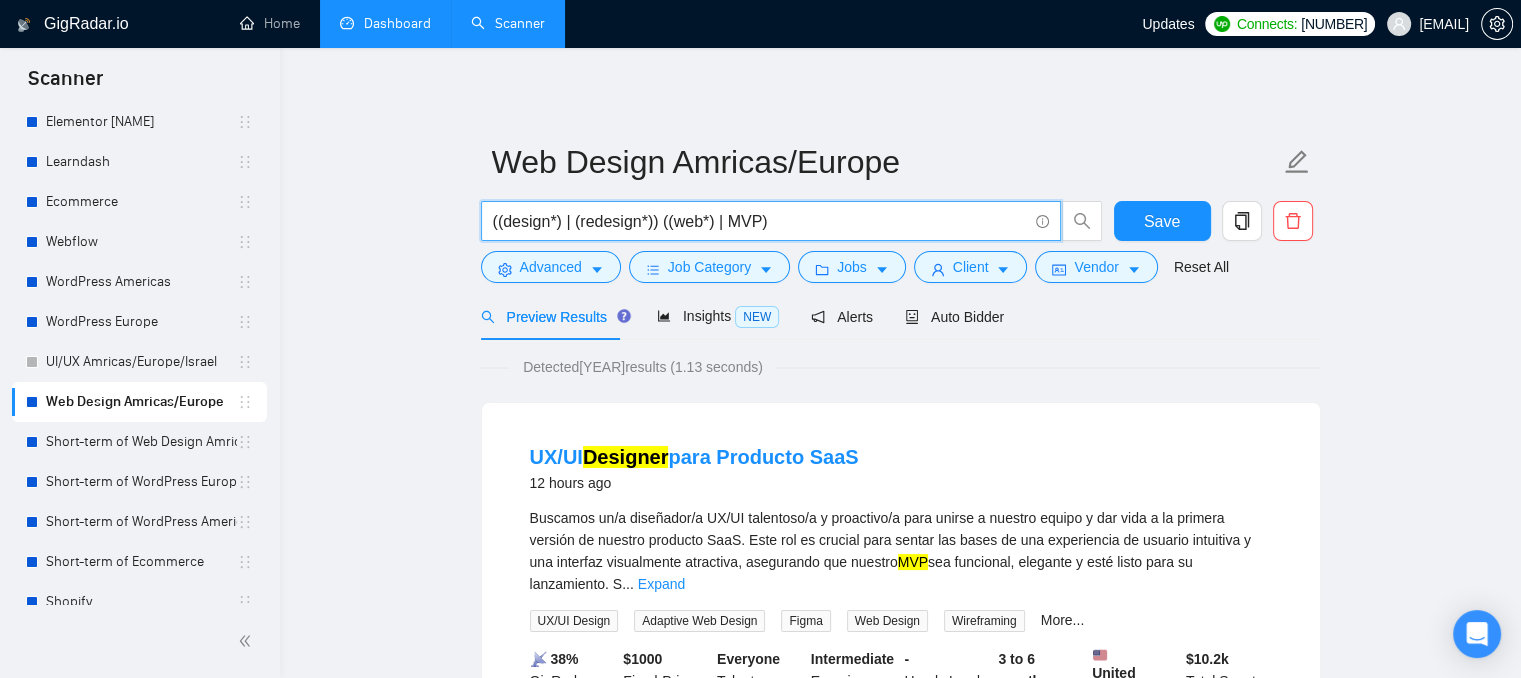 drag, startPoint x: 773, startPoint y: 227, endPoint x: 492, endPoint y: 236, distance: 281.1441 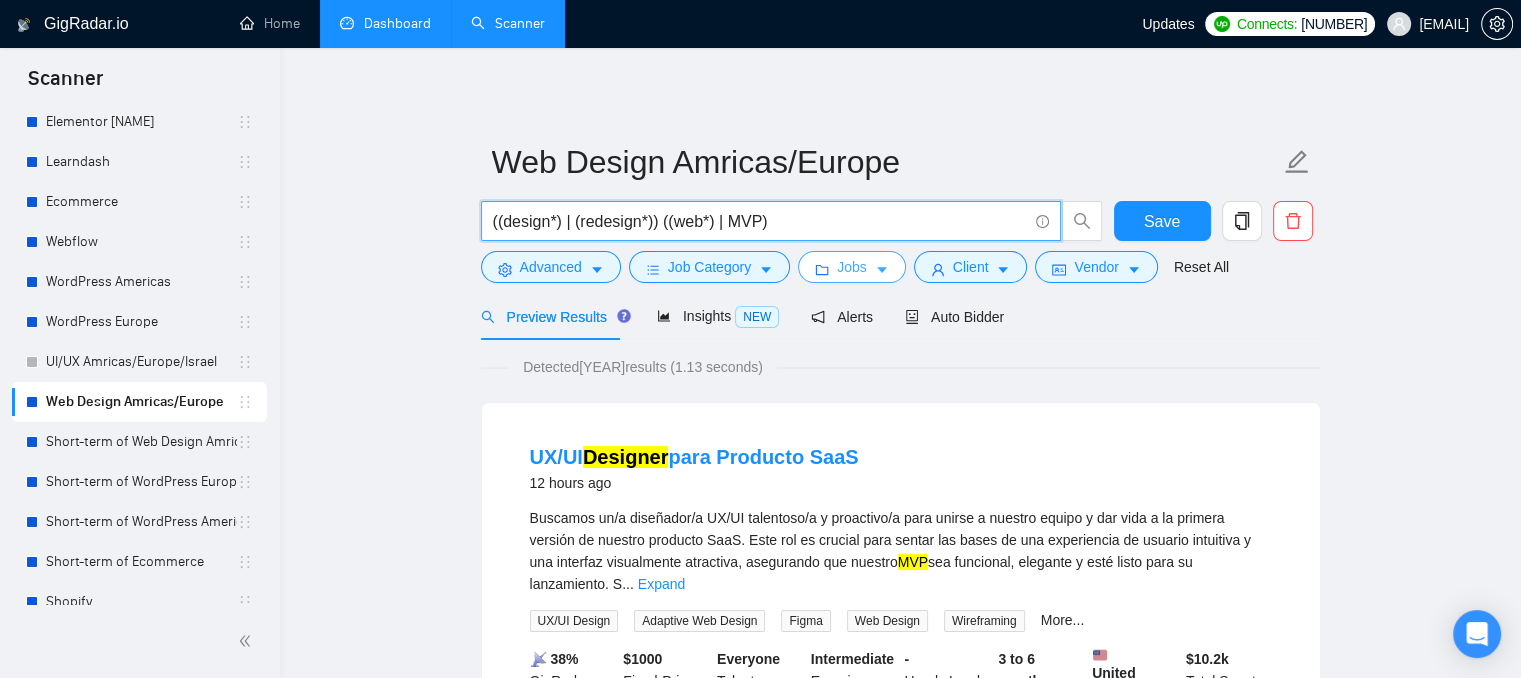 click on "Jobs" at bounding box center (852, 267) 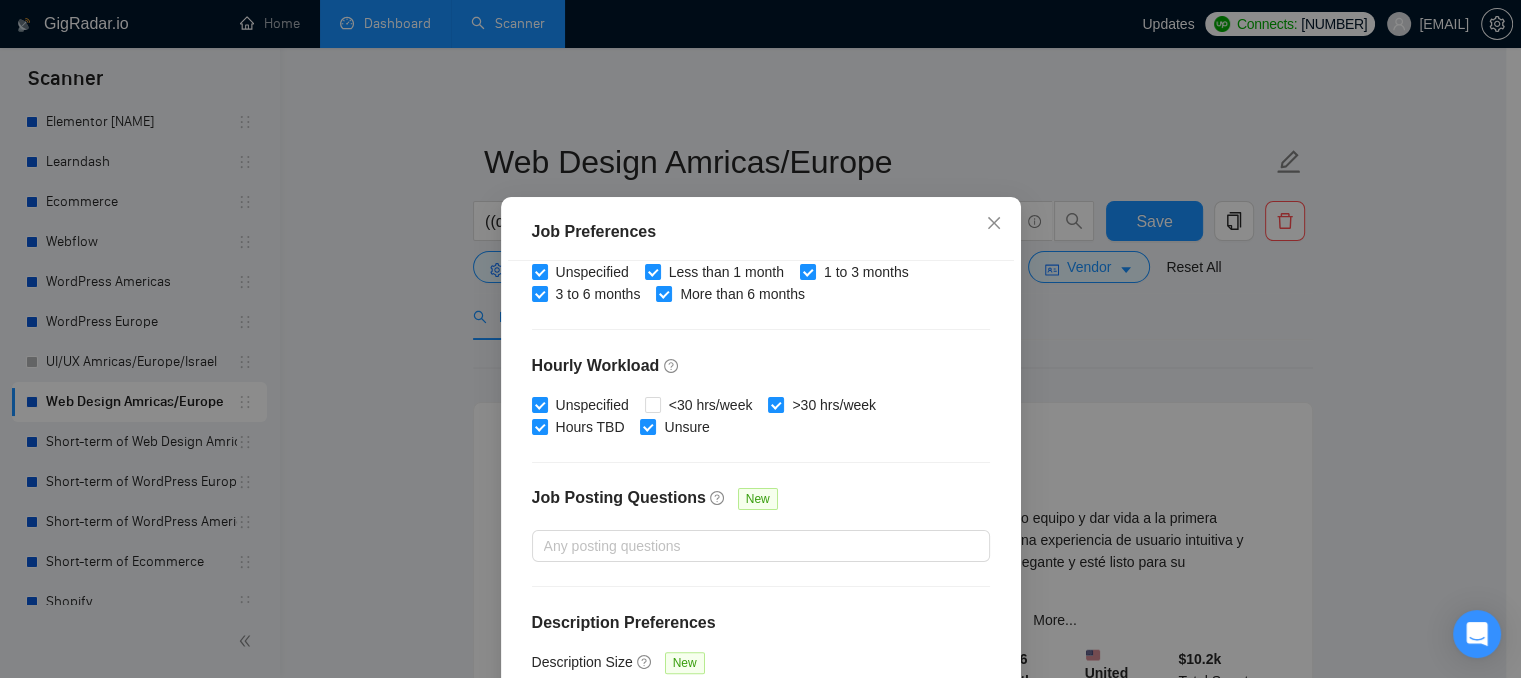 scroll, scrollTop: 653, scrollLeft: 0, axis: vertical 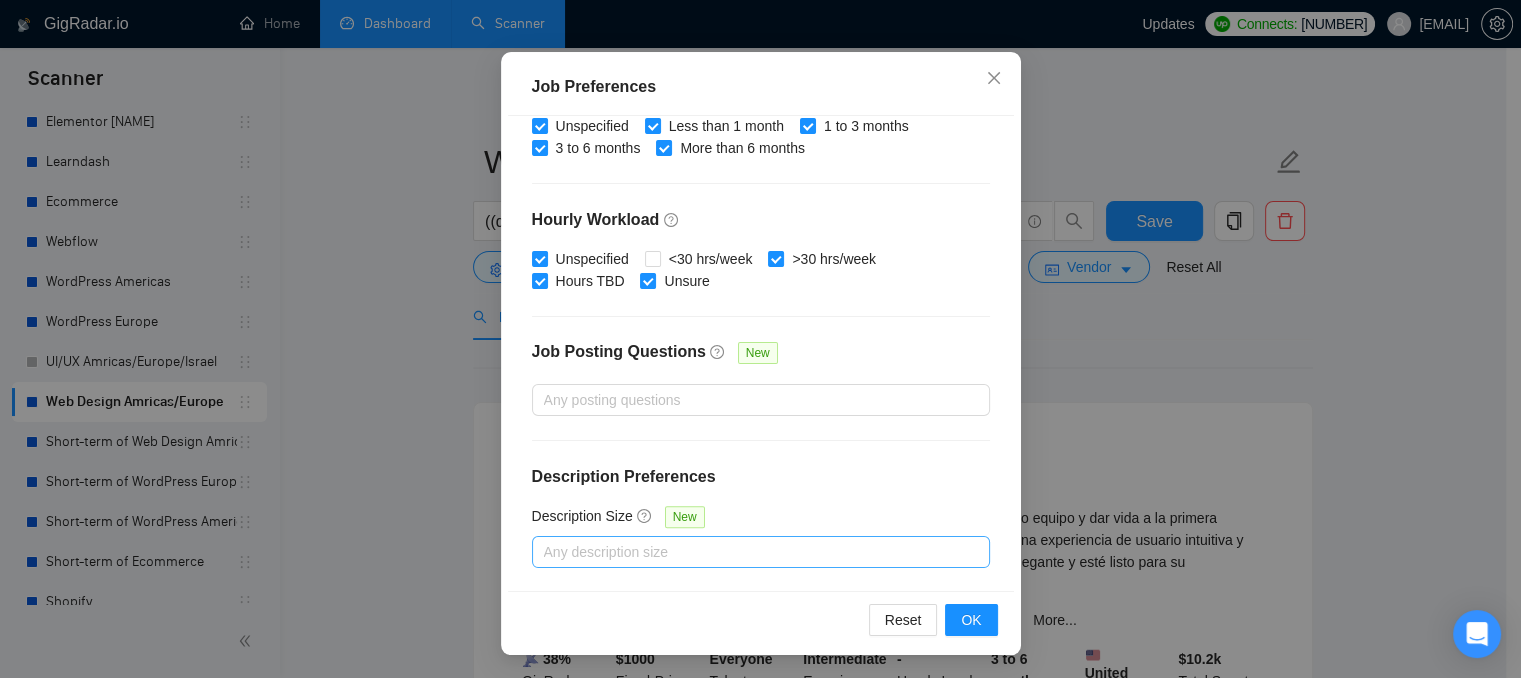 click at bounding box center [751, 552] 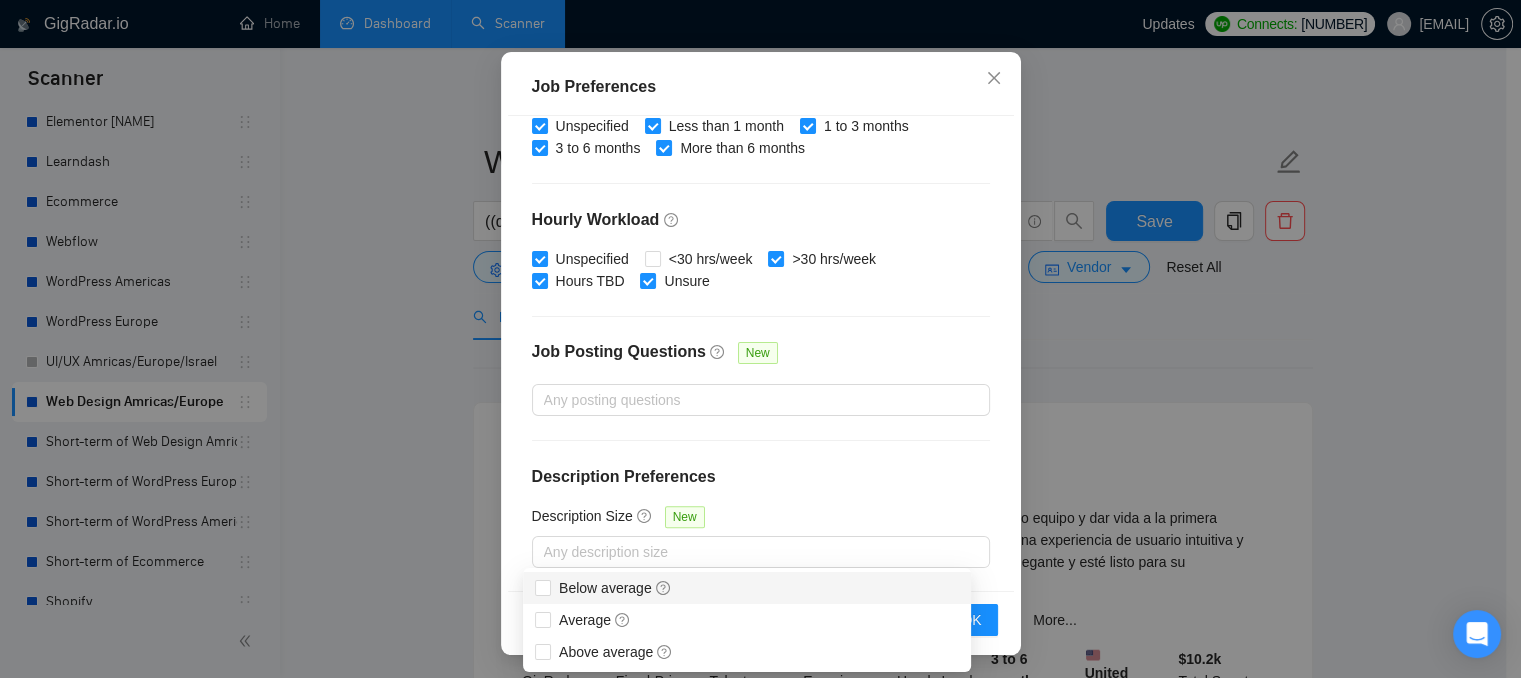 click on "Budget Project Type All Fixed Price Hourly Rate   Fixed Price Budget $ 1000 Min - $ Max Estimate Fixed Price When It’s Not Available New   Hourly Rate Price Budget $ 25 Min - $ Max Estimate Hourly Rate When It’s Not Available New Include Budget Placeholders Include Jobs with Unspecified Budget   Connects Price New Min - Max Project Duration   Unspecified Less than 1 month 1 to 3 months 3 to 6 months More than 6 months Hourly Workload   Unspecified <30 hrs/week >30 hrs/week Hours TBD Unsure Job Posting Questions New   Any posting questions Description Preferences Description Size New   Any description size" at bounding box center [761, 353] 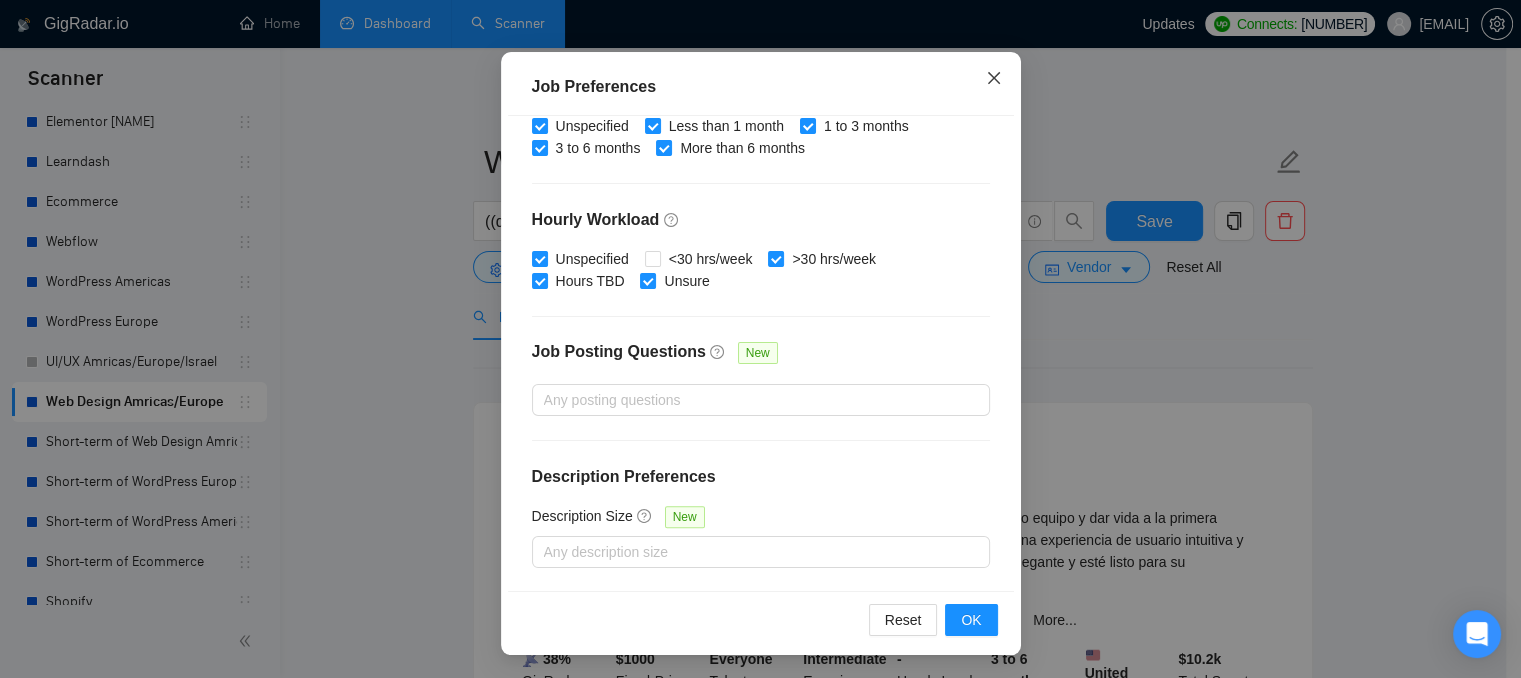 click 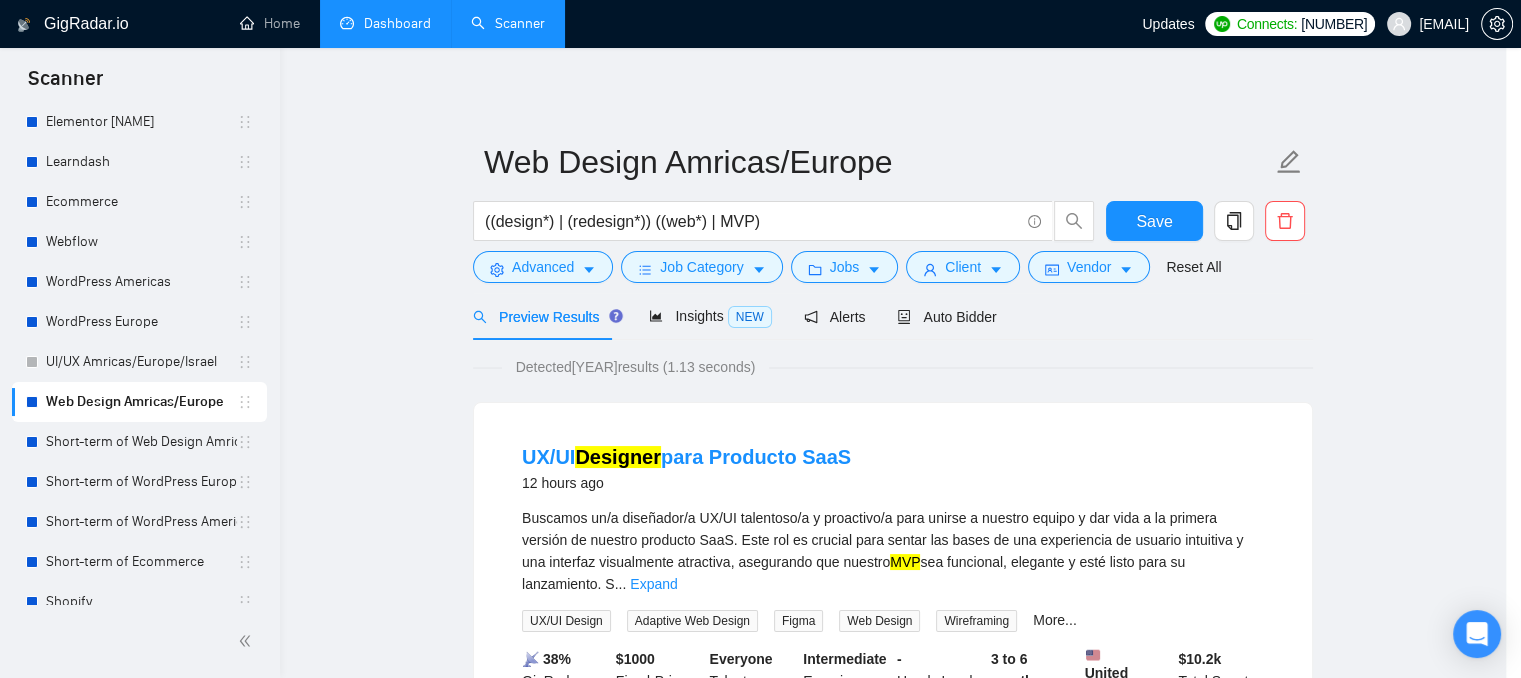 scroll, scrollTop: 68, scrollLeft: 0, axis: vertical 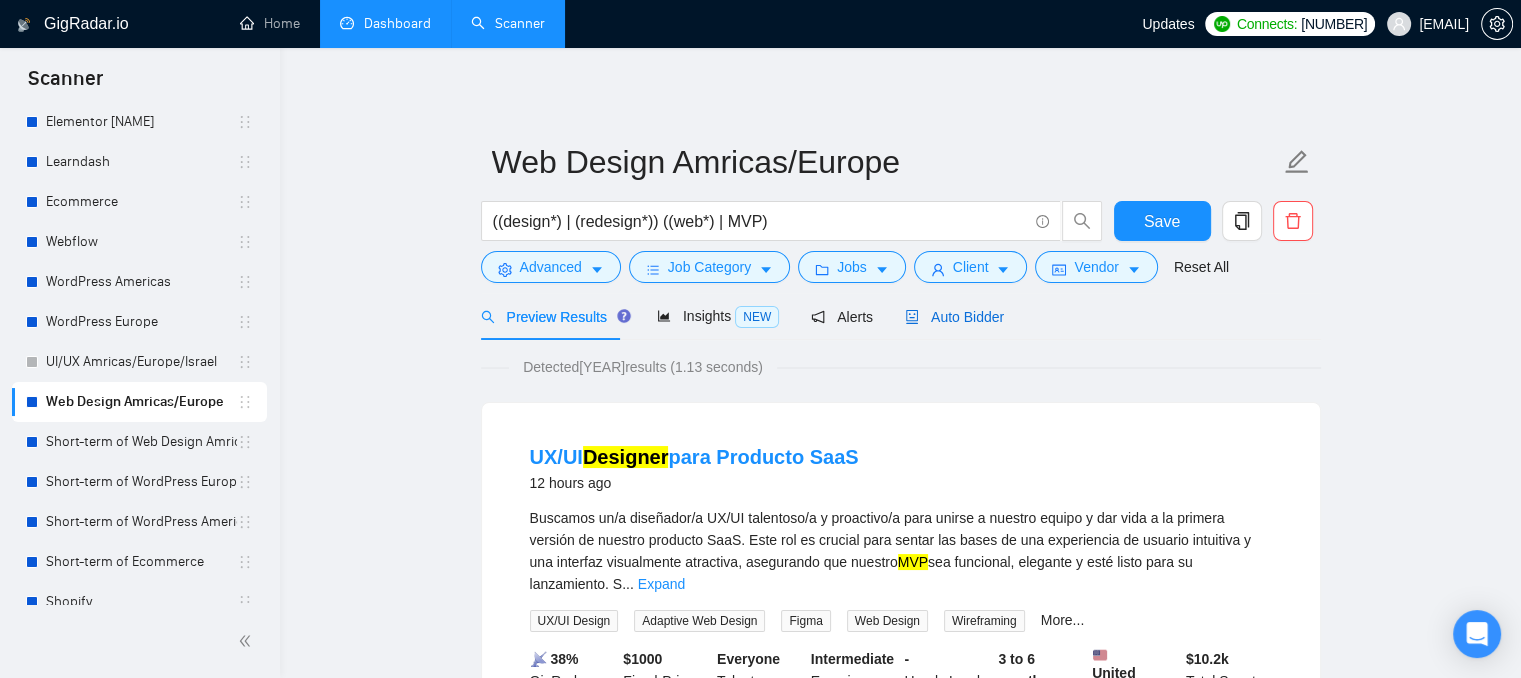 click on "Auto Bidder" at bounding box center (954, 317) 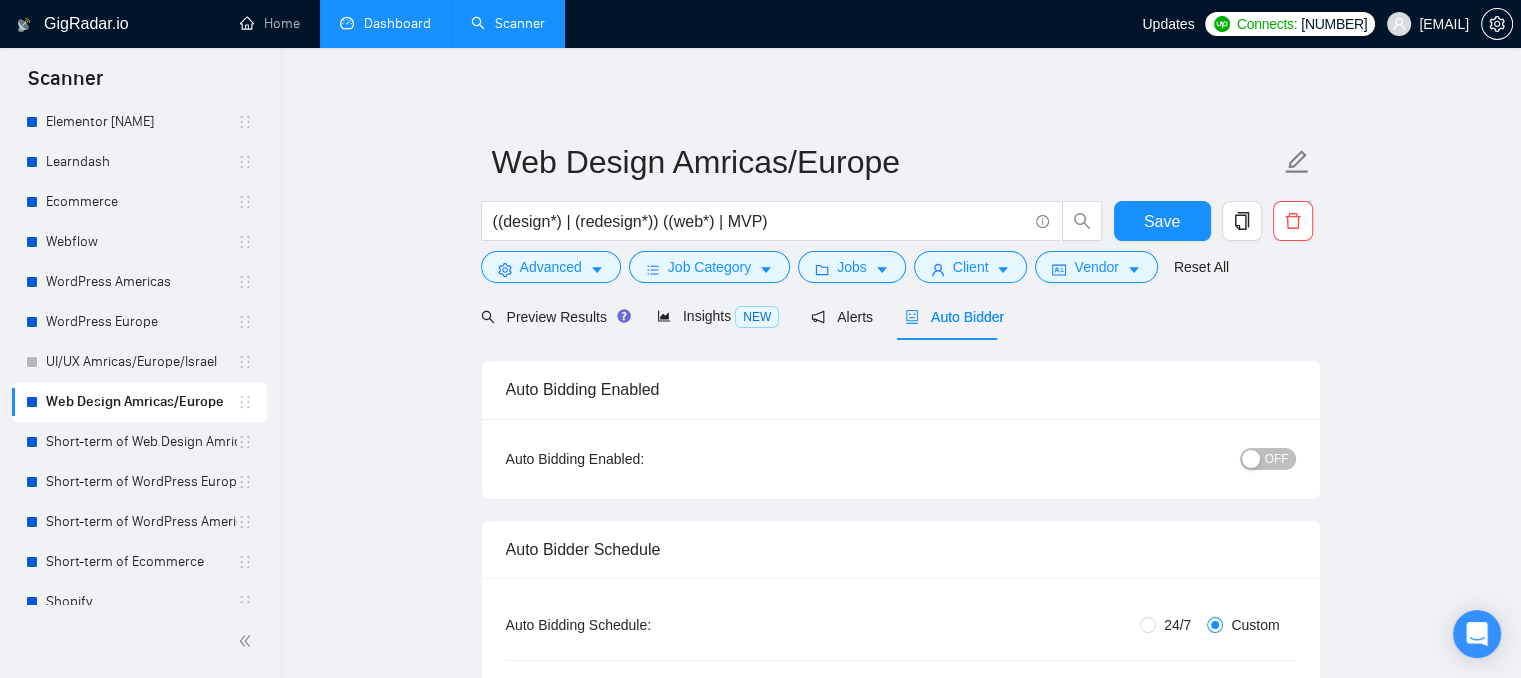 type 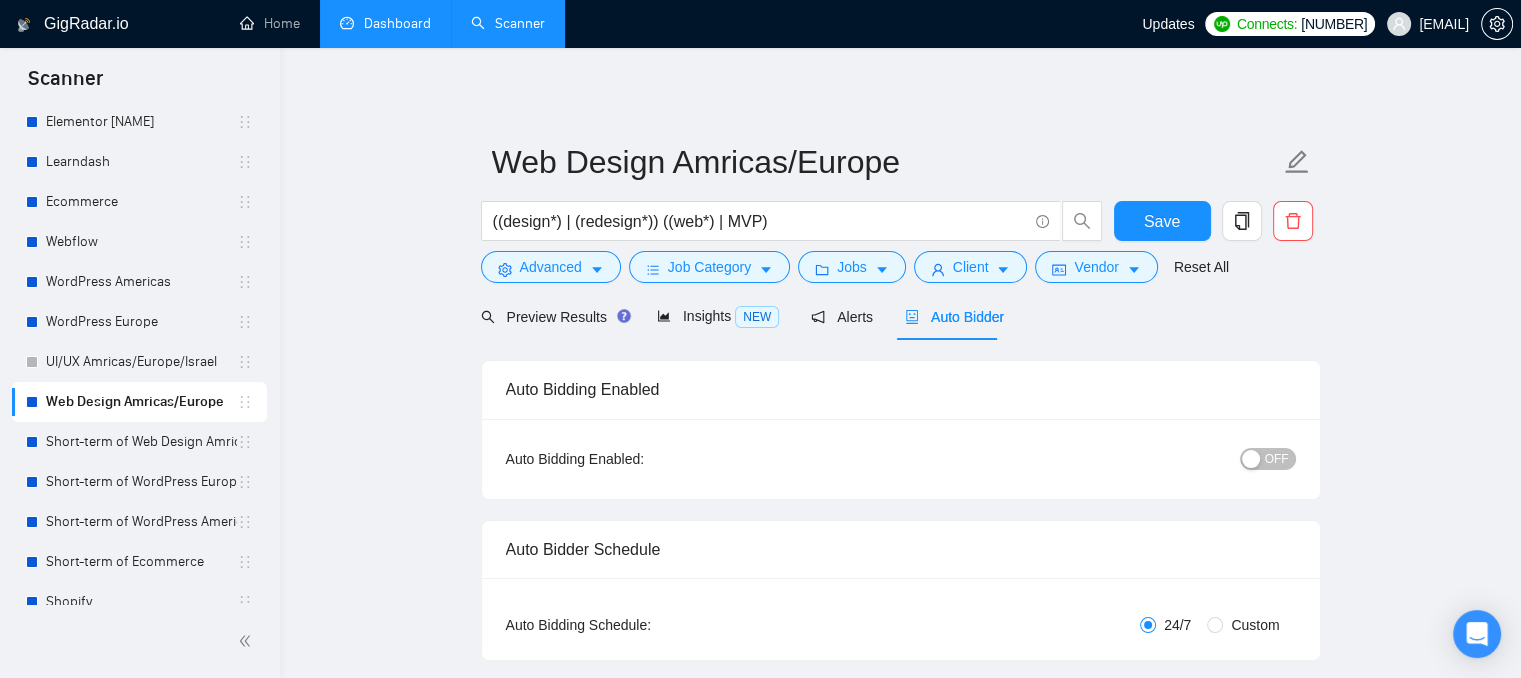 type 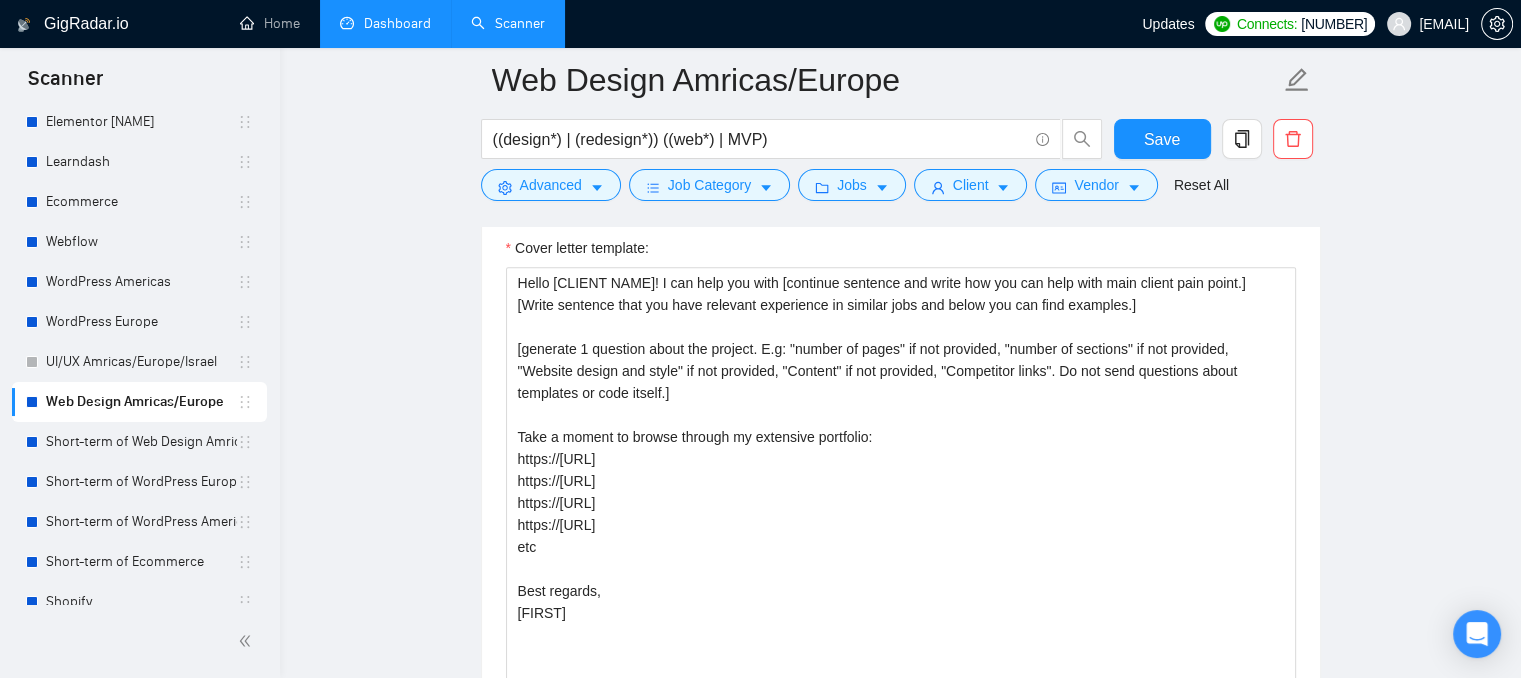 scroll, scrollTop: 2300, scrollLeft: 0, axis: vertical 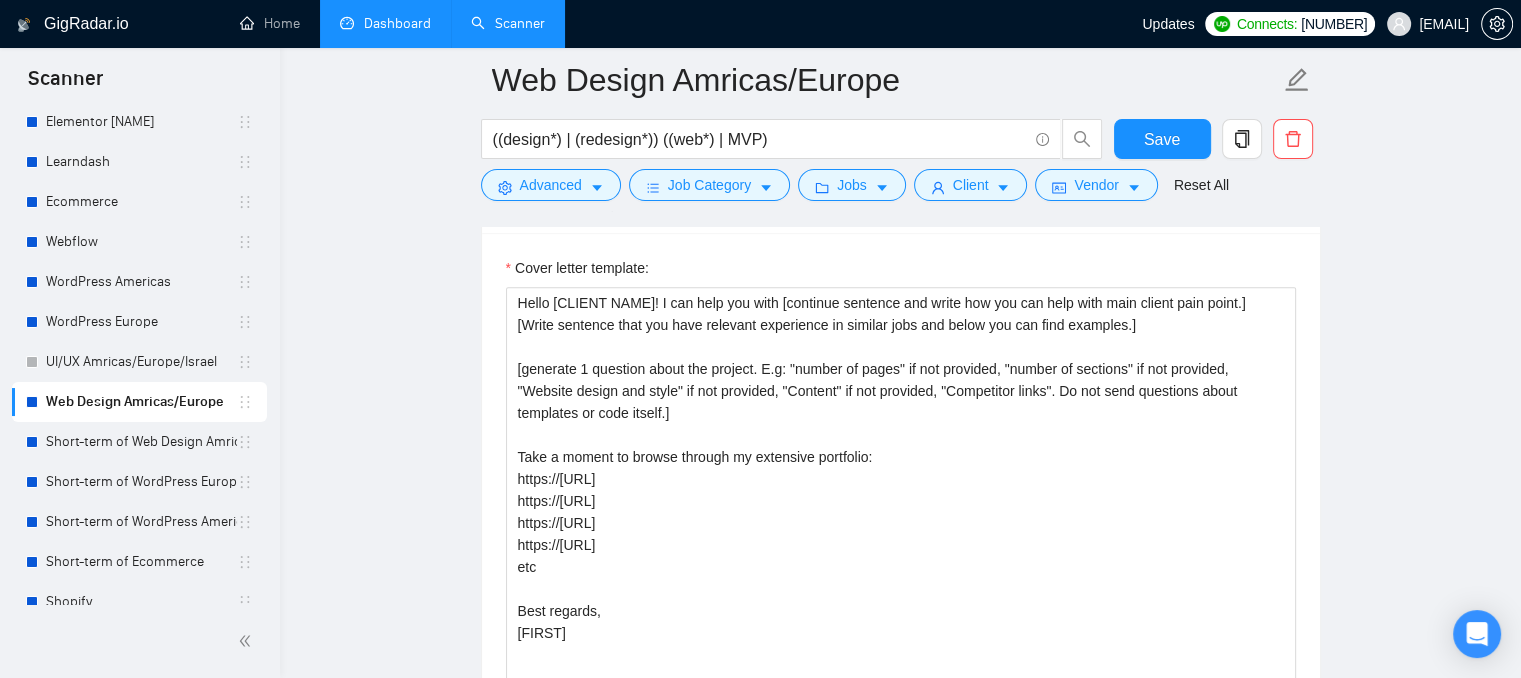 click on "Dashboard" at bounding box center [385, 23] 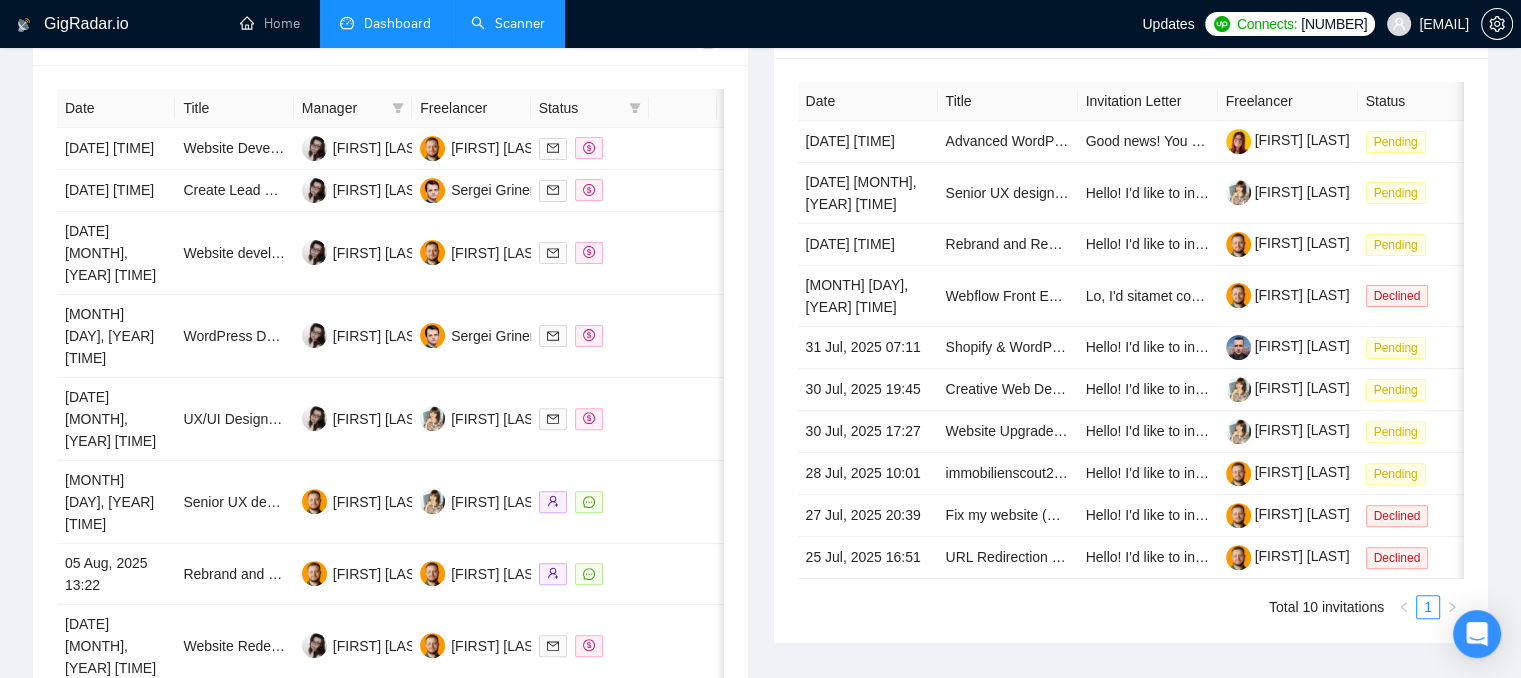 type on "2025-07-07" 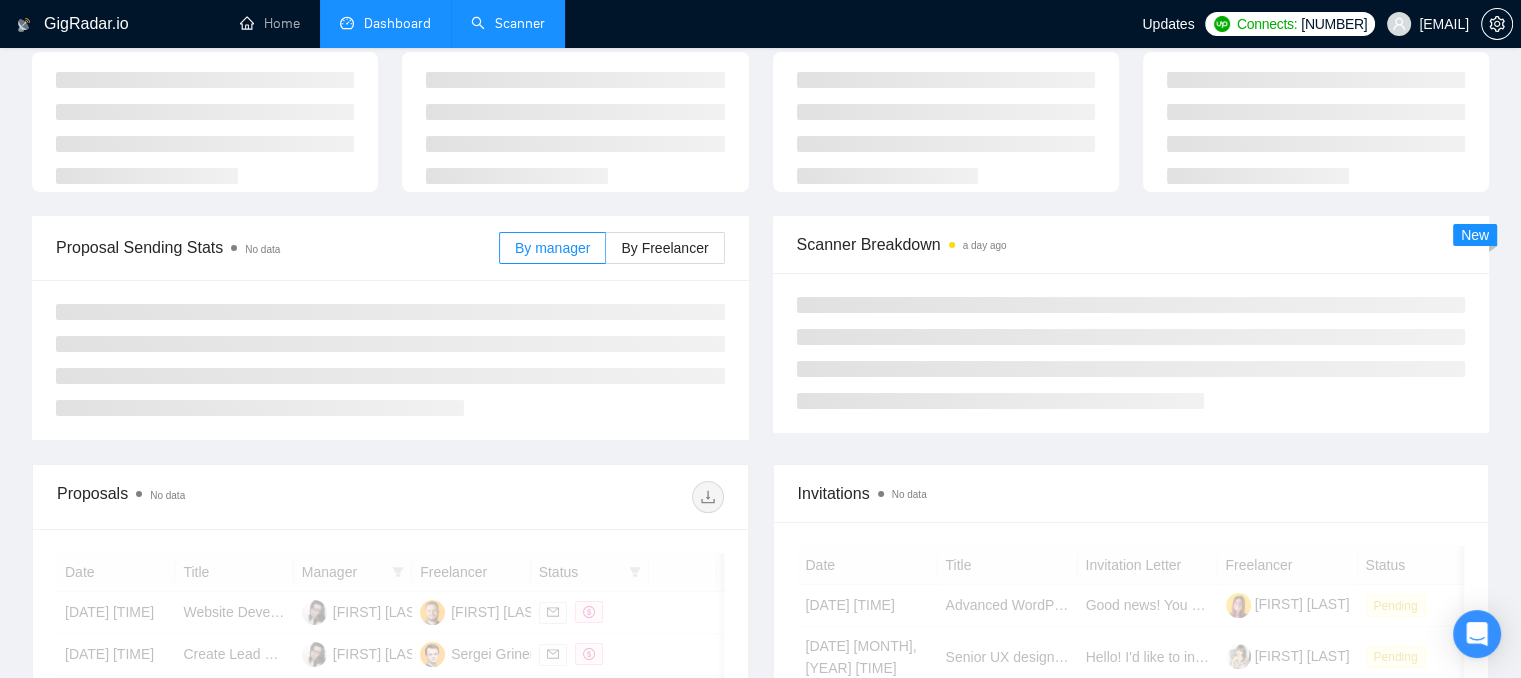 scroll, scrollTop: 0, scrollLeft: 0, axis: both 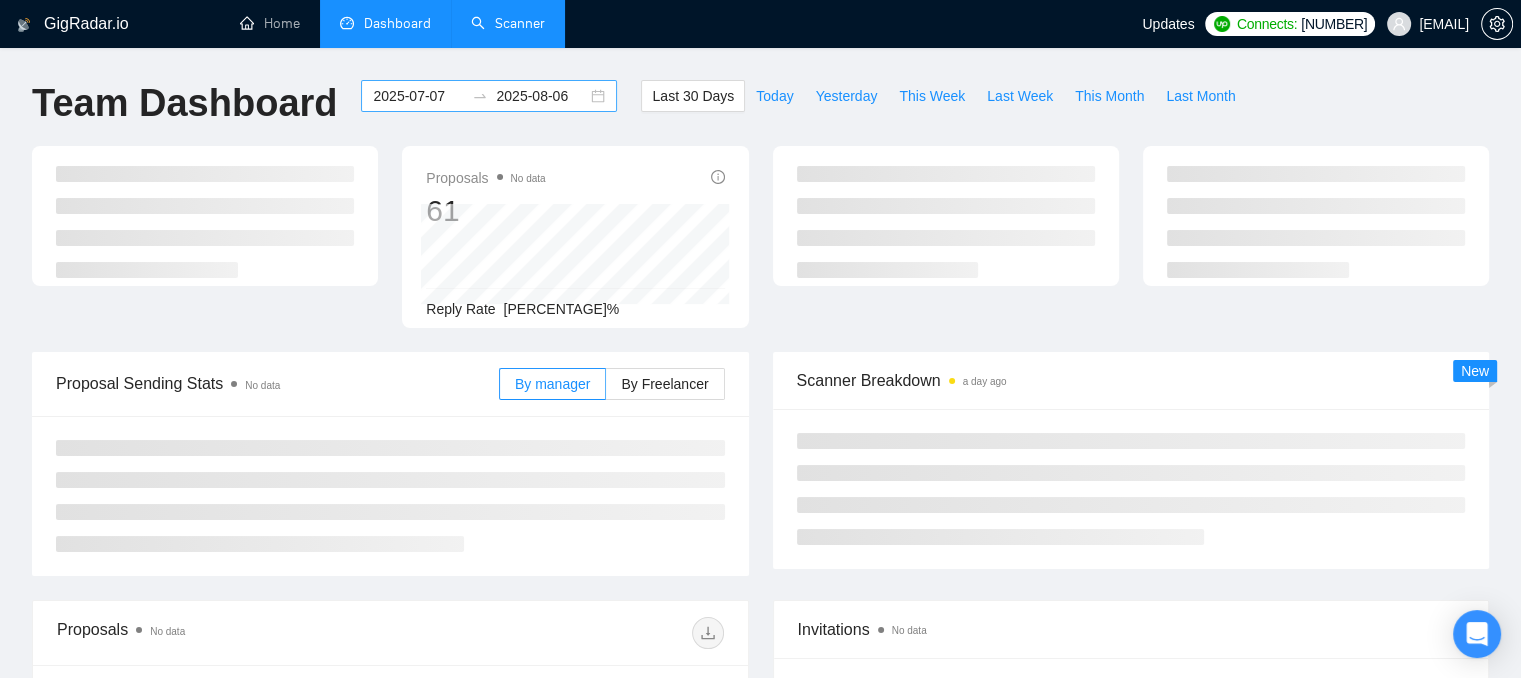 click on "2025-07-07" at bounding box center (418, 96) 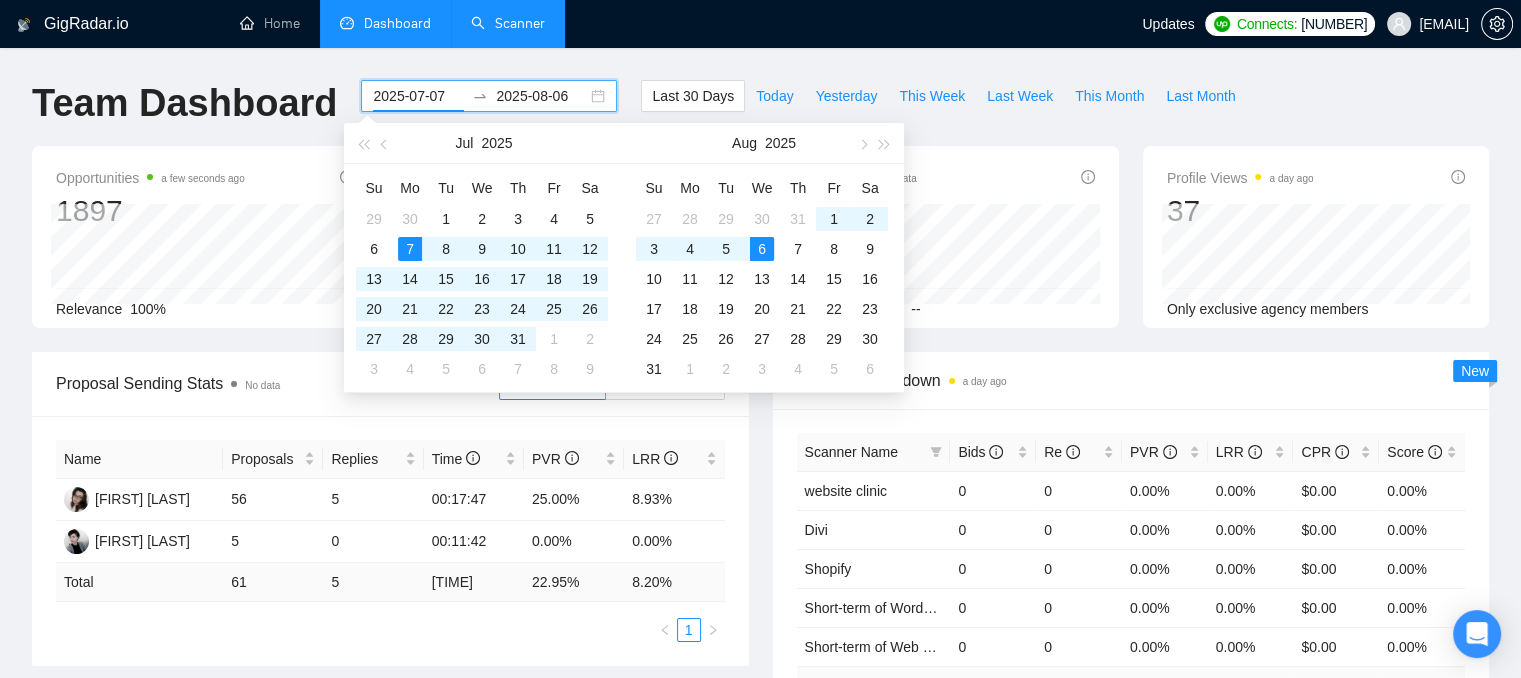 click on "2025-07-07" at bounding box center (418, 96) 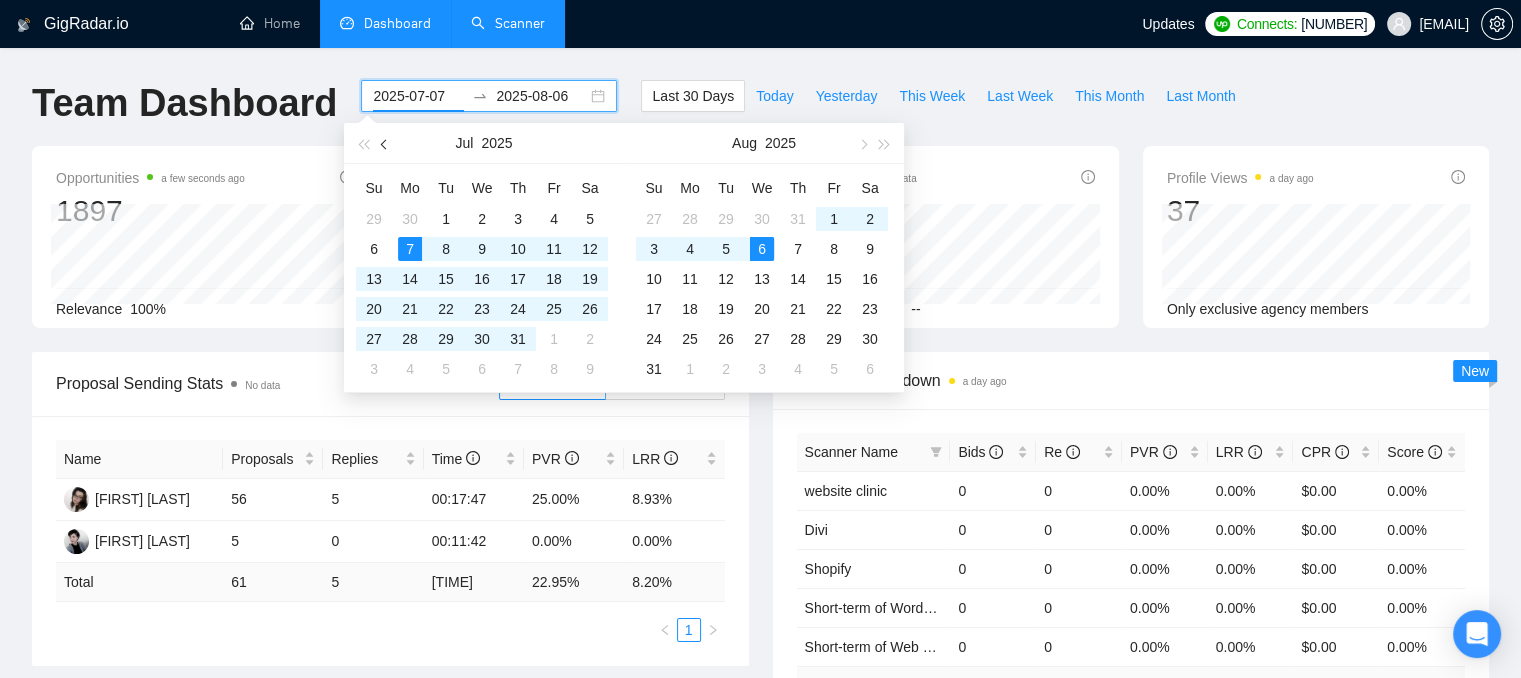 click at bounding box center [386, 144] 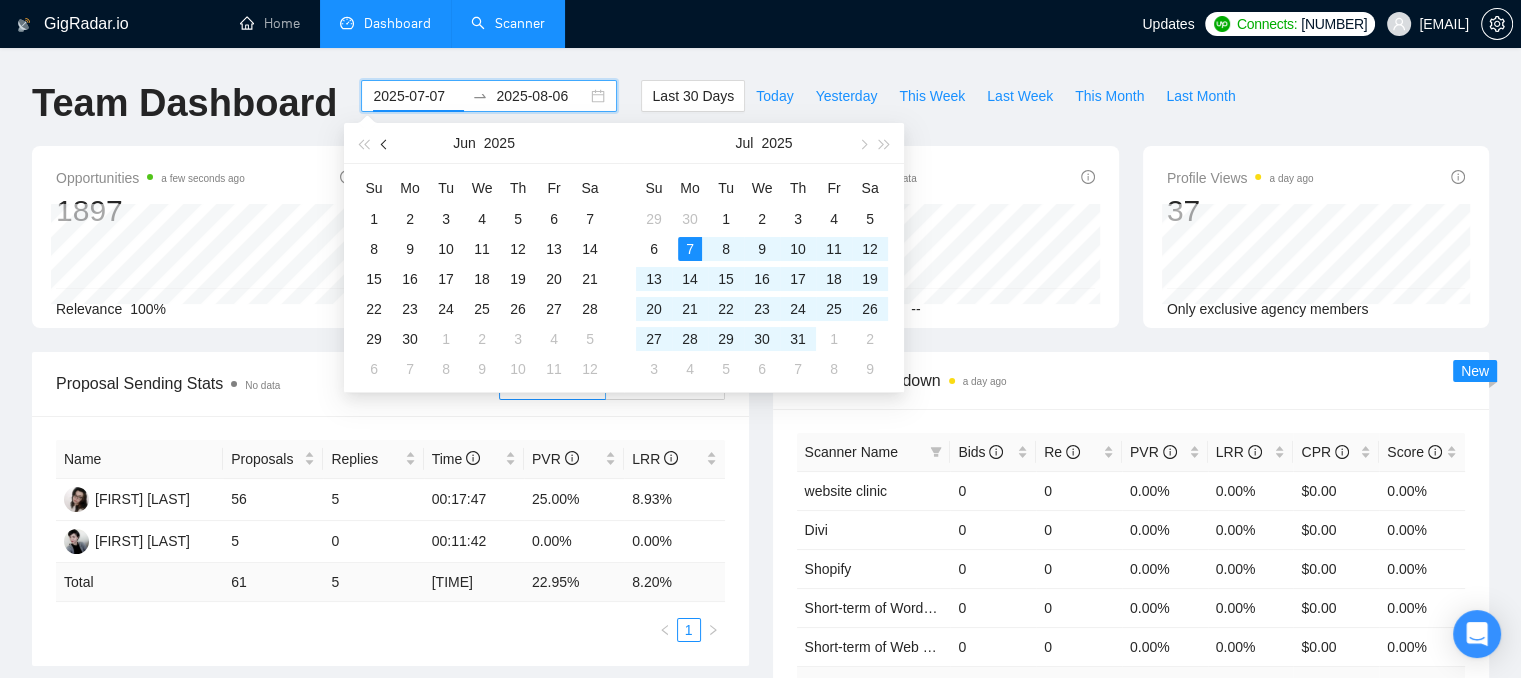 click at bounding box center (386, 144) 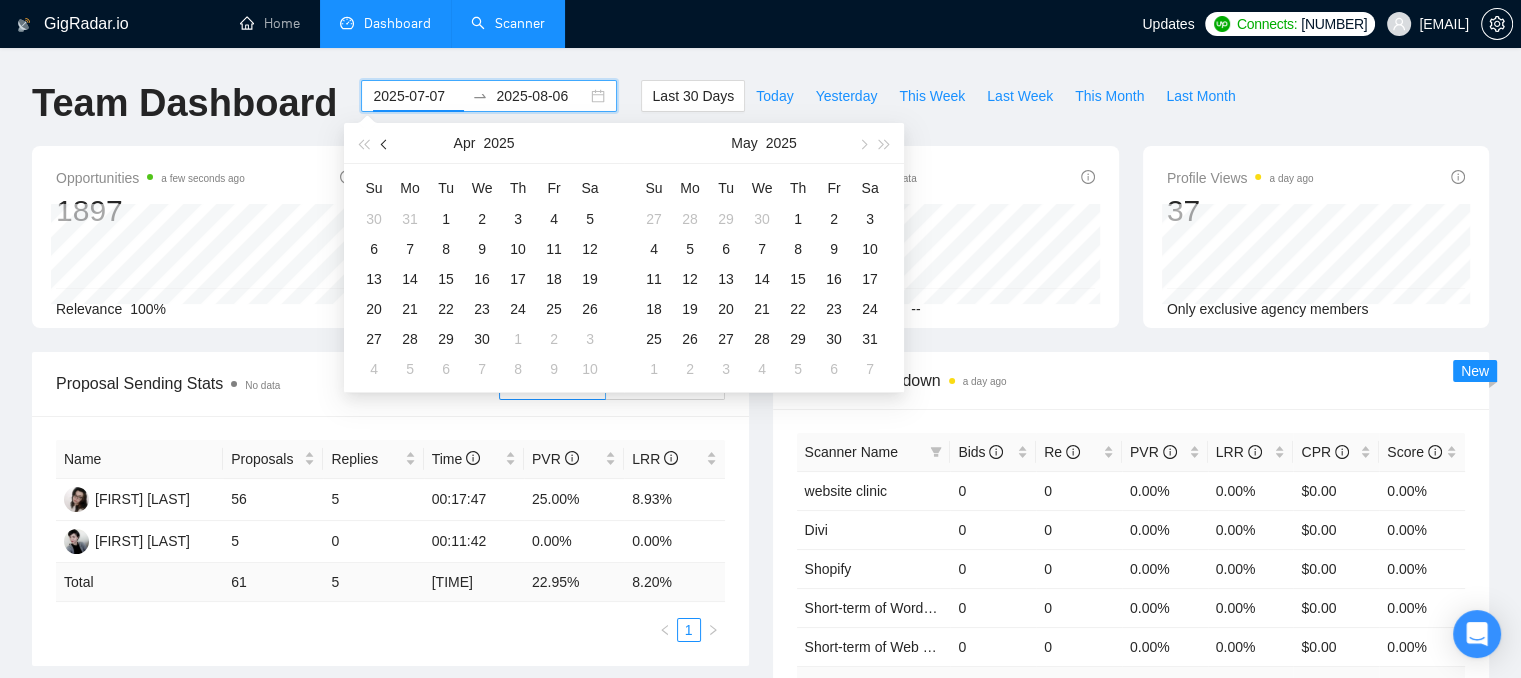 click at bounding box center [386, 144] 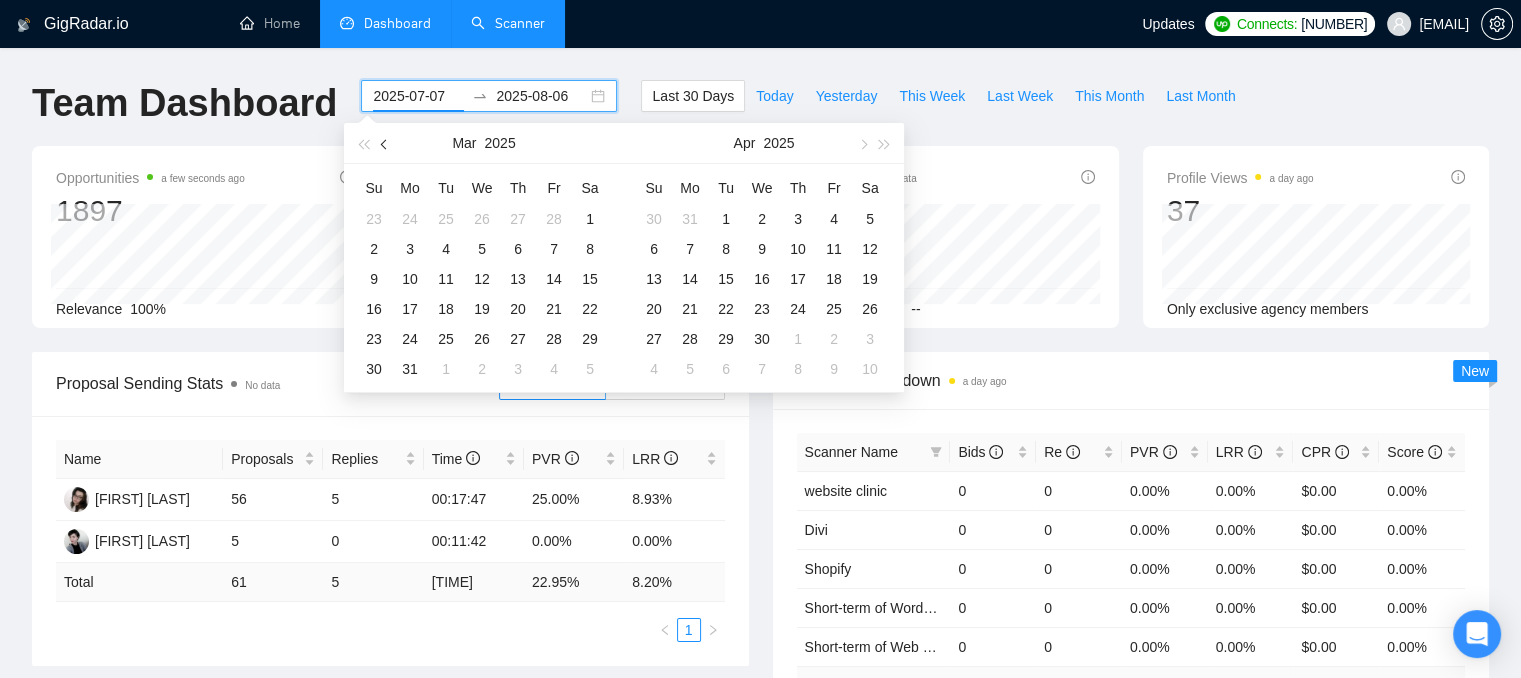 click at bounding box center (386, 144) 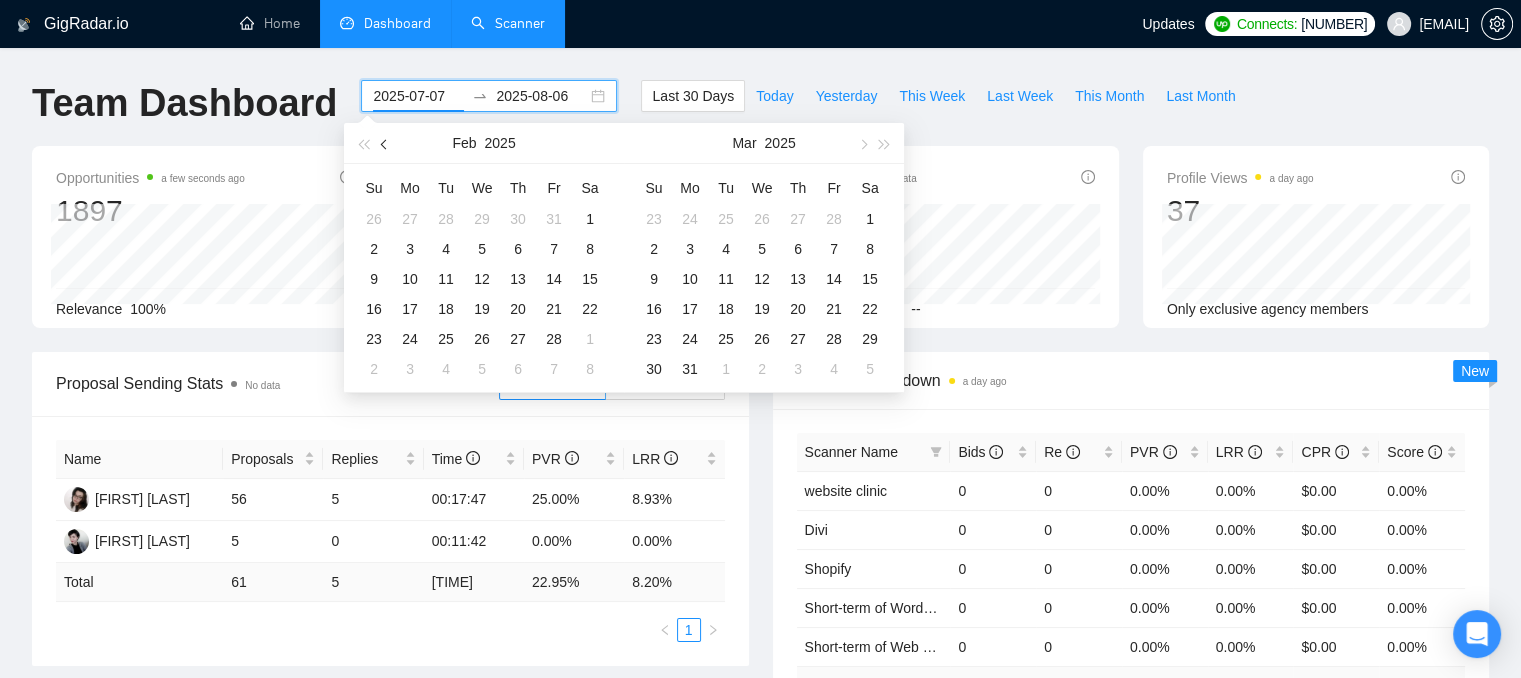 click at bounding box center [386, 144] 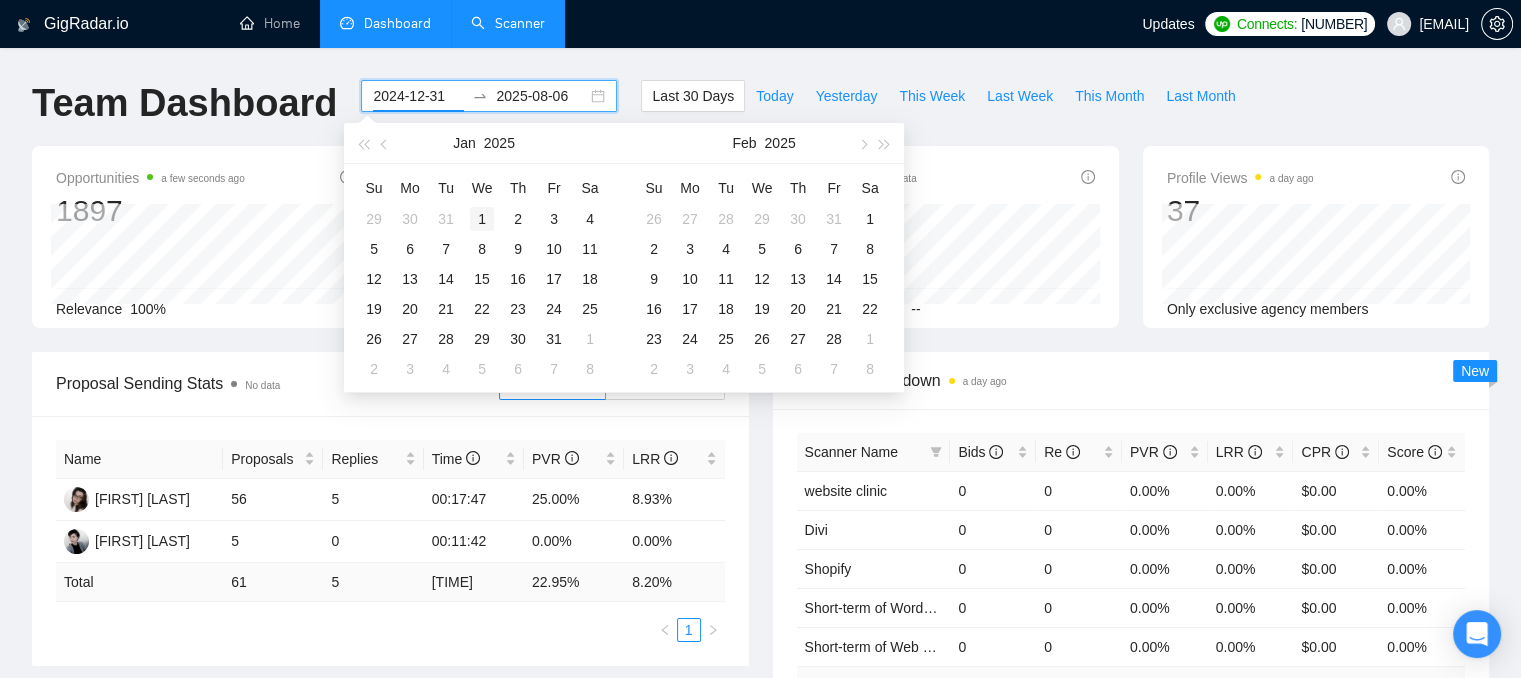 type on "2025-01-01" 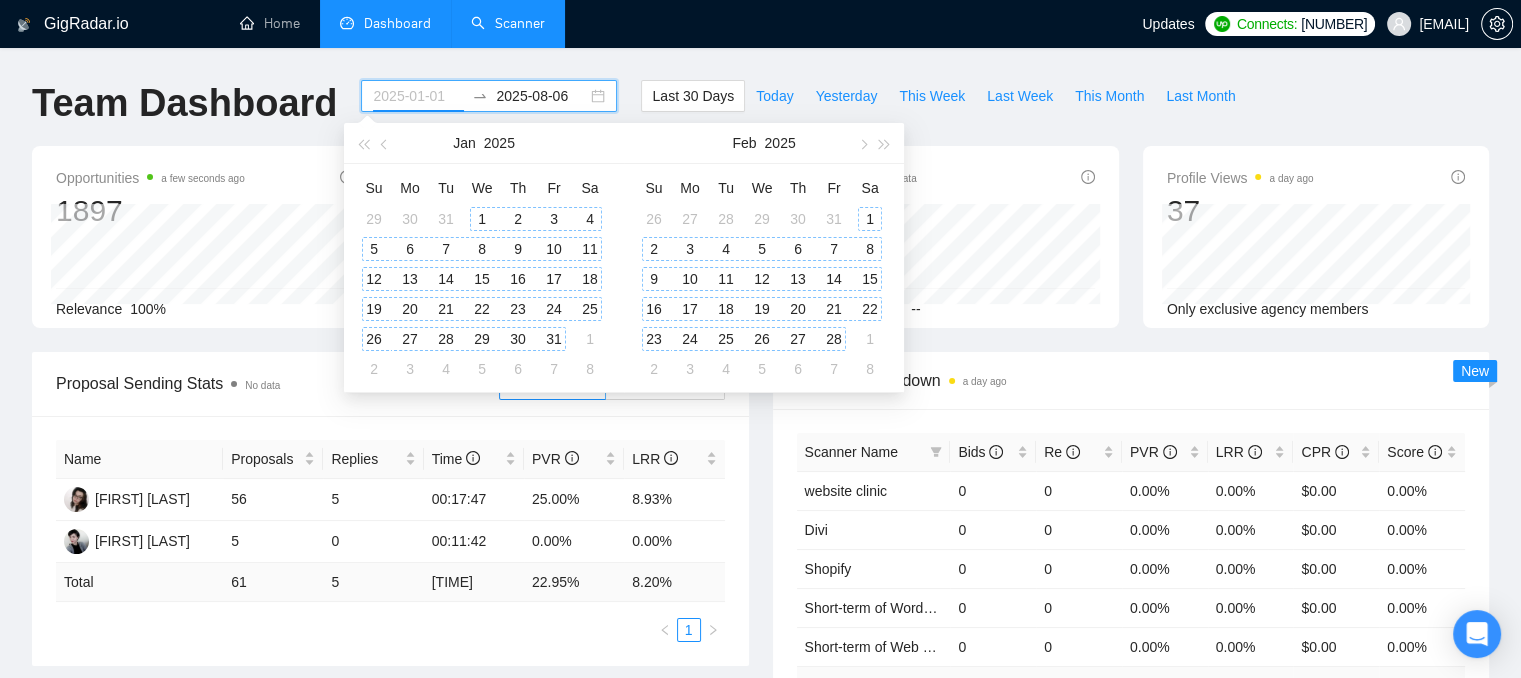 click on "1" at bounding box center (482, 219) 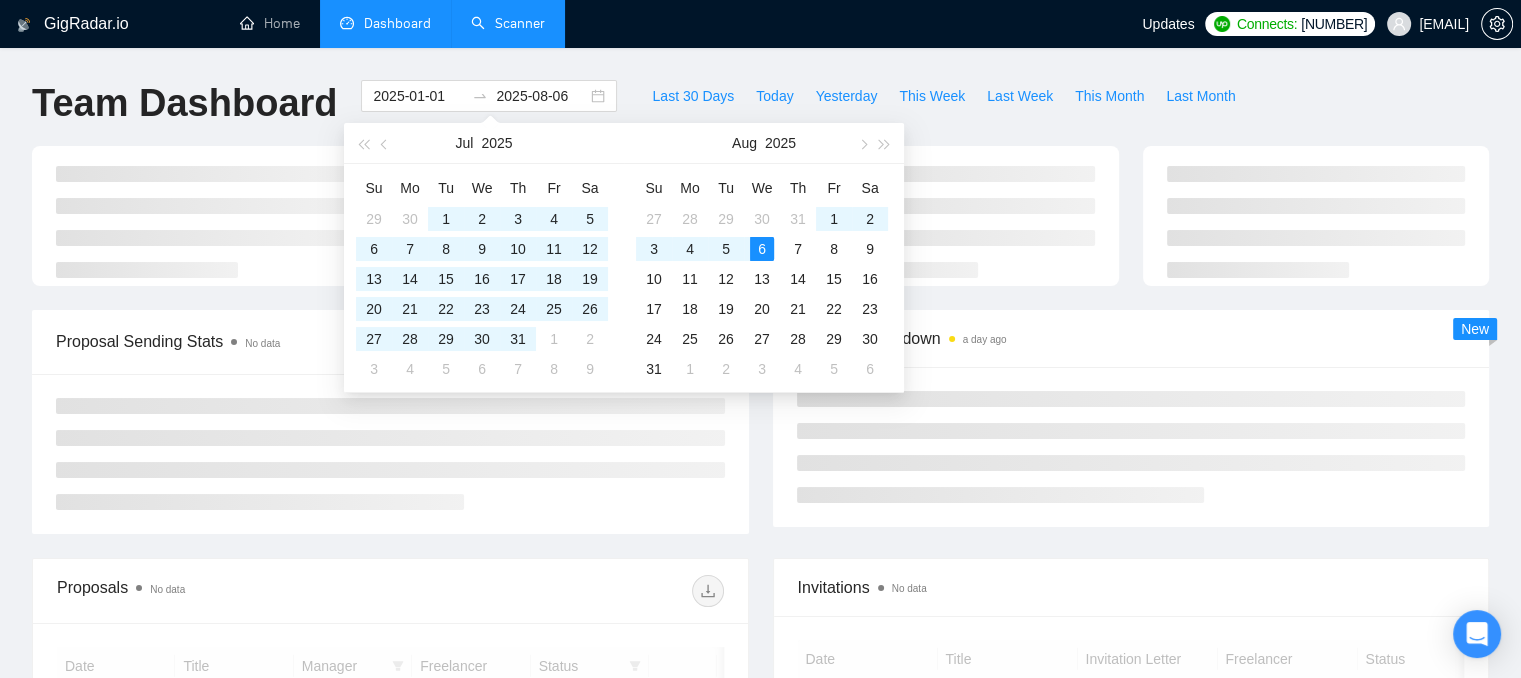 click on "GigRadar.io Home Dashboard Scanner Updates Connects: [NUMBER] [EMAIL] Team Dashboard [DATE]-[DATE] Last 30 Days Today Yesterday This Week Last Week This Month Last Month Proposal Sending Stats No data By manager By Freelancer Date Title Manager Freelancer Status               [DATE] [TIME] UI/UX Designer for Fertility Web App – Functional Figma File [FIRST] [LAST] [DATE] [TIME] WordPress Entwickler/in (Elementor) für Website-Projekt gesucht – ggf. Folgeprojekte [FIRST] [LAST] [DATE] [TIME] Website Redesign and Development on WordPress for an Elevator Company [FIRST] [LAST] [FIRST] [LAST] [DATE] [TIME] Website Development and Design [FIRST] [LAST] [FIRST] [LAST] [DATE] [TIME] Create Lead Generation Landing Page for Real Estate Development [FIRST] [LAST] [FIRST] [LAST] [DATE] [TIME] Website developer: platform to connect people with eachother [FIRST] 1 2 3" at bounding box center [760, 827] 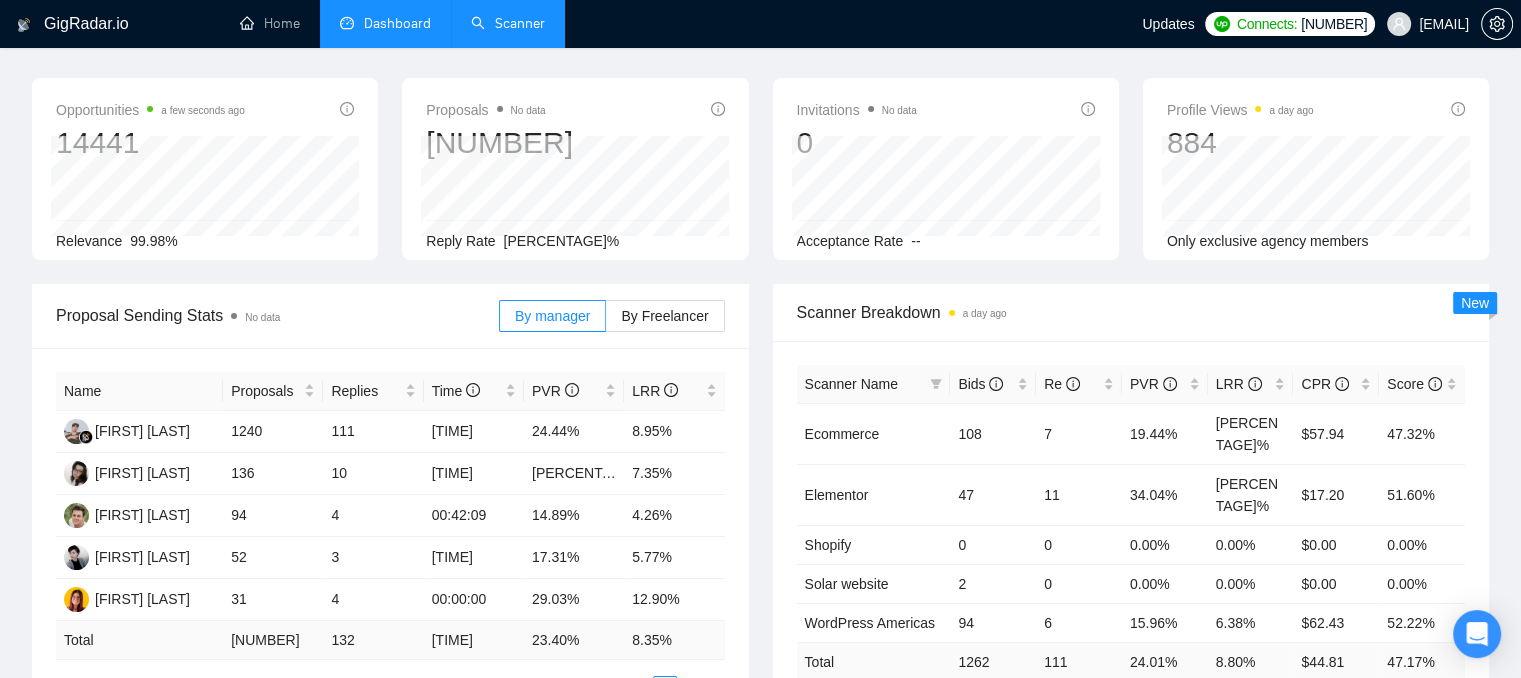 scroll, scrollTop: 100, scrollLeft: 0, axis: vertical 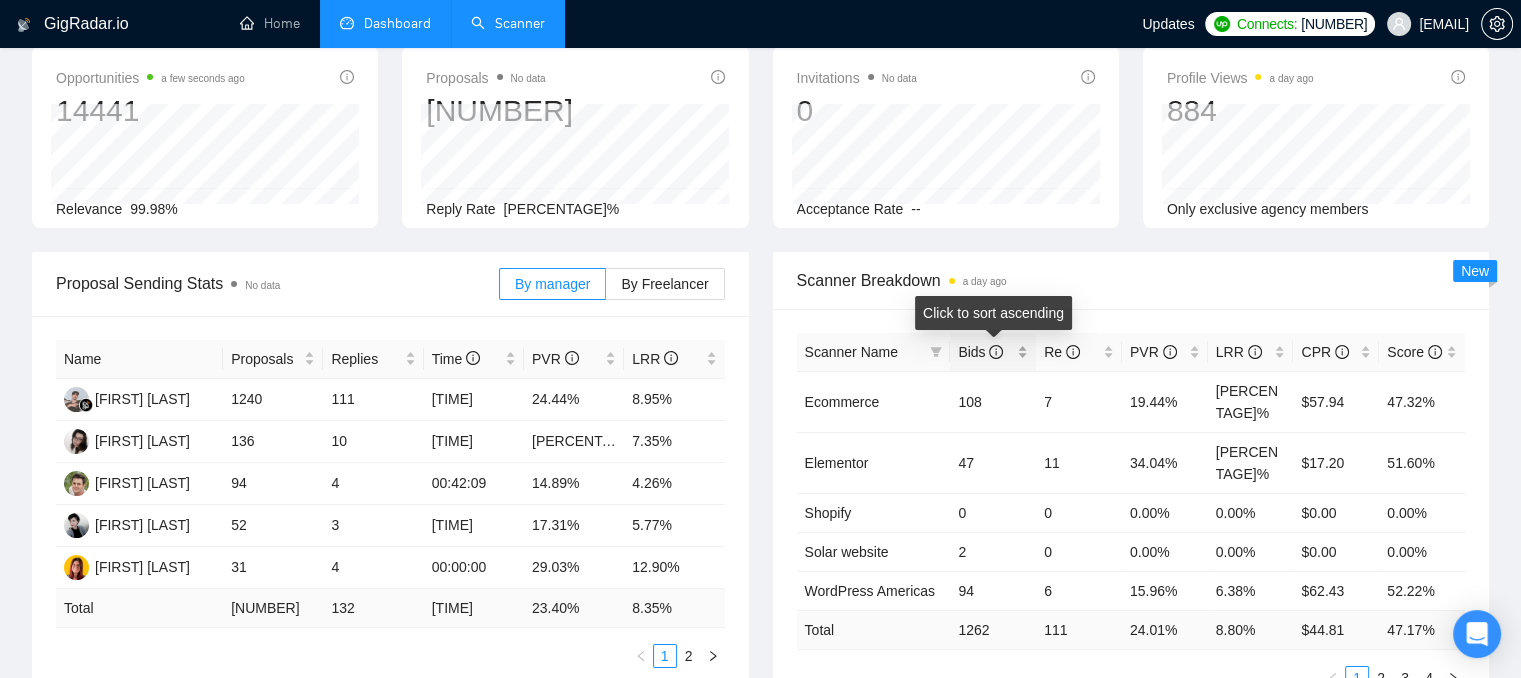 click on "Bids" at bounding box center [993, 352] 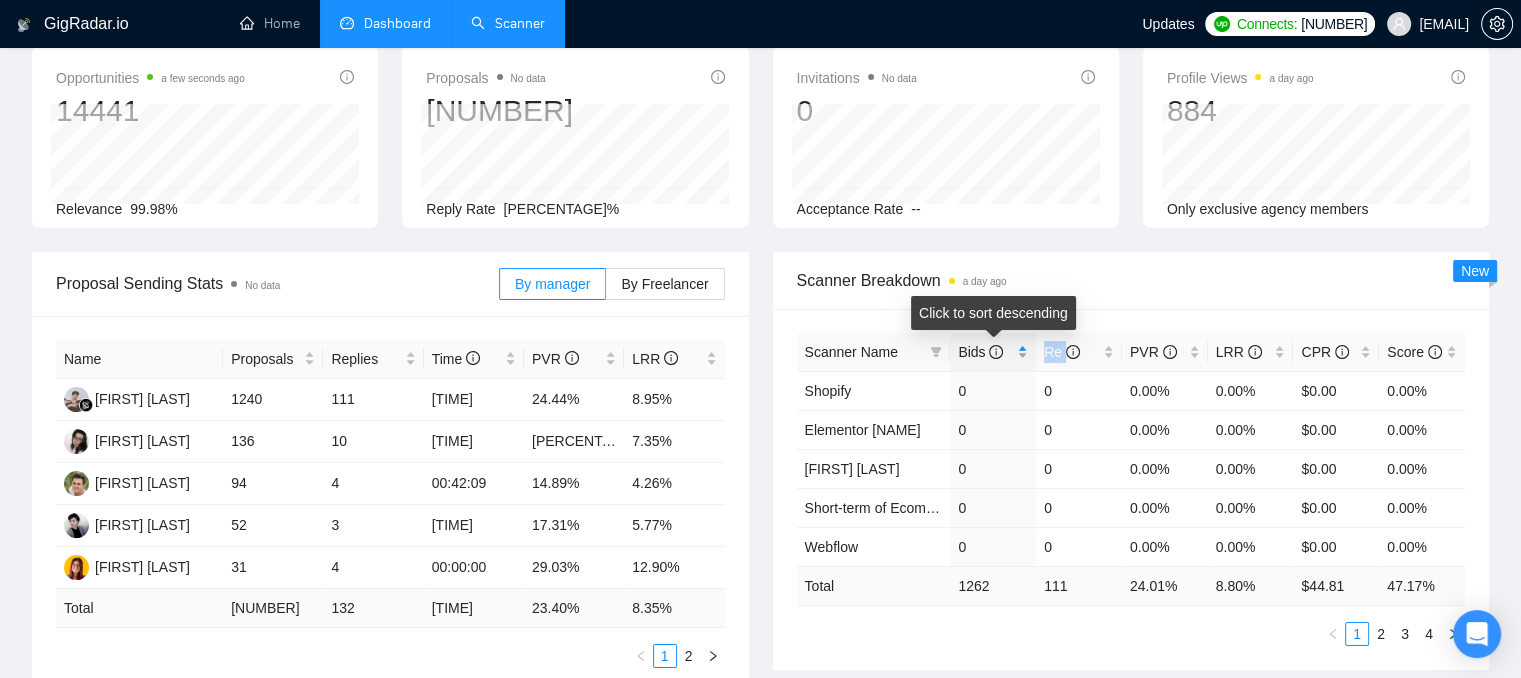 click on "Bids" at bounding box center [993, 352] 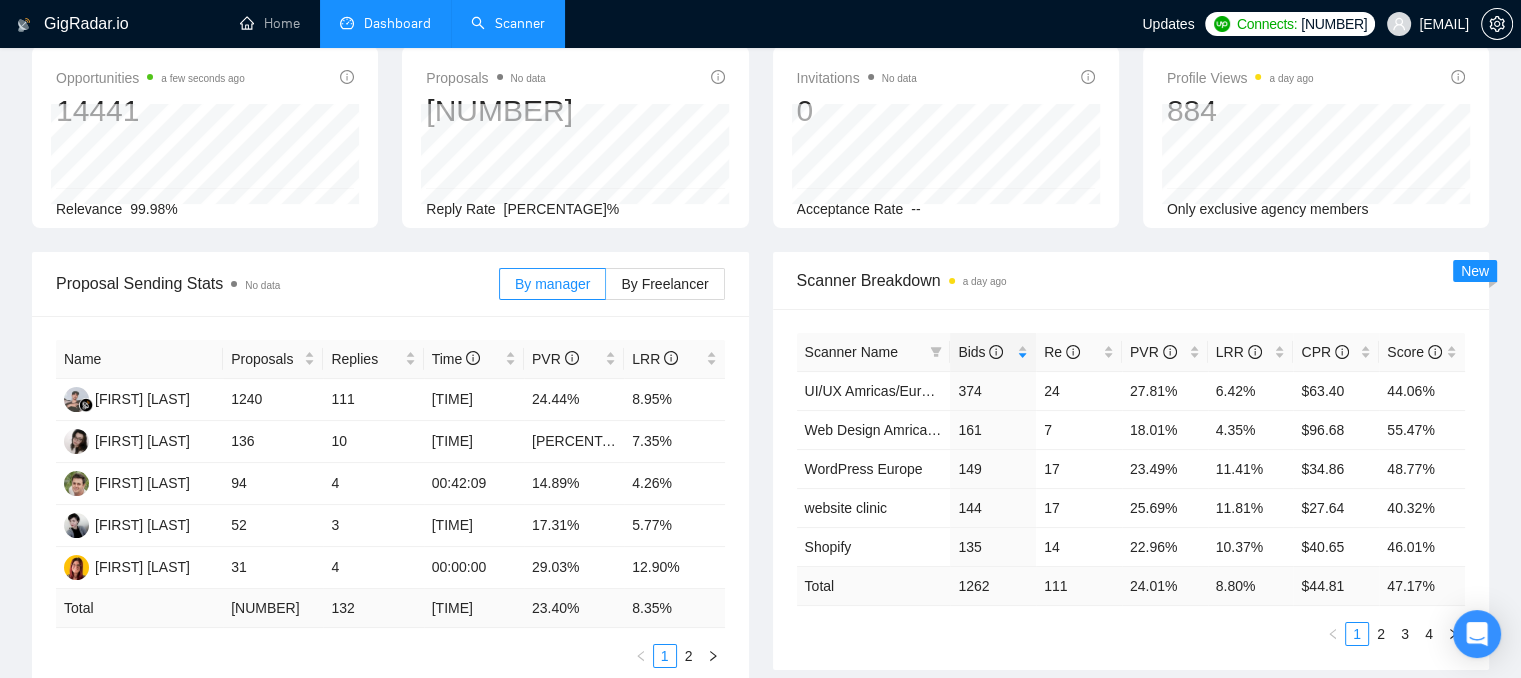 click on "Scanner Breakdown a day ago" at bounding box center [1131, 280] 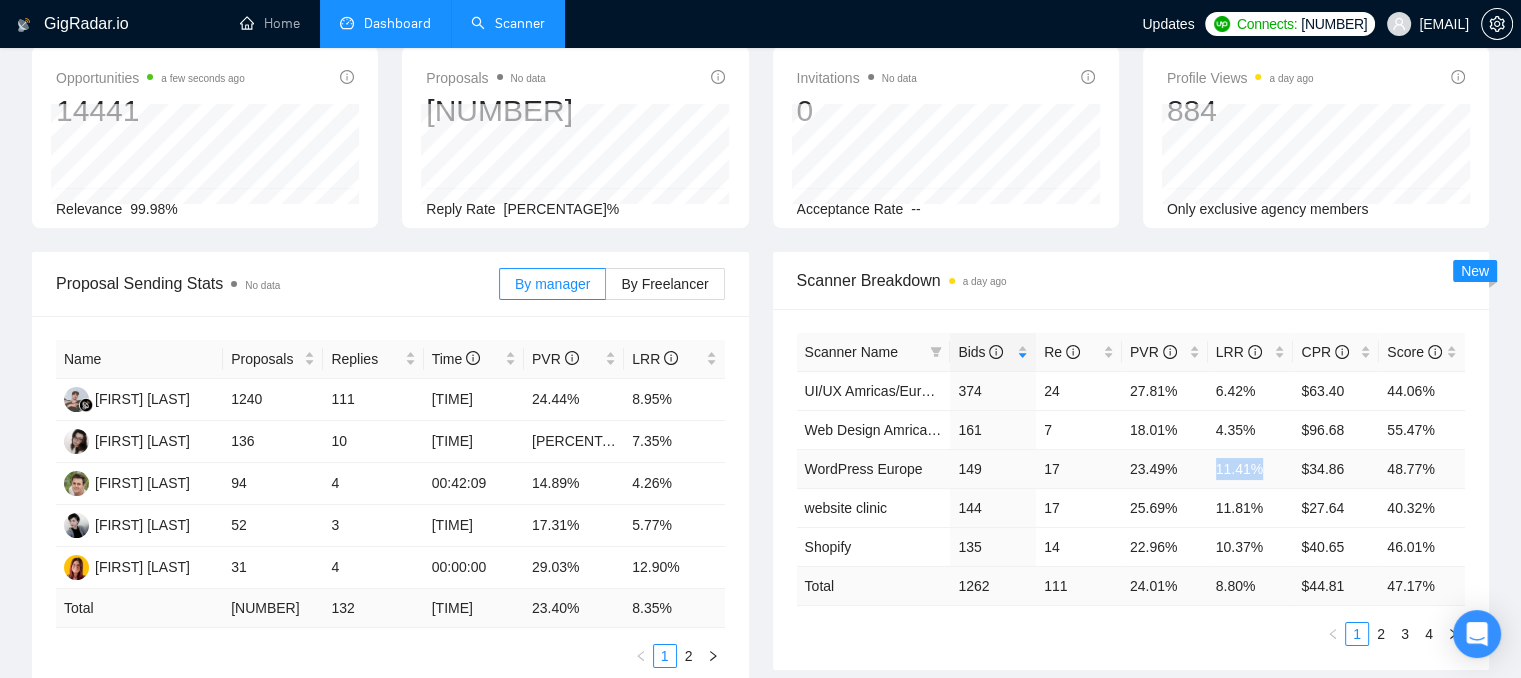 drag, startPoint x: 1219, startPoint y: 465, endPoint x: 1256, endPoint y: 467, distance: 37.054016 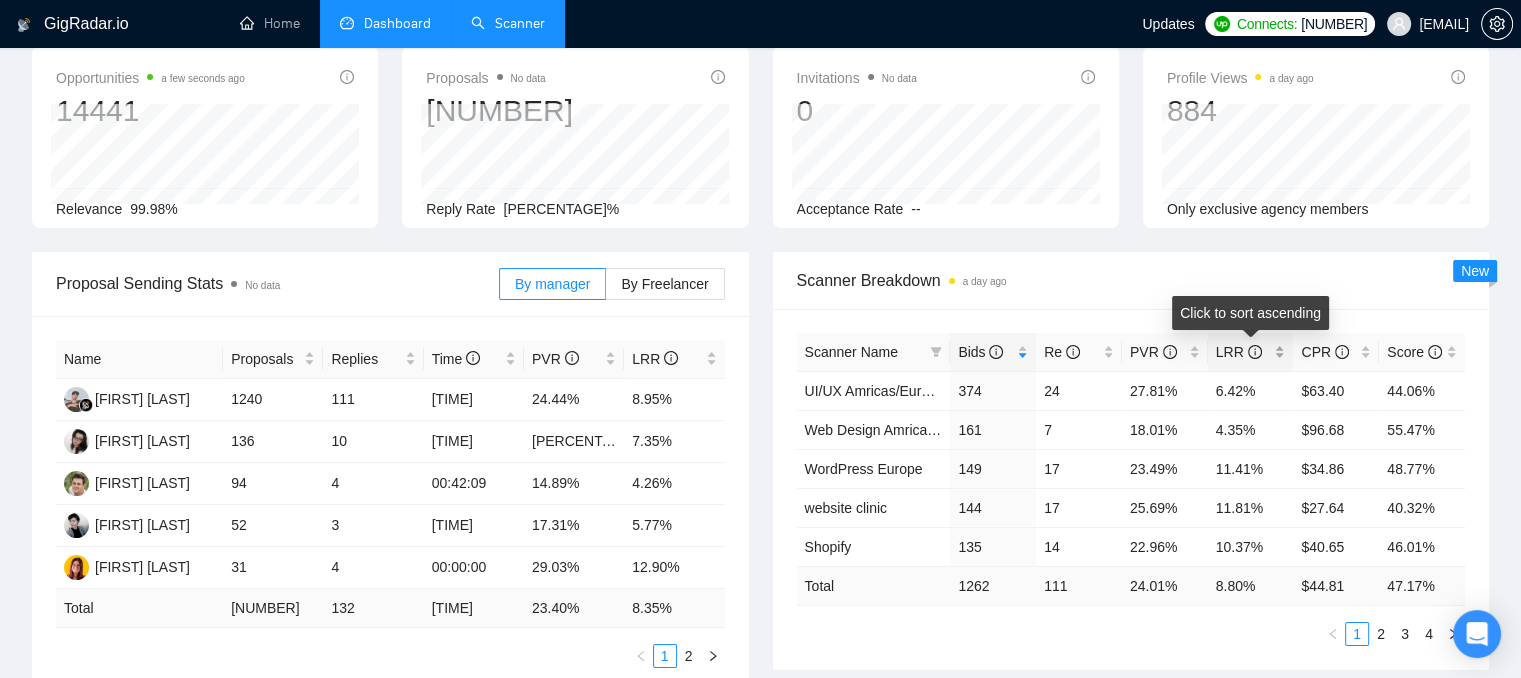 click on "LRR" at bounding box center [1251, 352] 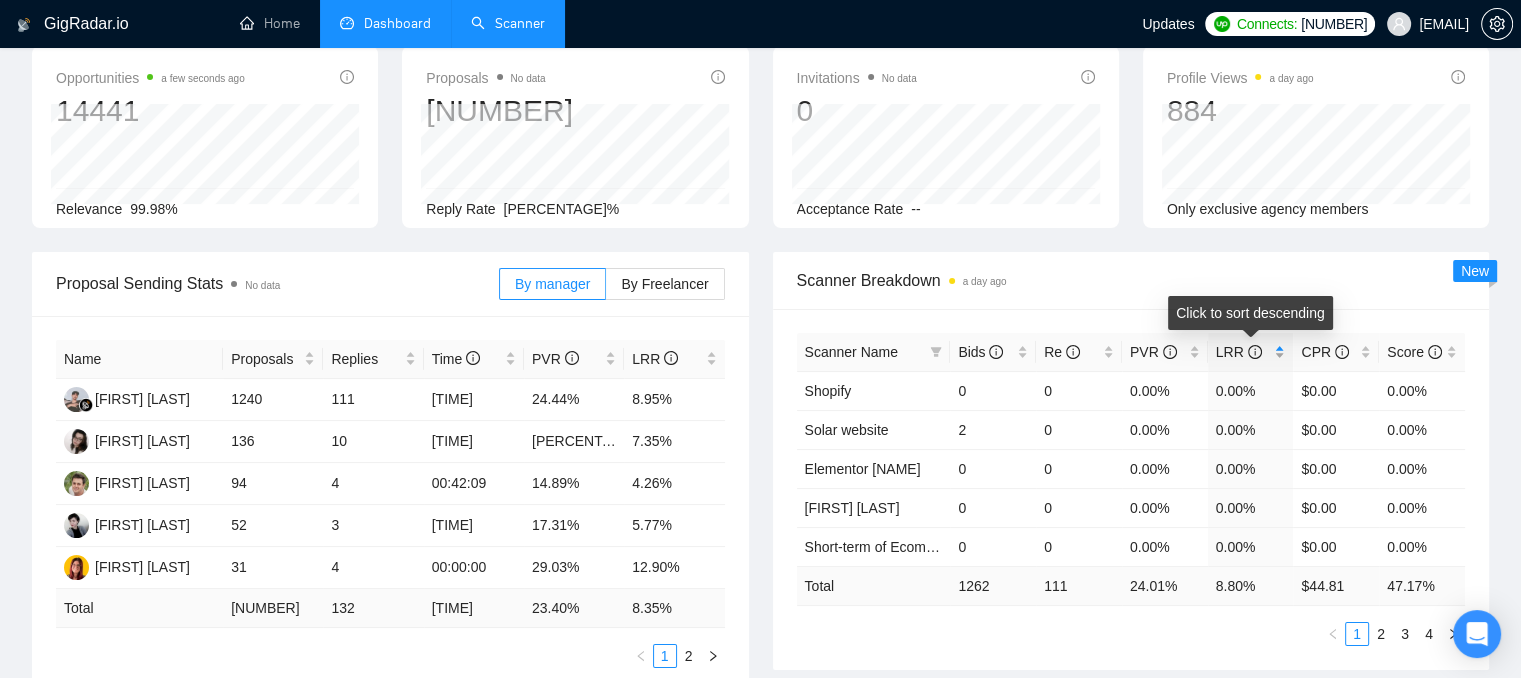 click on "LRR" at bounding box center [1251, 352] 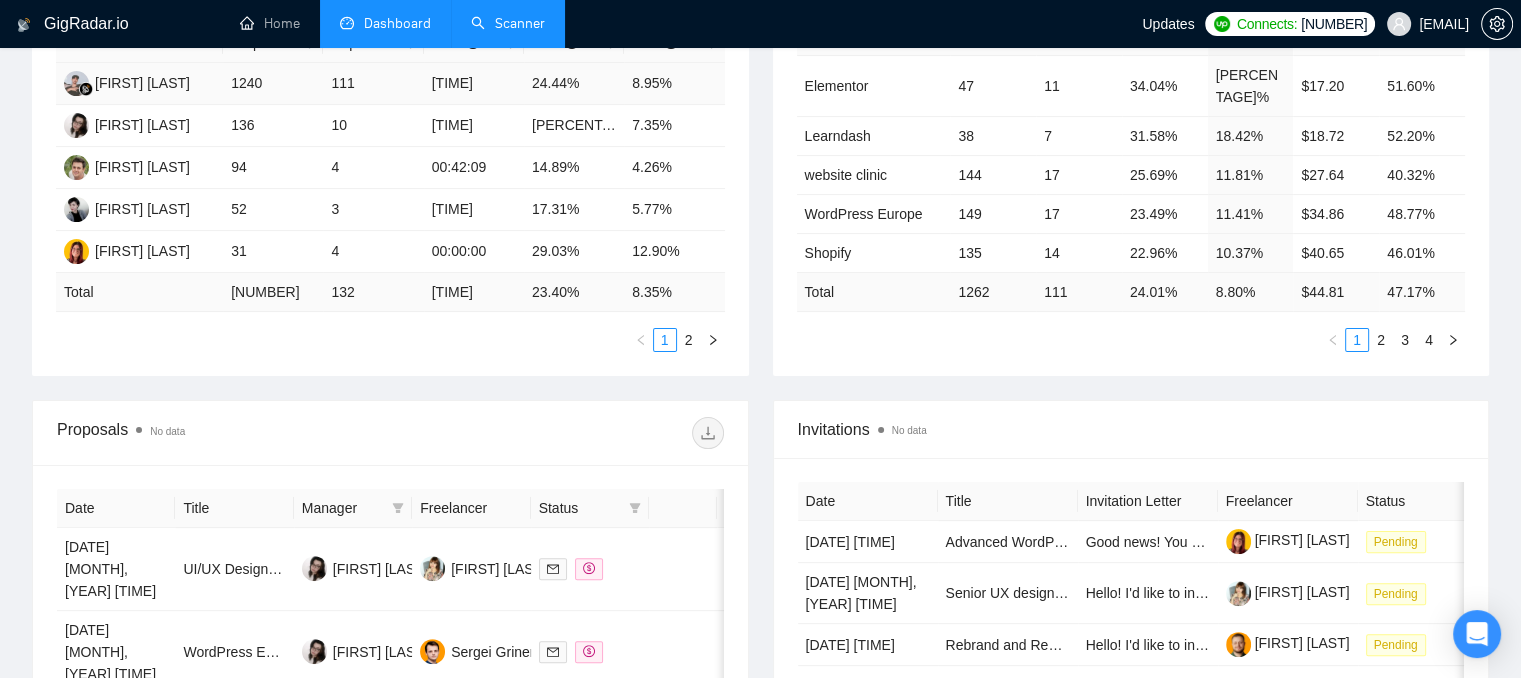 scroll, scrollTop: 480, scrollLeft: 0, axis: vertical 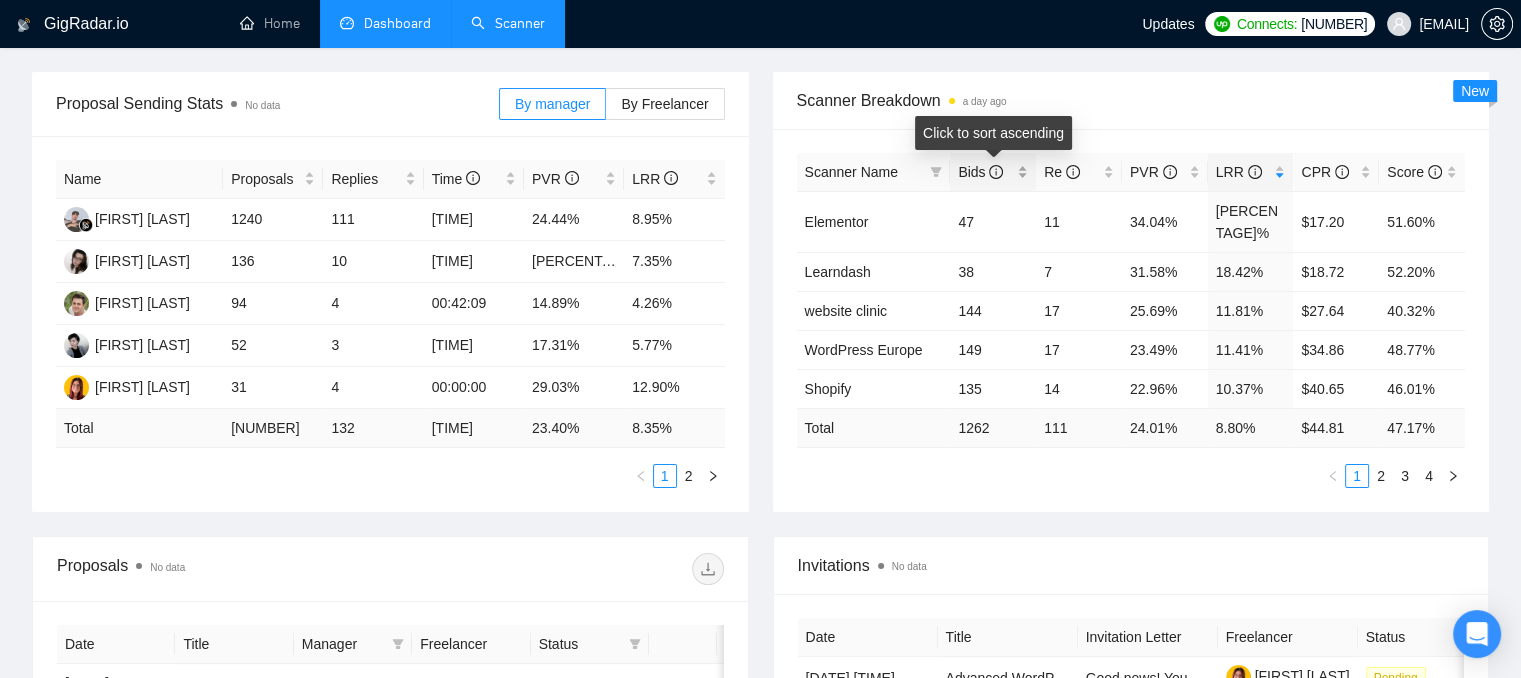 click on "Bids" at bounding box center (993, 172) 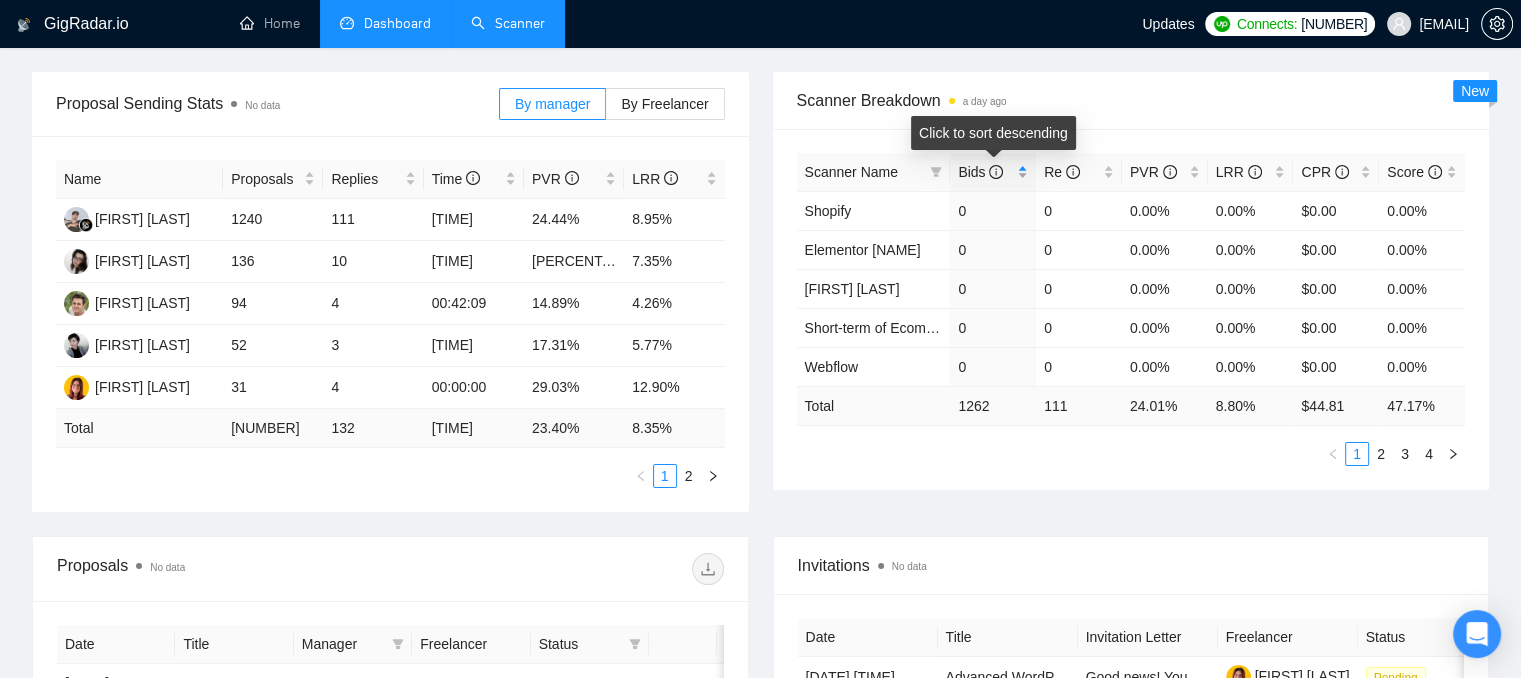 click on "Bids" at bounding box center [993, 172] 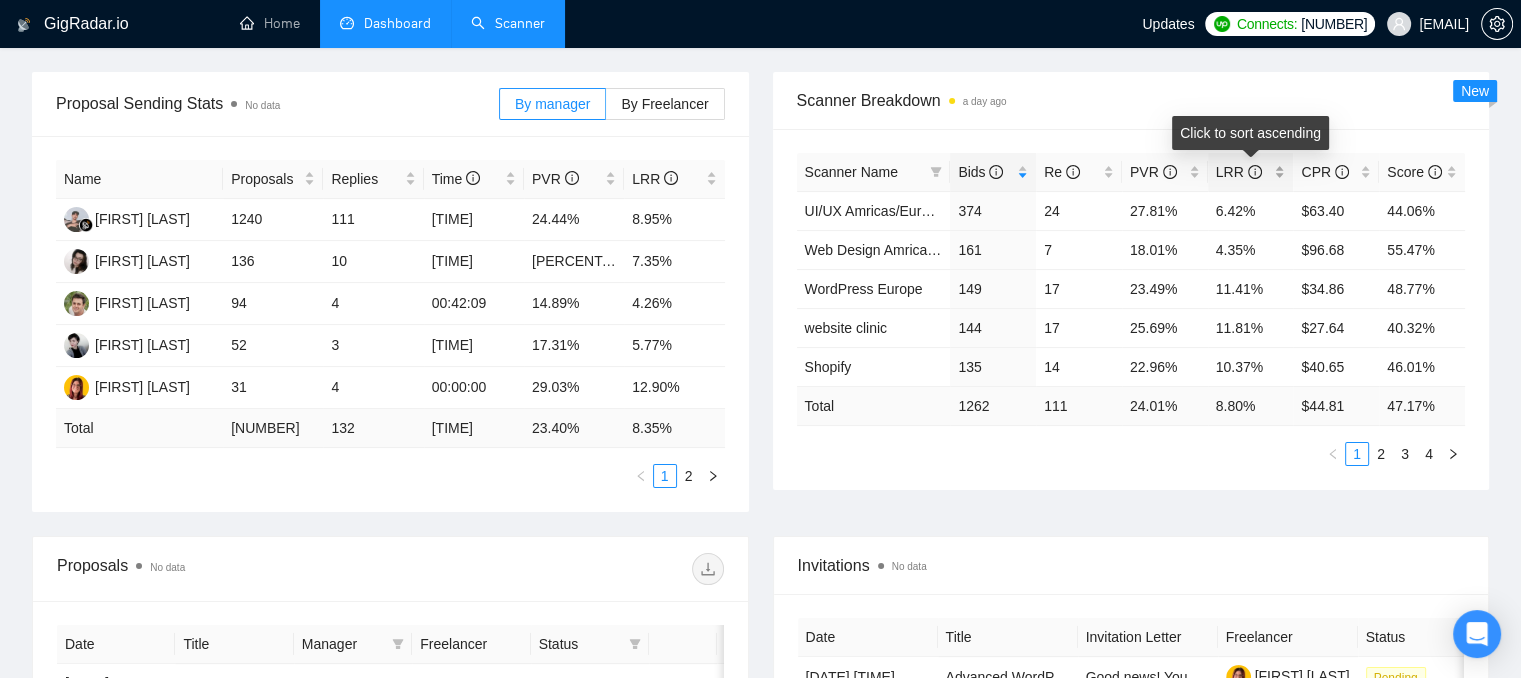 click on "LRR" at bounding box center (1251, 172) 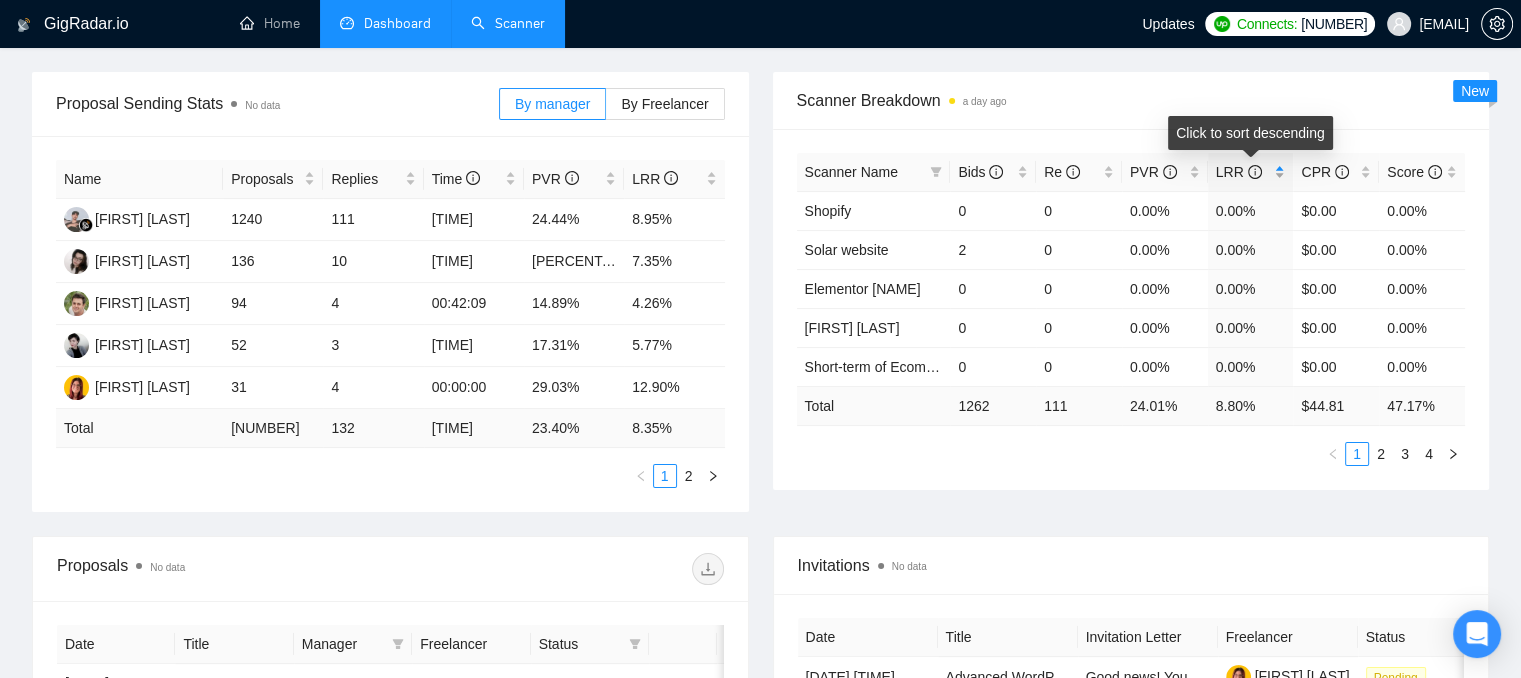 click on "LRR" at bounding box center [1251, 172] 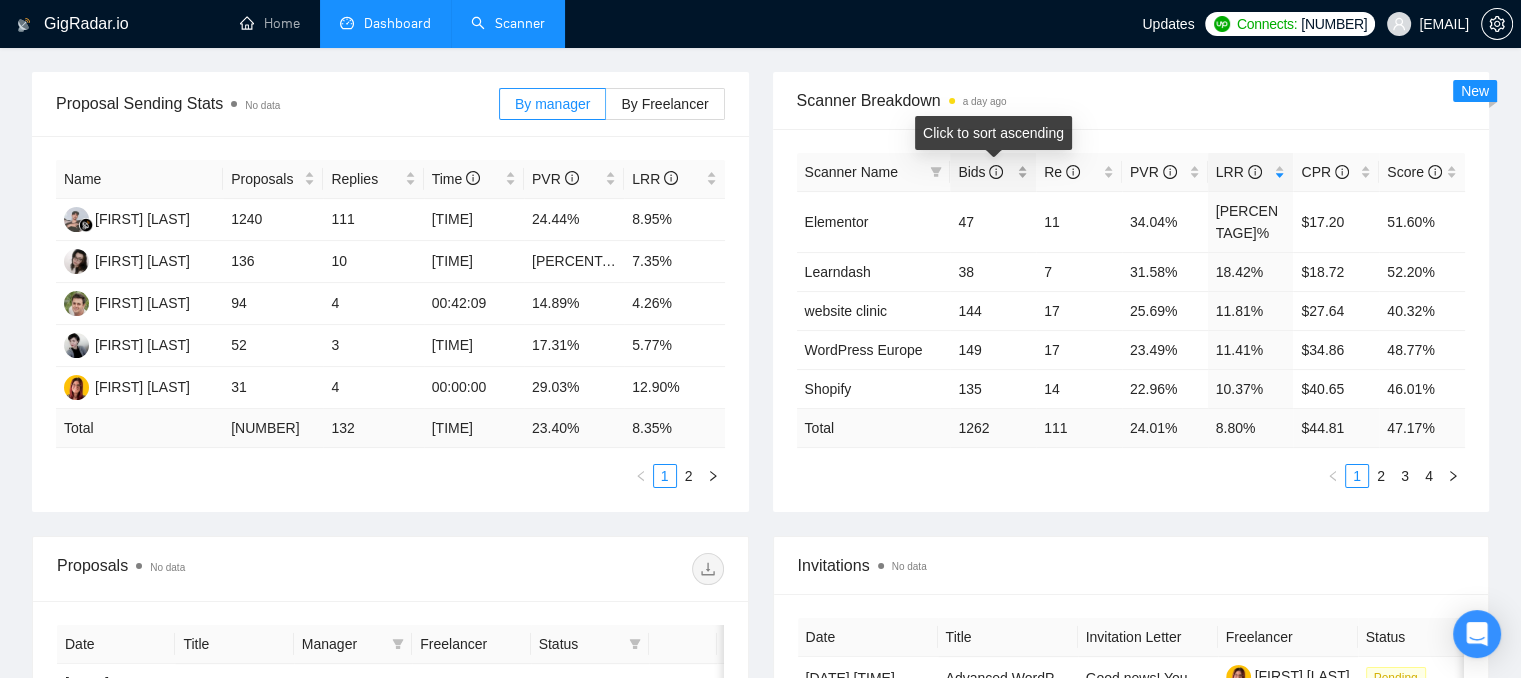 click on "Bids" at bounding box center (993, 172) 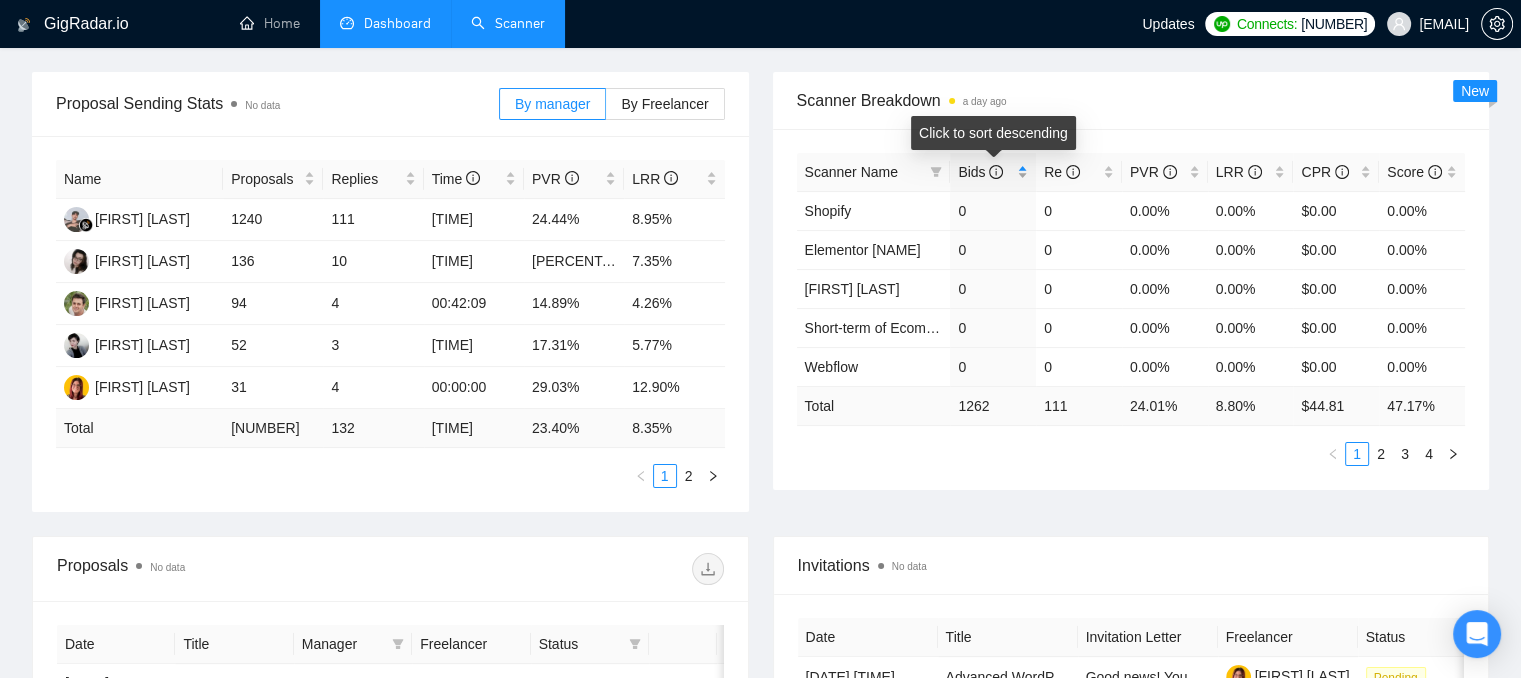 click on "Bids" at bounding box center [993, 172] 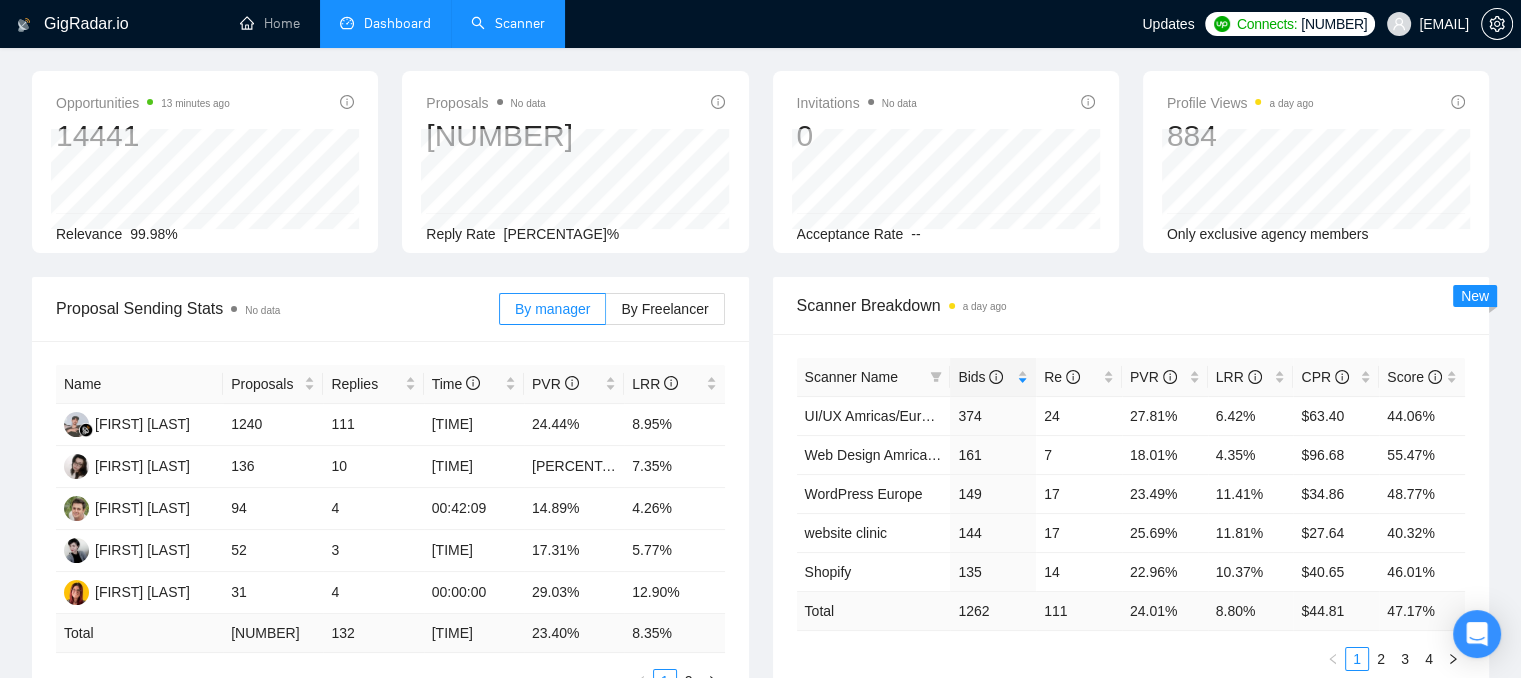 scroll, scrollTop: 0, scrollLeft: 0, axis: both 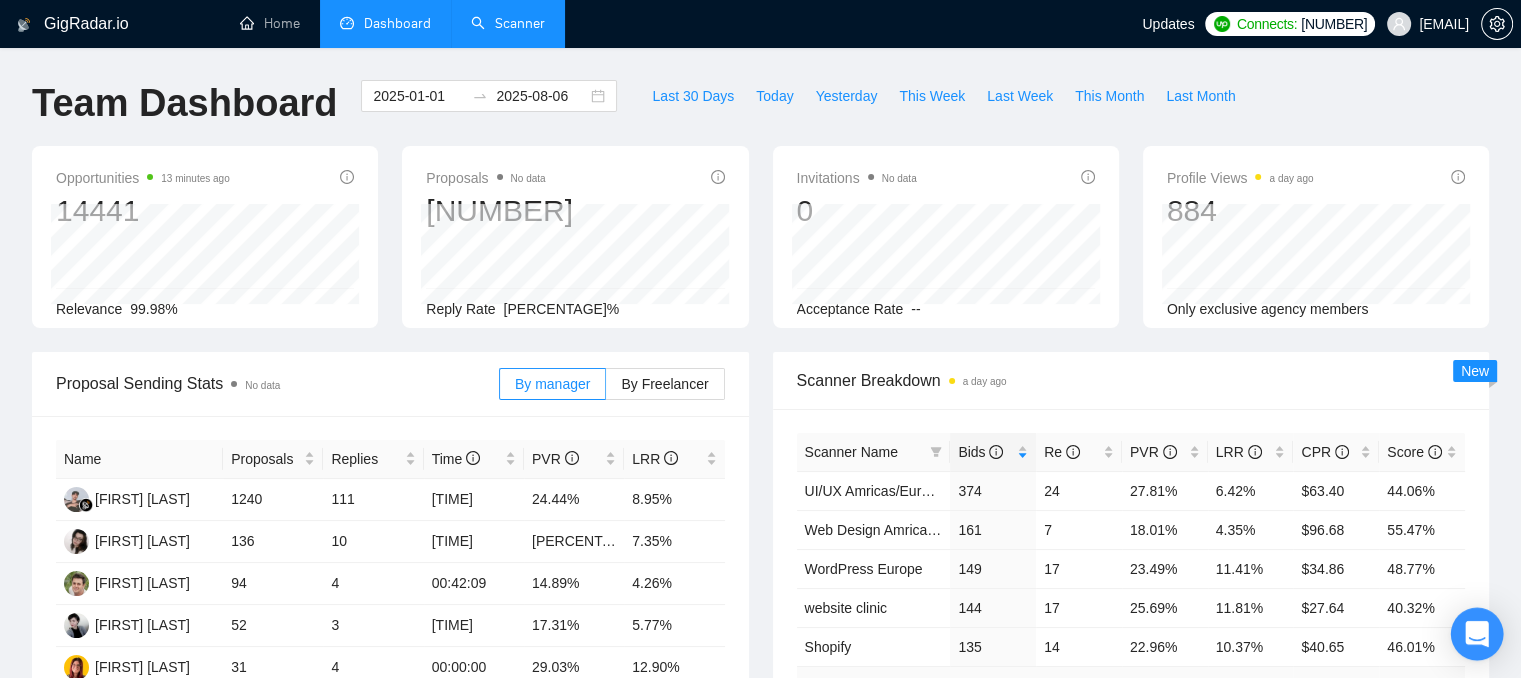 click 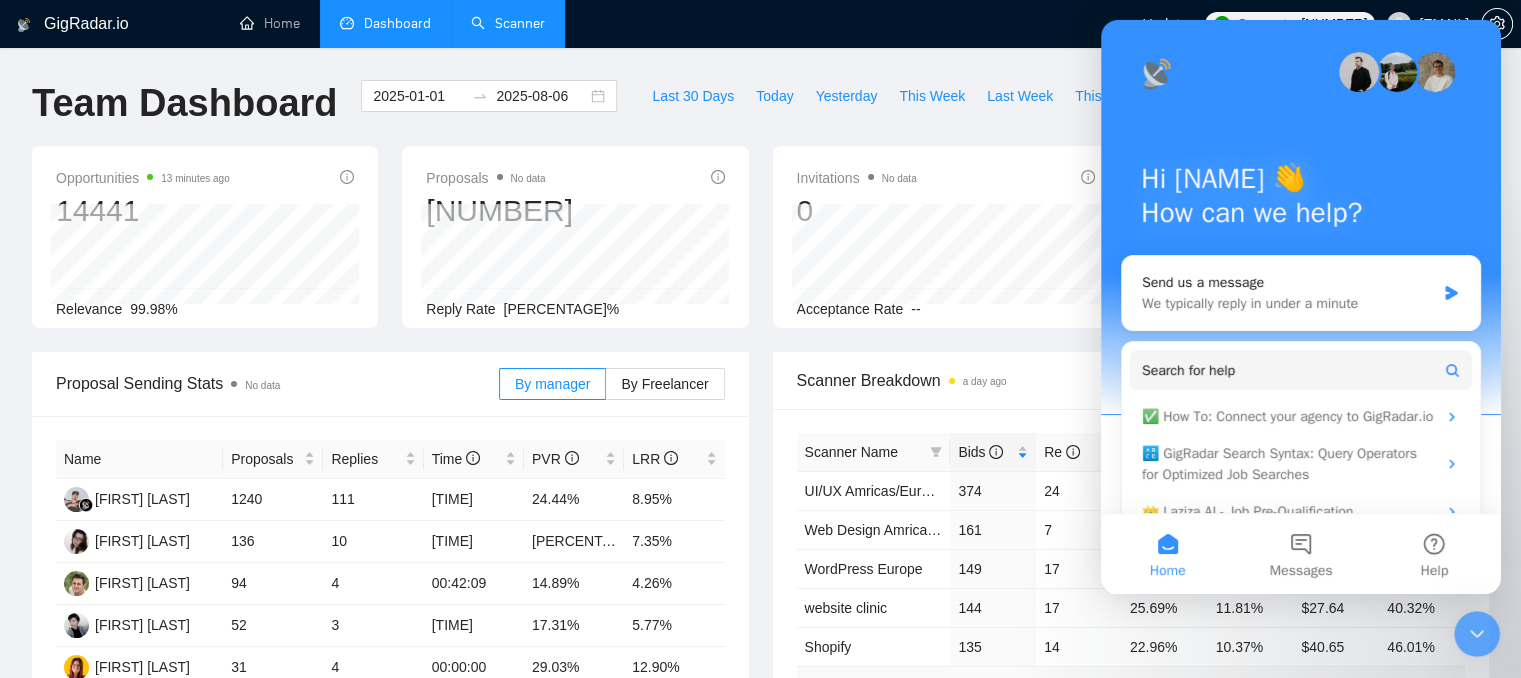 scroll, scrollTop: 0, scrollLeft: 0, axis: both 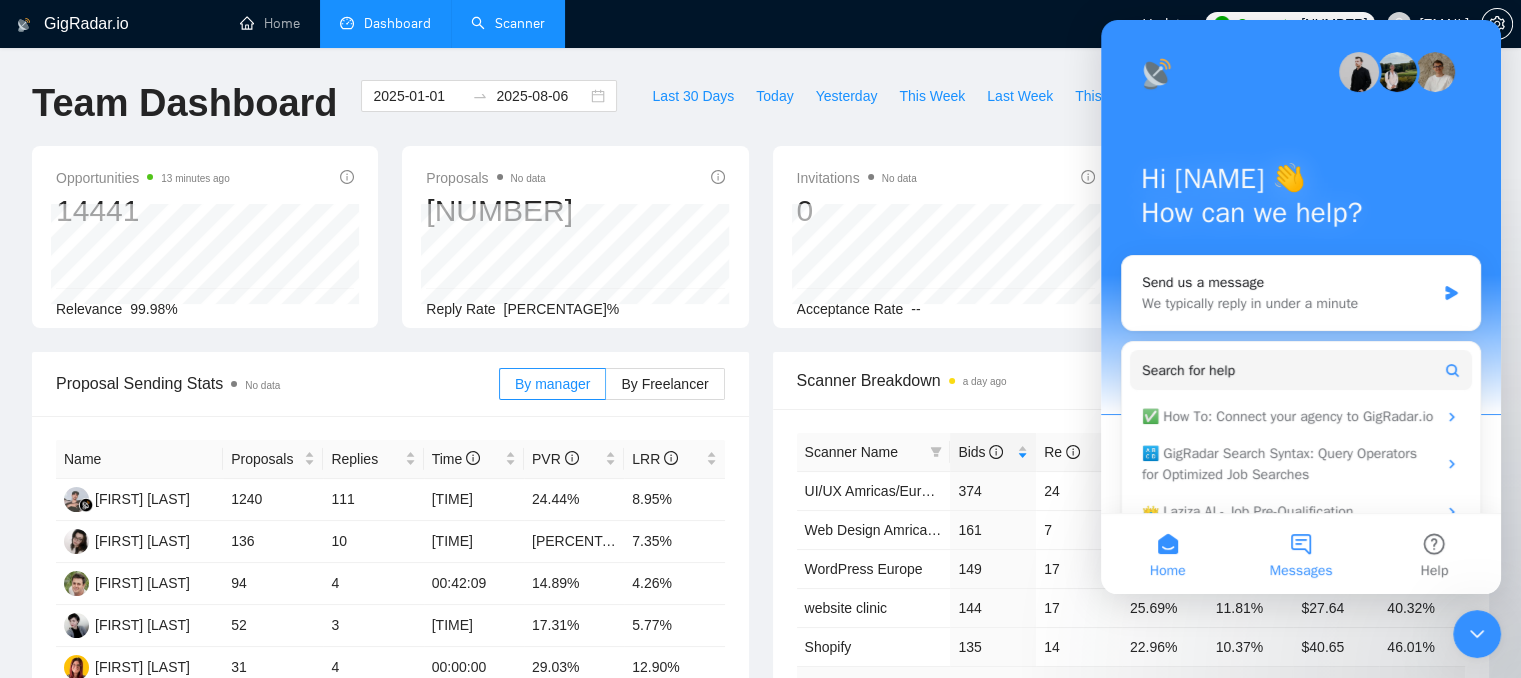 click on "Messages" at bounding box center [1301, 571] 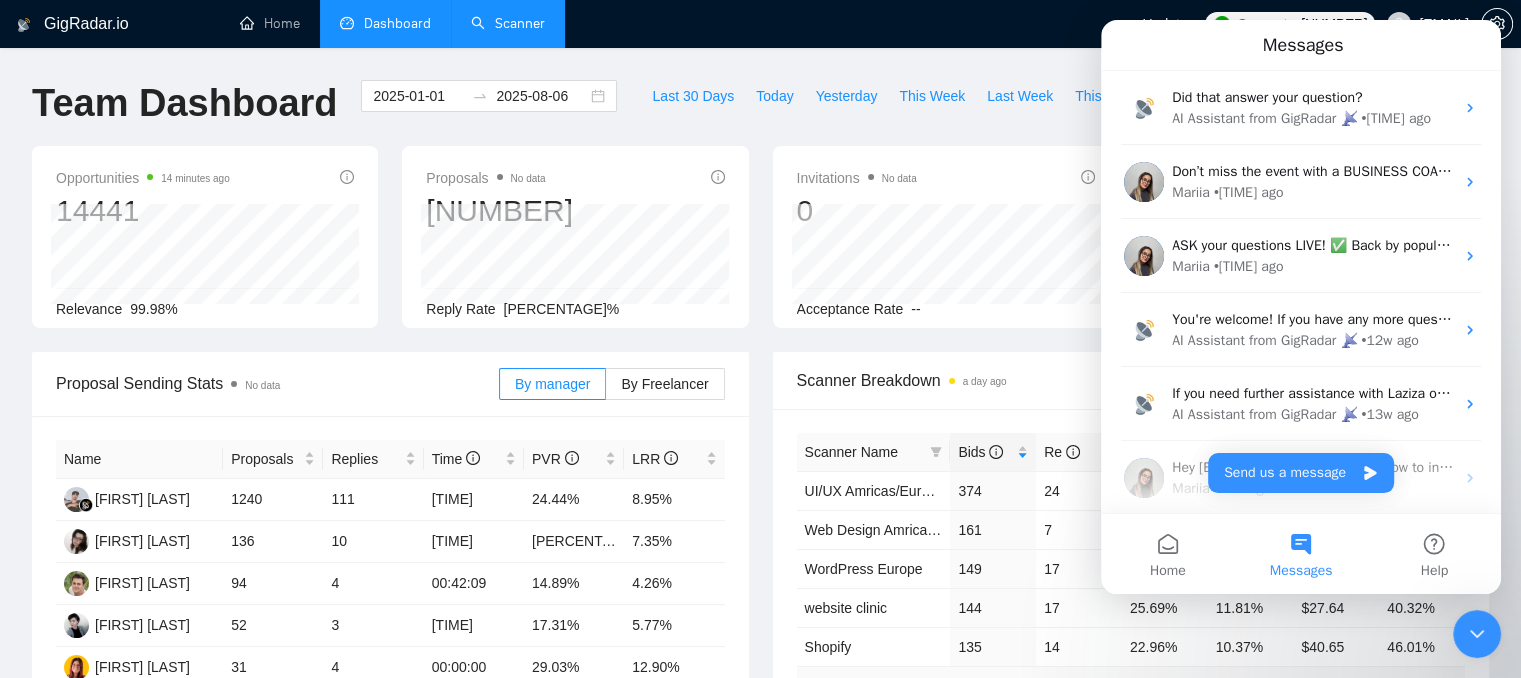 click on "GigRadar.io Home Dashboard Scanner Updates Connects: [NUMBER] [EMAIL] Team Dashboard [DATE]-[DATE] Last 30 Days Today Yesterday This Week Last Week This Month Last Month Opportunities [TIME] ago [NUMBER] Relevance [PERCENT]% Proposals No data [NUMBER] Reply Rate [PERCENT]% Invitations No data [NUMBER] Acceptance Rate -- Profile Views a day ago [NUMBER] Only exclusive agency members Proposal Sending Stats No data By manager By Freelancer Name Proposals Replies Time PVR LRR Rizki Ferdiyansyah [NUMBER] [NUMBER] [TIME] [PERCENT]% [PERCENT]% [FIRST] [LAST] [NUMBER] [NUMBER] [TIME] [PERCENT]% [PERCENT]% Maksim Filonenko [NUMBER] [NUMBER] [TIME] [PERCENT]% [PERCENT]% Olga Kotenko [NUMBER] [NUMBER] [TIME] [PERCENT]% [PERCENT]% [FIRST] [LAST] [NUMBER] [NUMBER] [TIME] [PERCENT]% [PERCENT]% Total [NUMBER] [NUMBER] [TIME] [PERCENT]% [PERCENT]% 1 2 Scanner Breakdown a day ago Scanner Name Bids Re PVR LRR CPR Score UI/UX Amricas/Europe/Israel [NUMBER] [NUMBER] [PERCENT]% [PERCENT]% $[NUMBER] [PERCENT]% Web Design Amricas/Europe [NUMBER] [NUMBER] [PERCENT]% [PERCENT]% $[NUMBER] [PERCENT]% WordPress Europe [NUMBER] [NUMBER] [PERCENT]% [PERCENT]% $[NUMBER] [PERCENT]% website clinic" at bounding box center [760, 956] 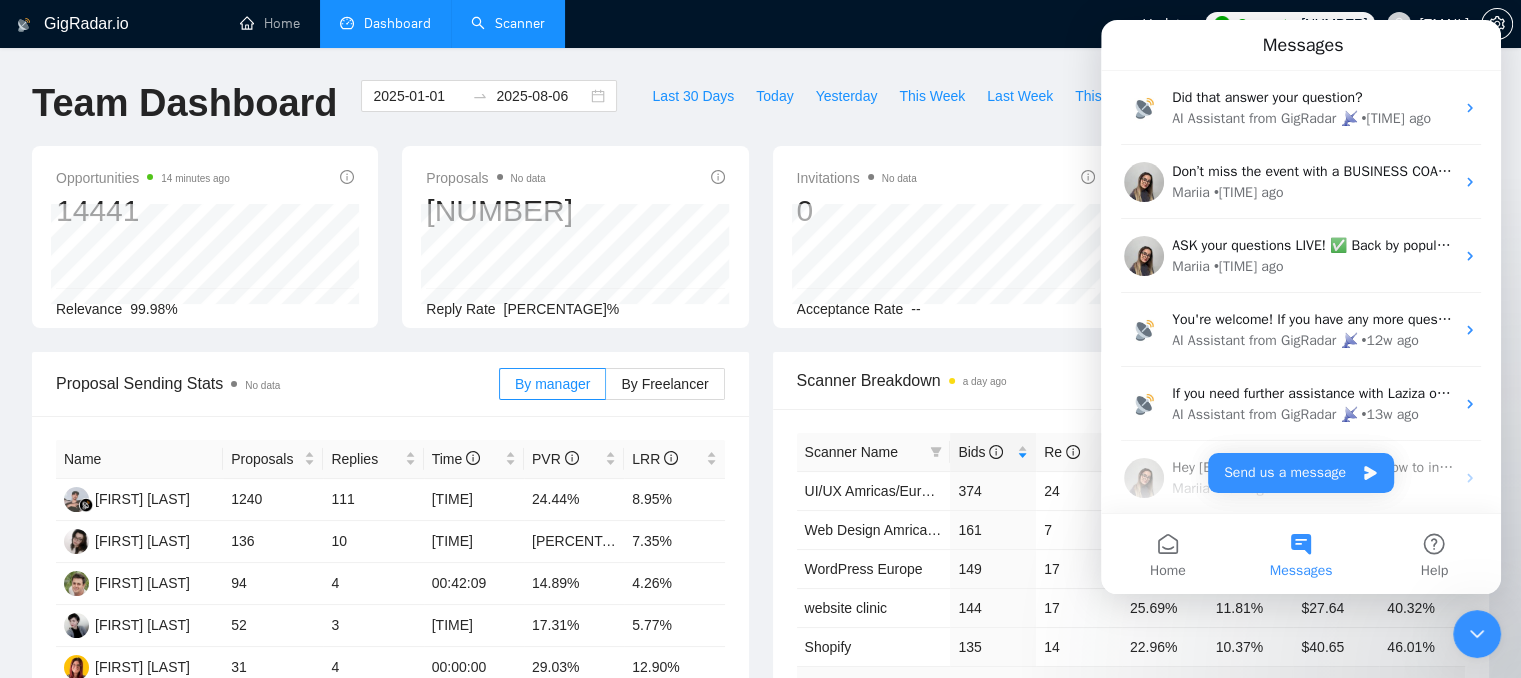 click 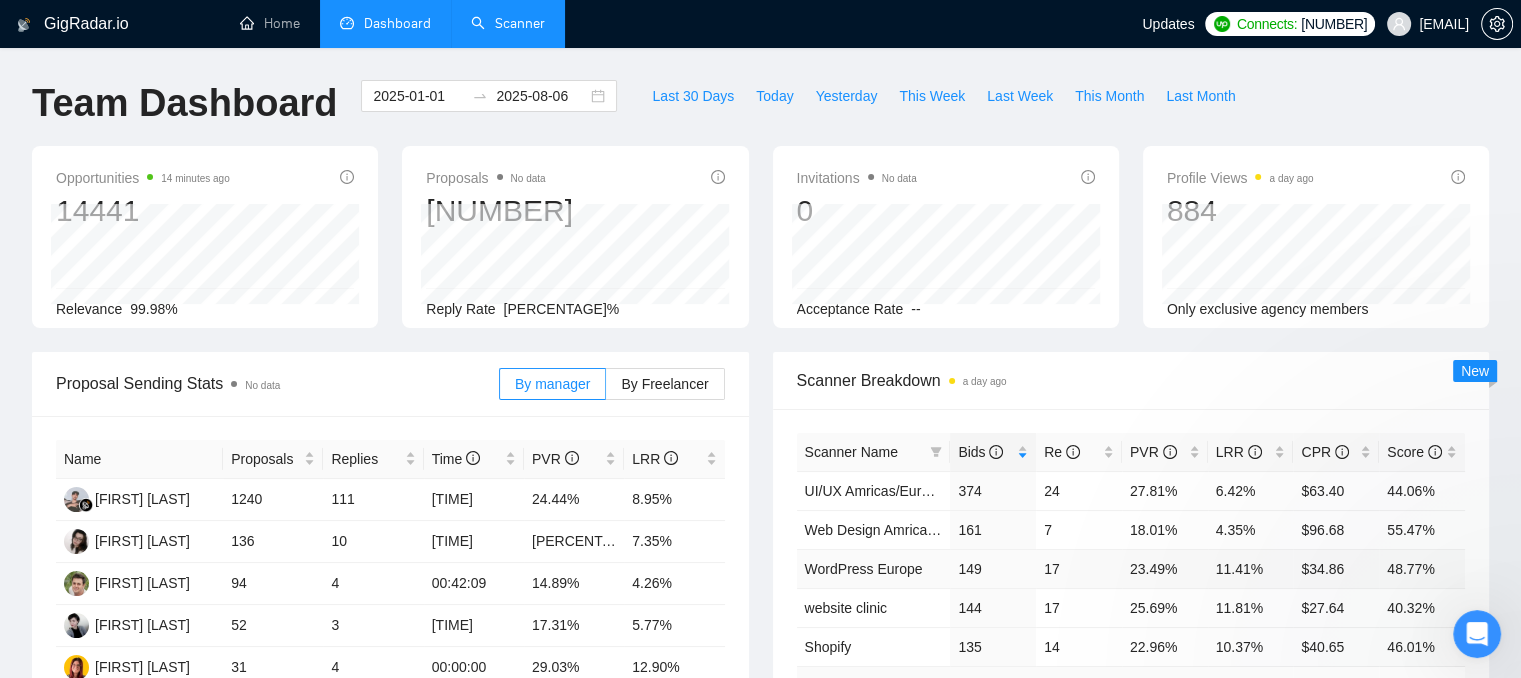 scroll, scrollTop: 0, scrollLeft: 0, axis: both 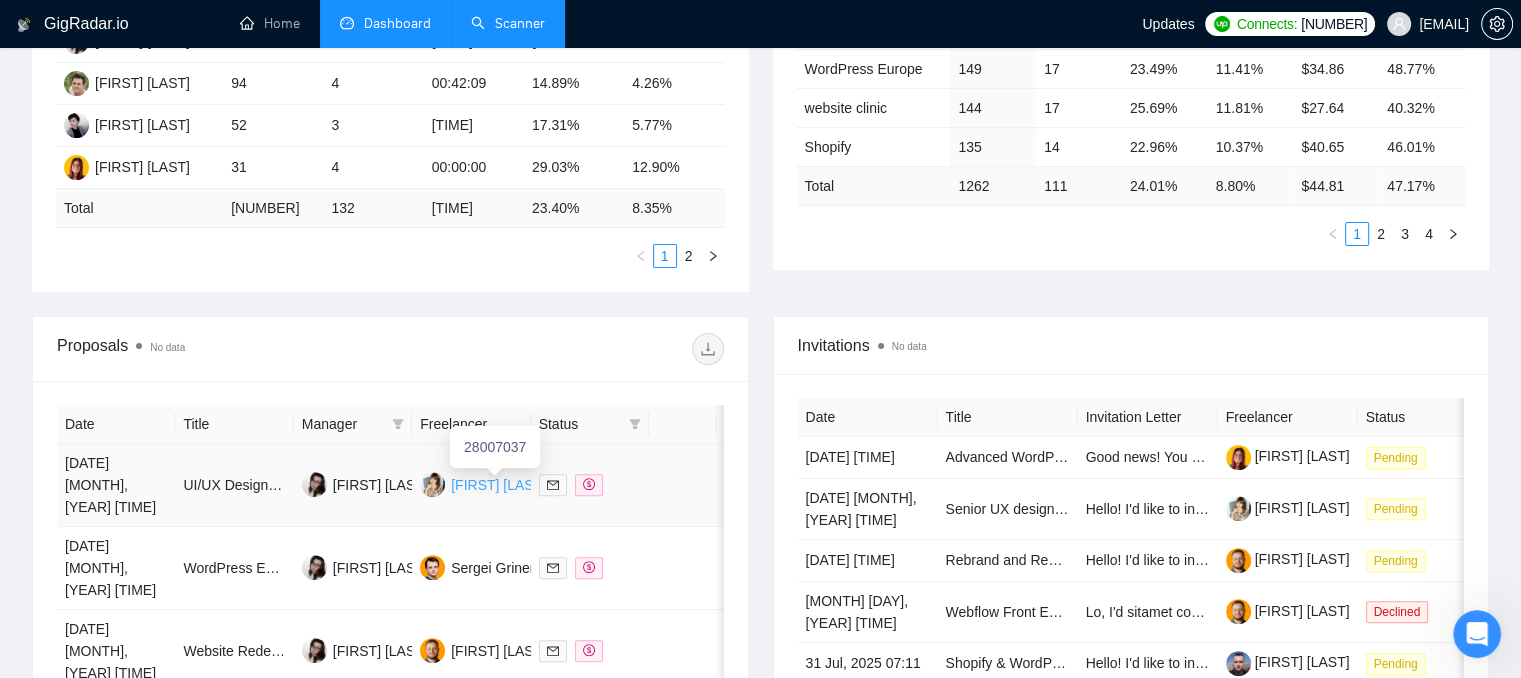 click on "[FIRST] [LAST]" at bounding box center (498, 485) 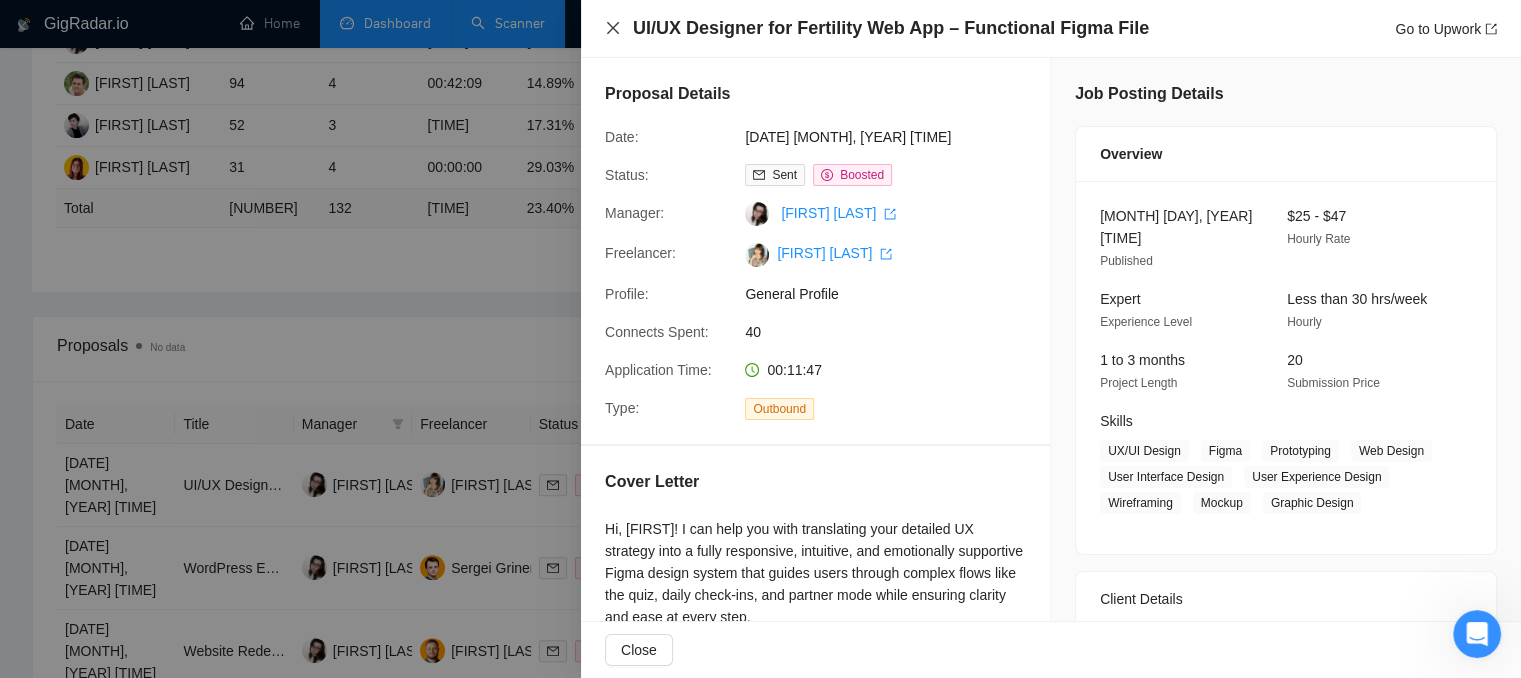 click 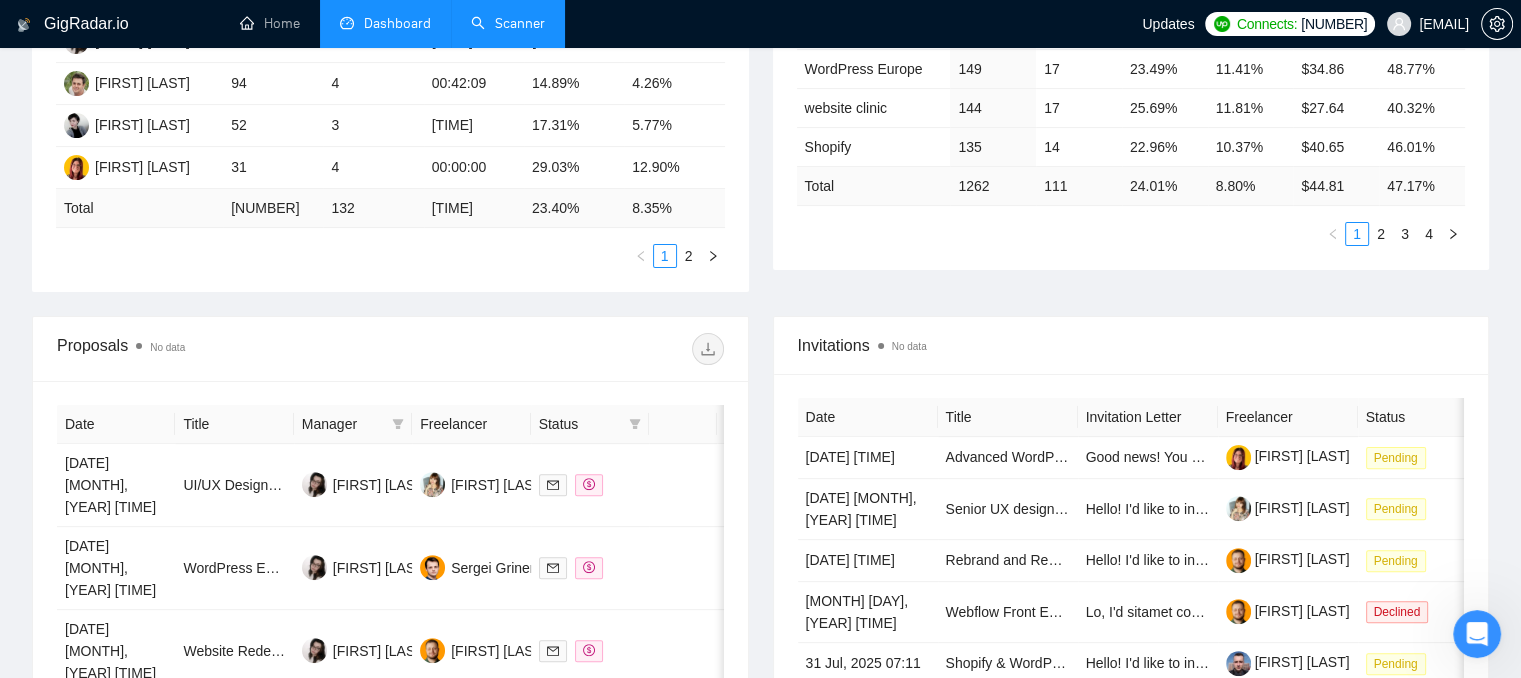 click on "Scanner" at bounding box center (508, 23) 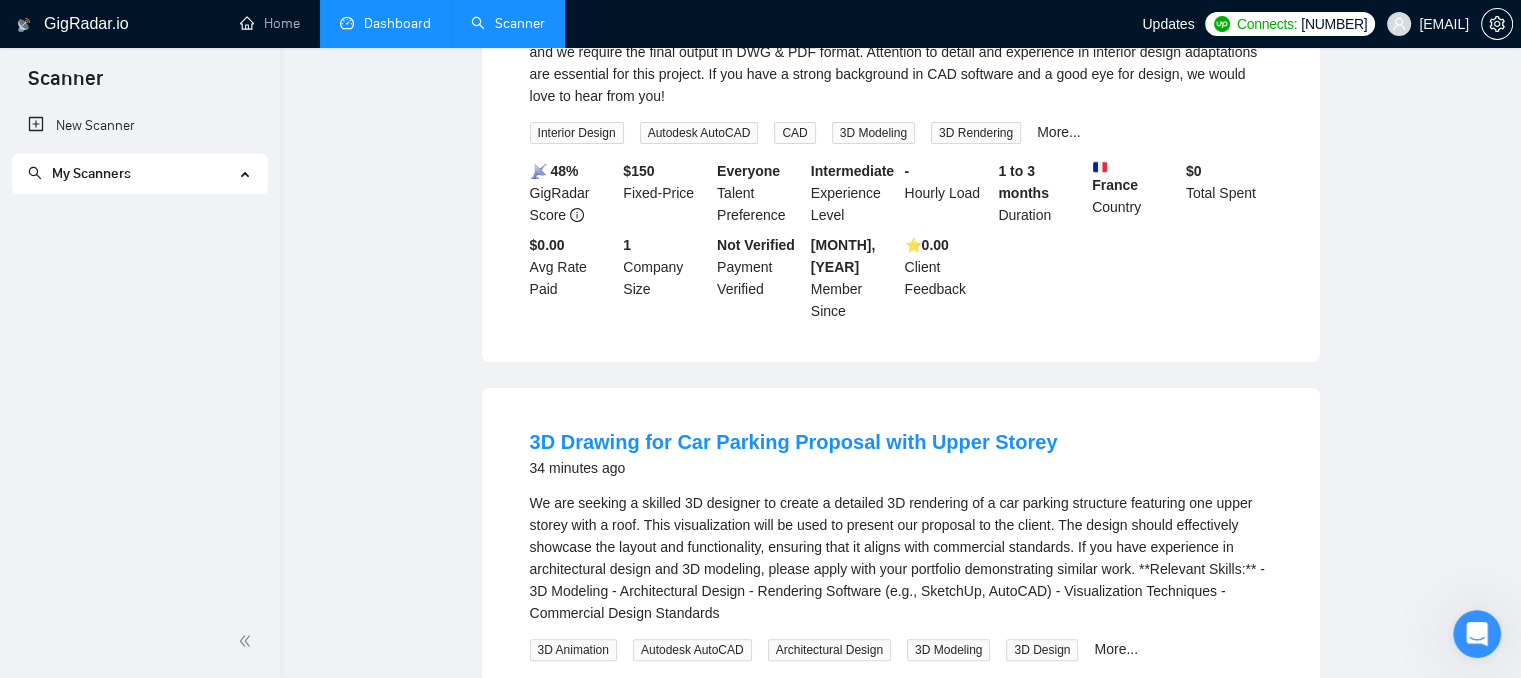 scroll, scrollTop: 0, scrollLeft: 0, axis: both 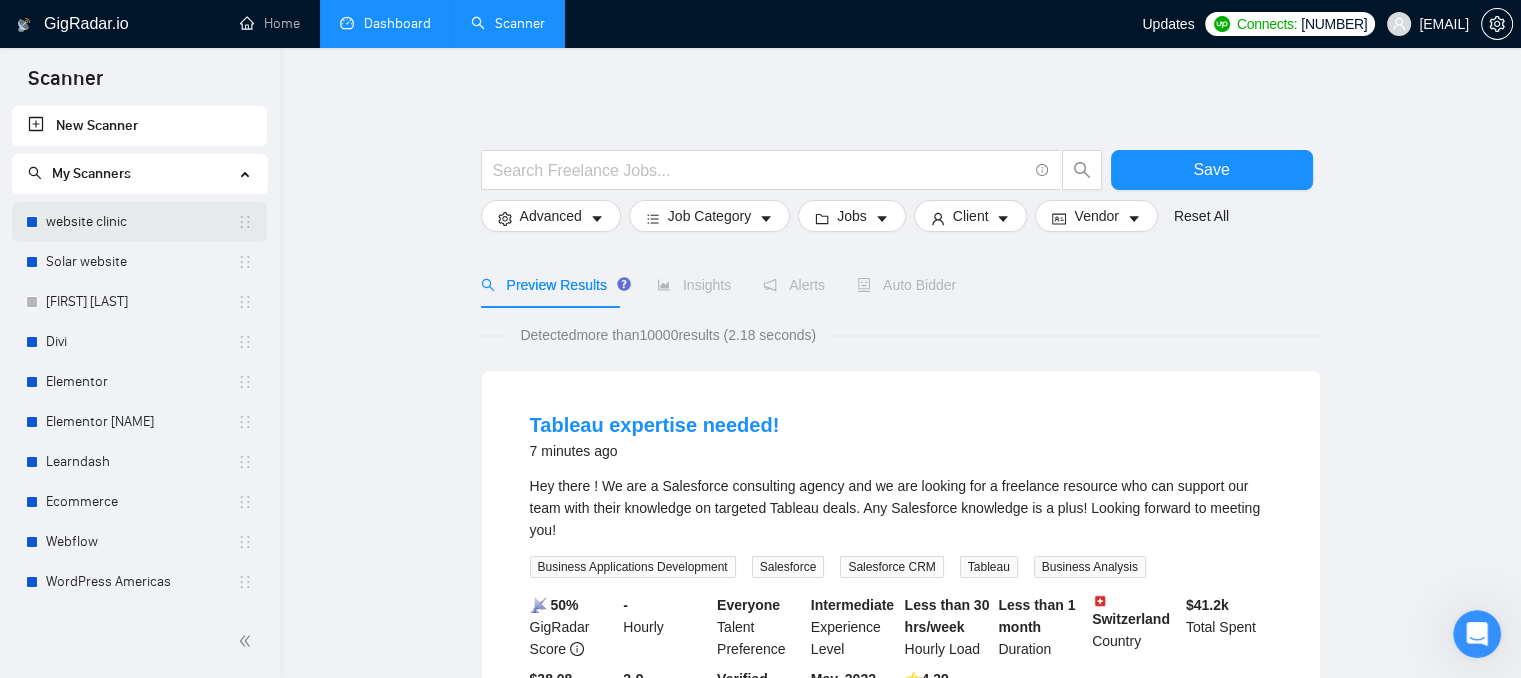 click on "website clinic" at bounding box center [141, 222] 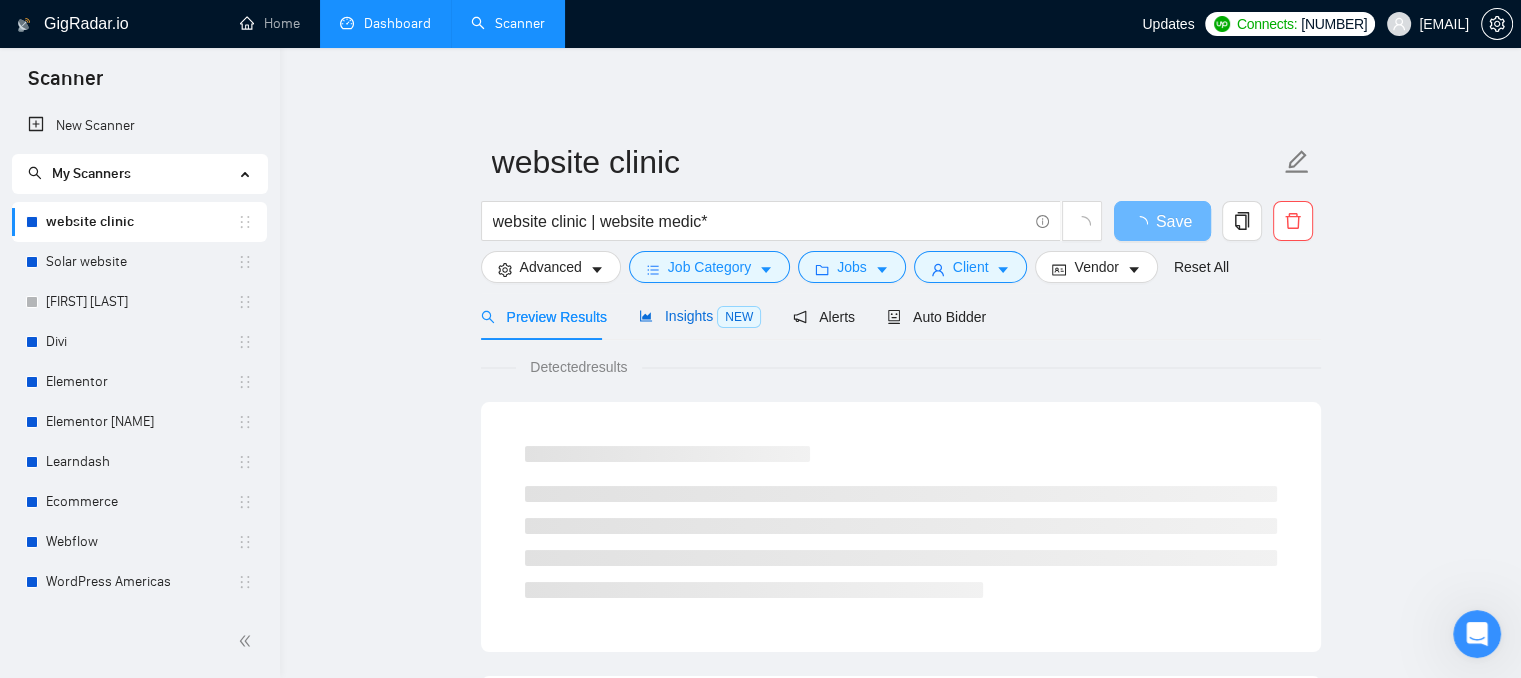 click on "Insights NEW" at bounding box center (700, 316) 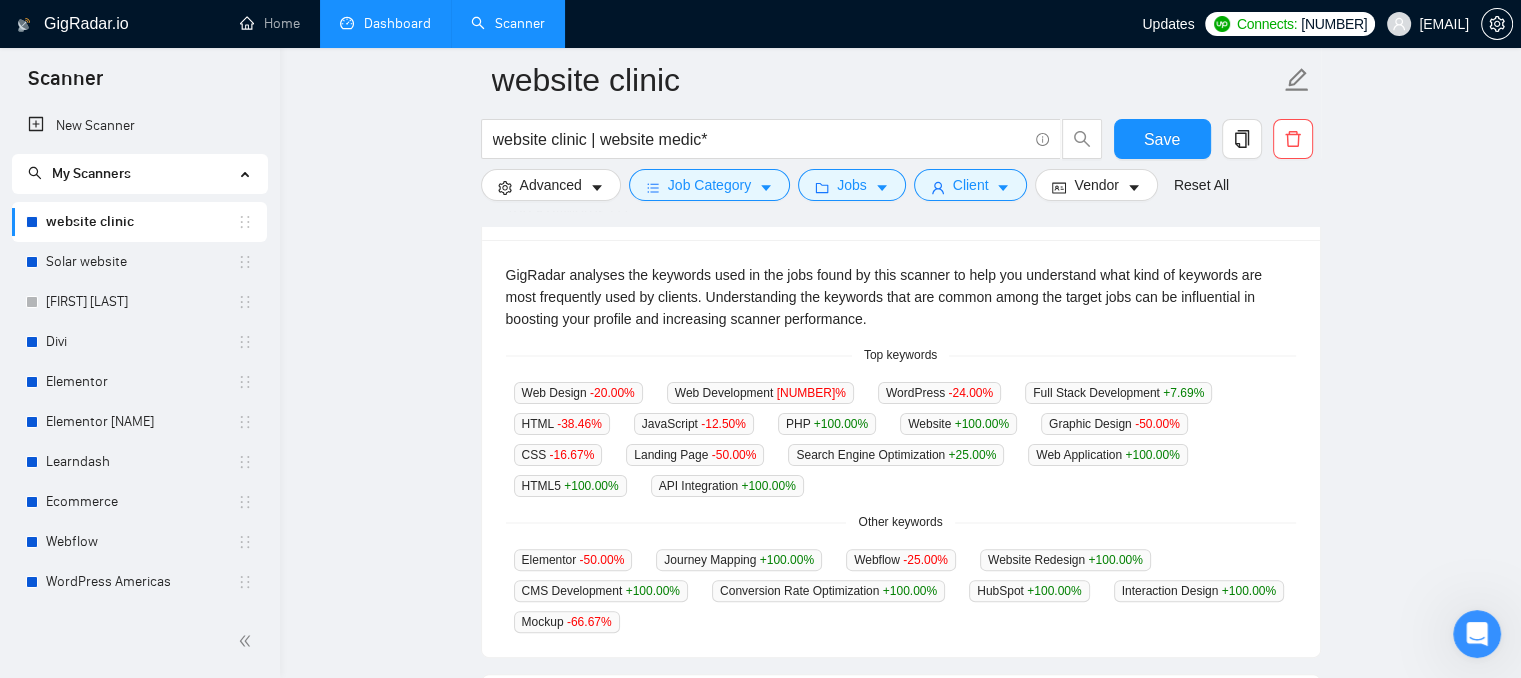 scroll, scrollTop: 500, scrollLeft: 0, axis: vertical 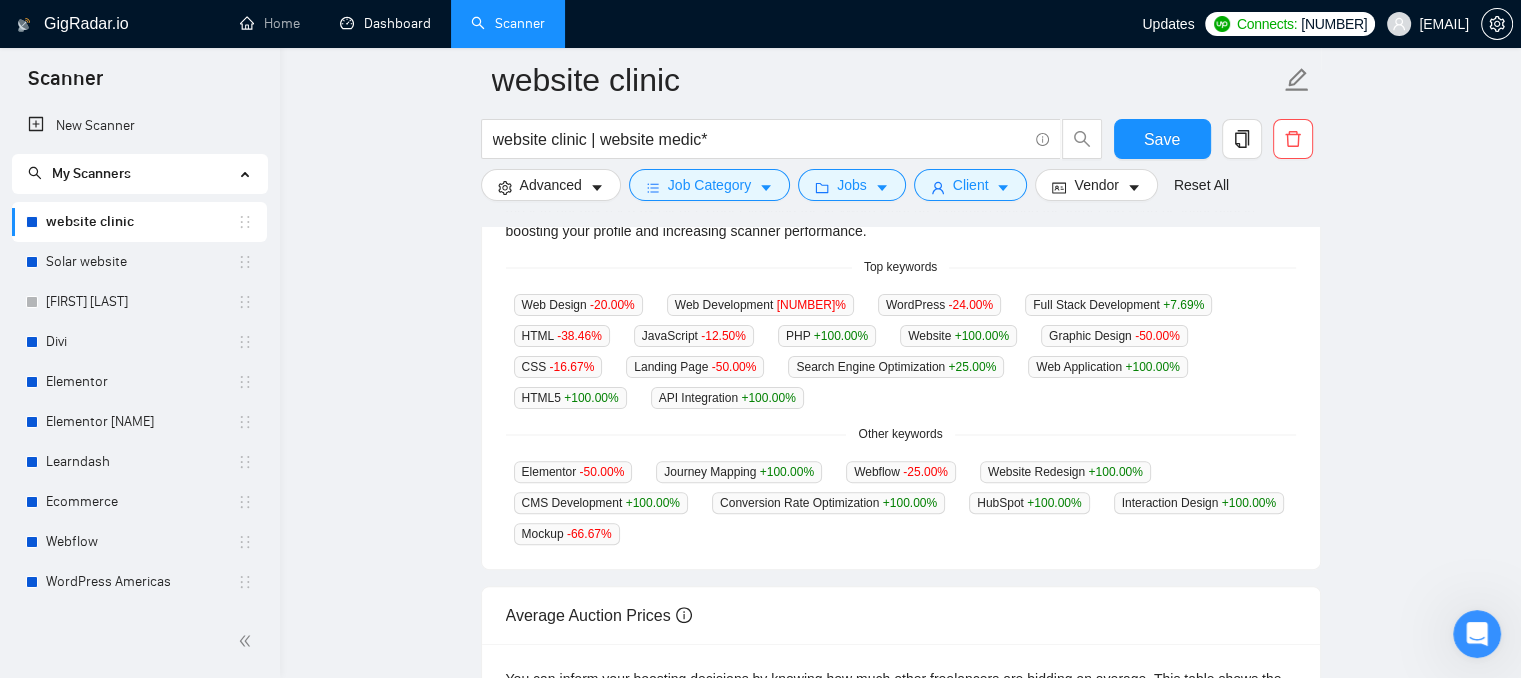 drag, startPoint x: 357, startPoint y: 24, endPoint x: 482, endPoint y: 46, distance: 126.921234 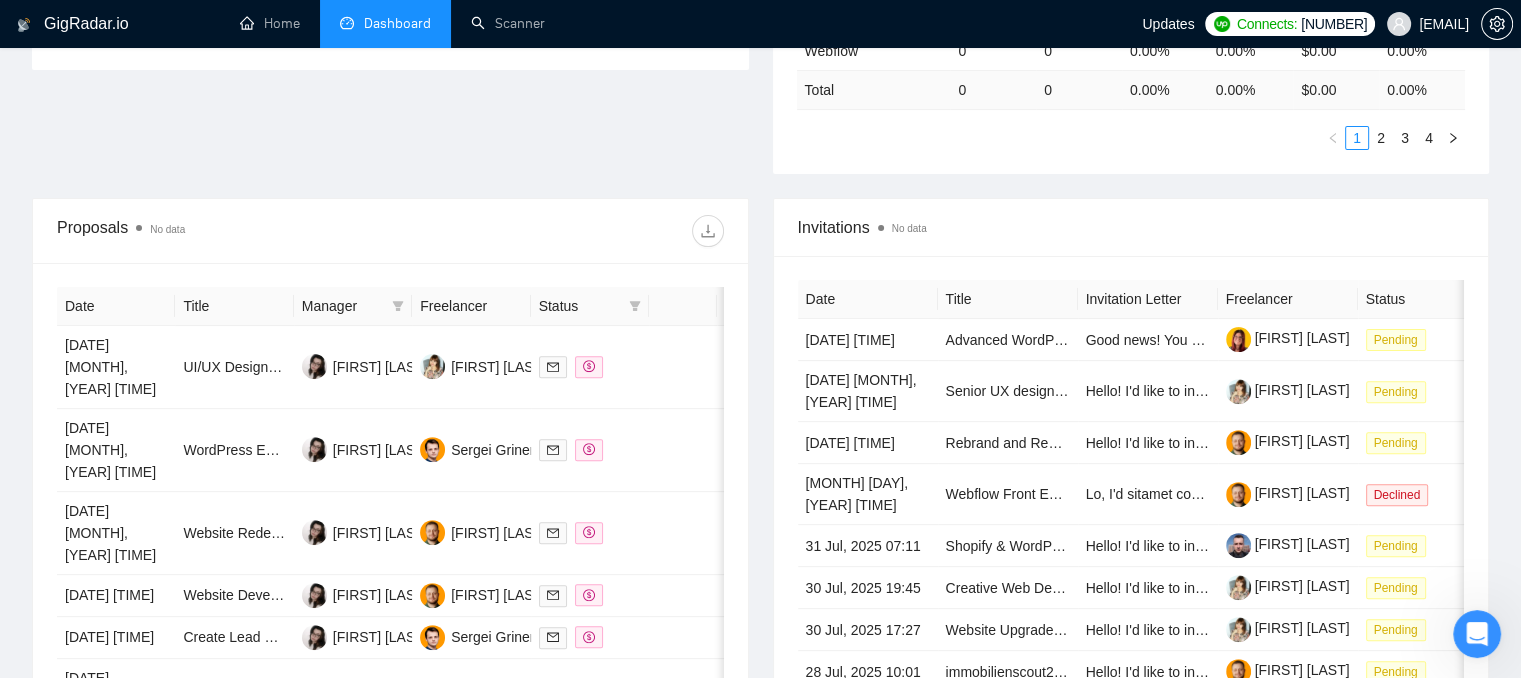 scroll, scrollTop: 600, scrollLeft: 0, axis: vertical 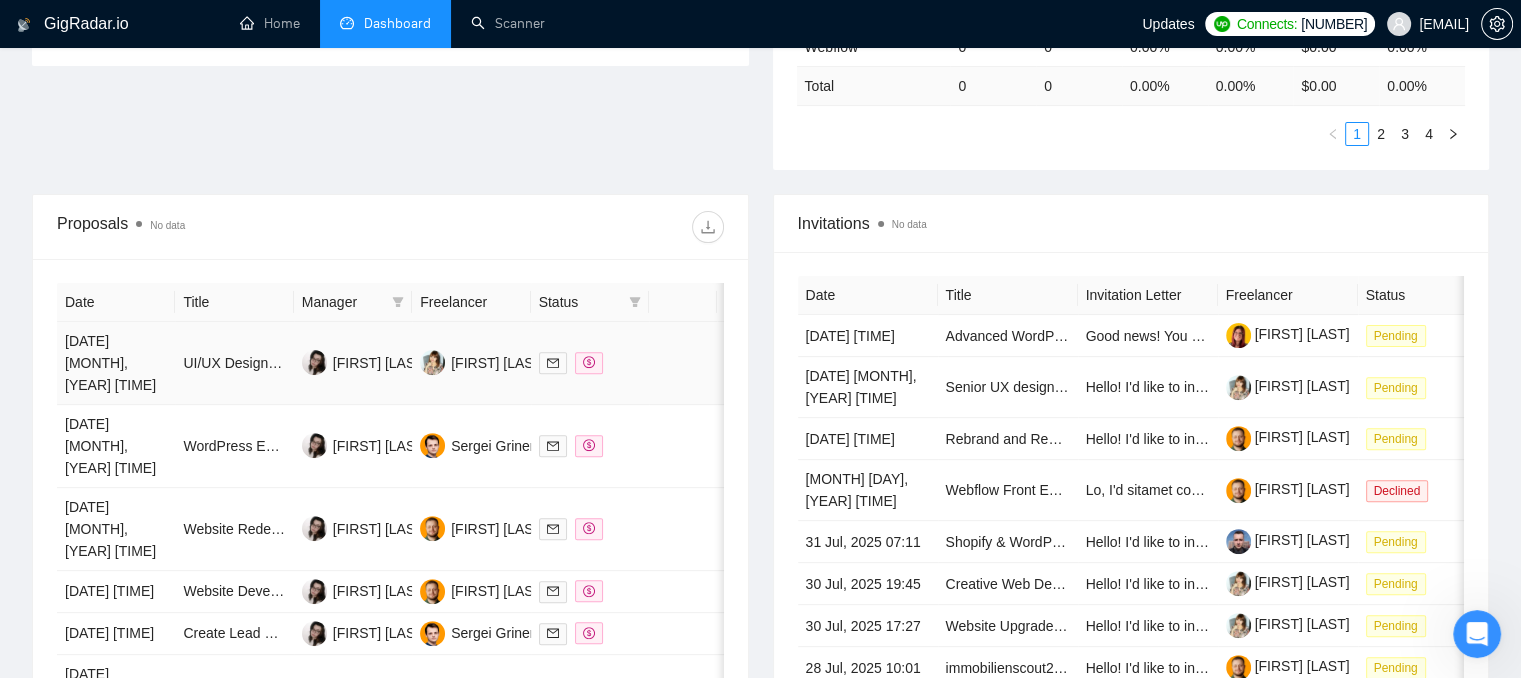 click at bounding box center [590, 362] 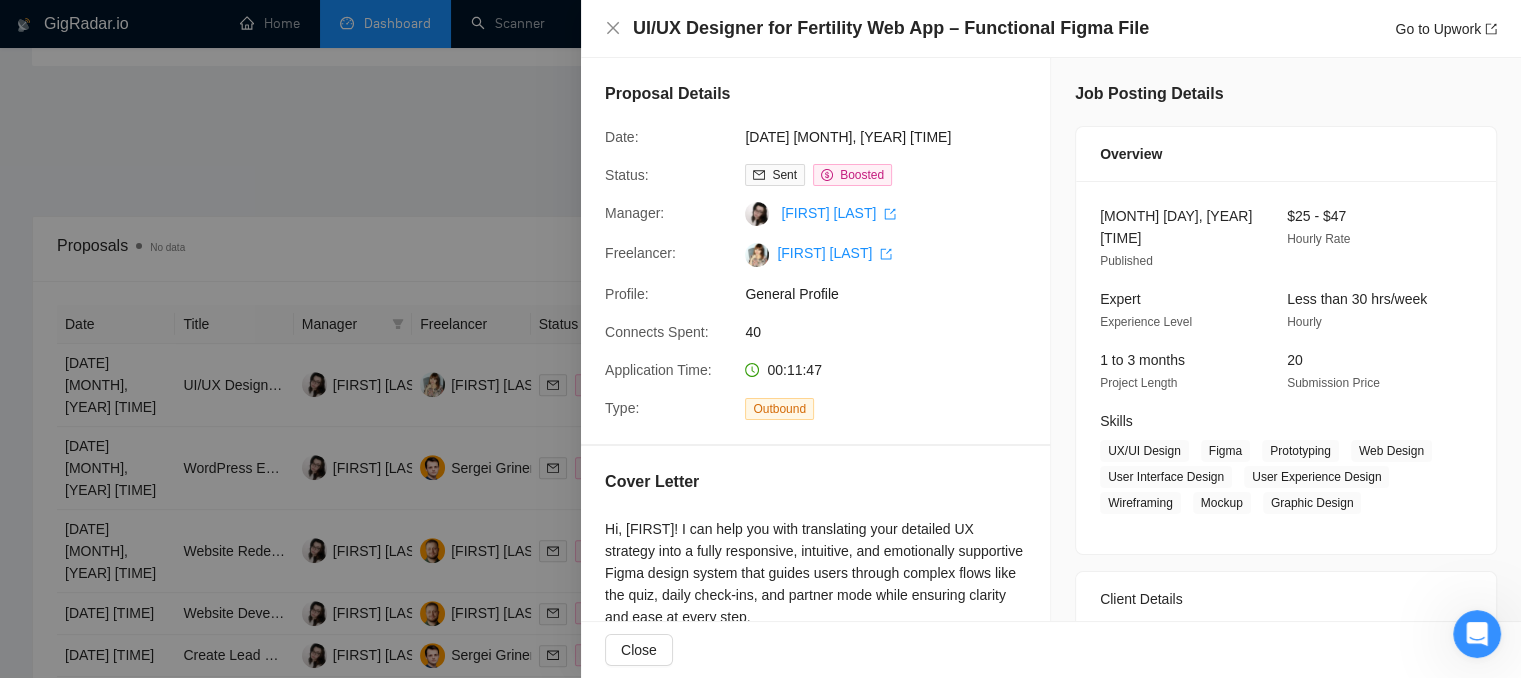 click at bounding box center [760, 339] 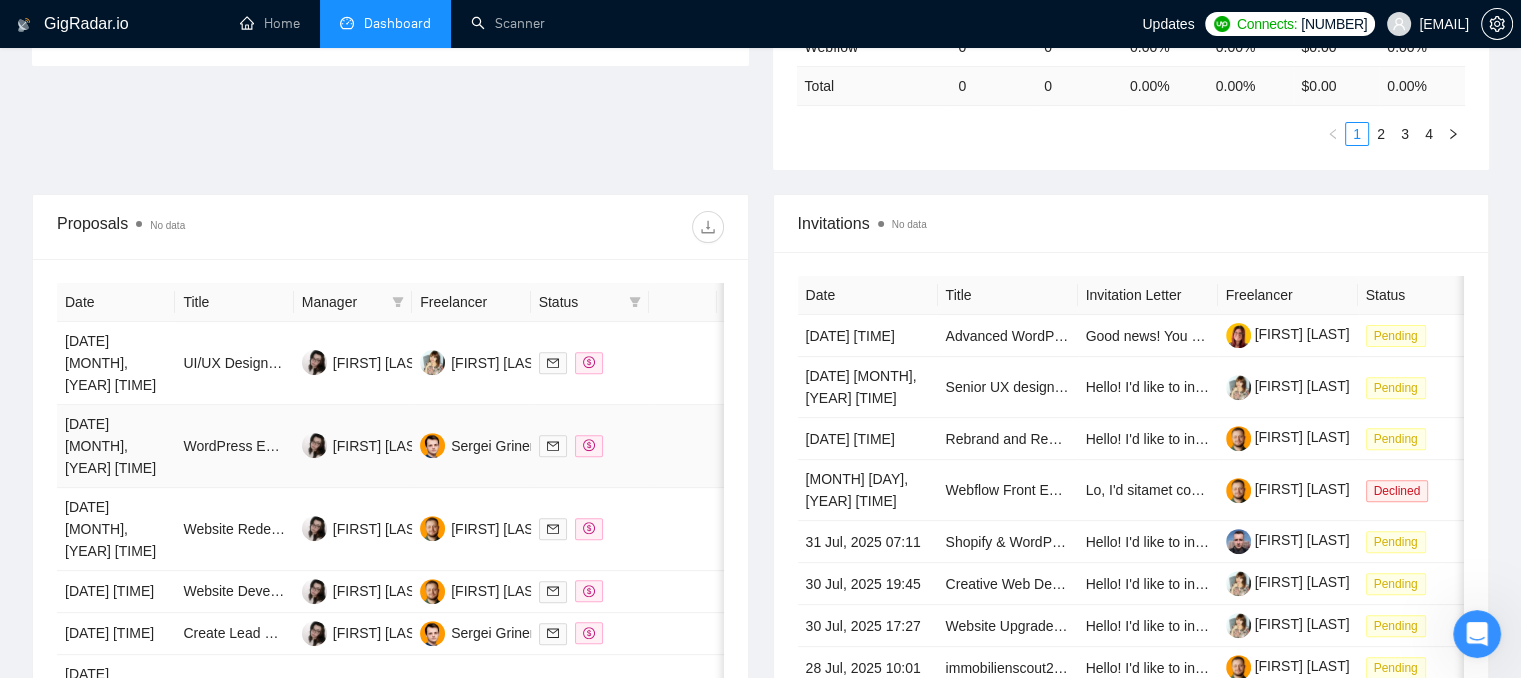 click at bounding box center (590, 445) 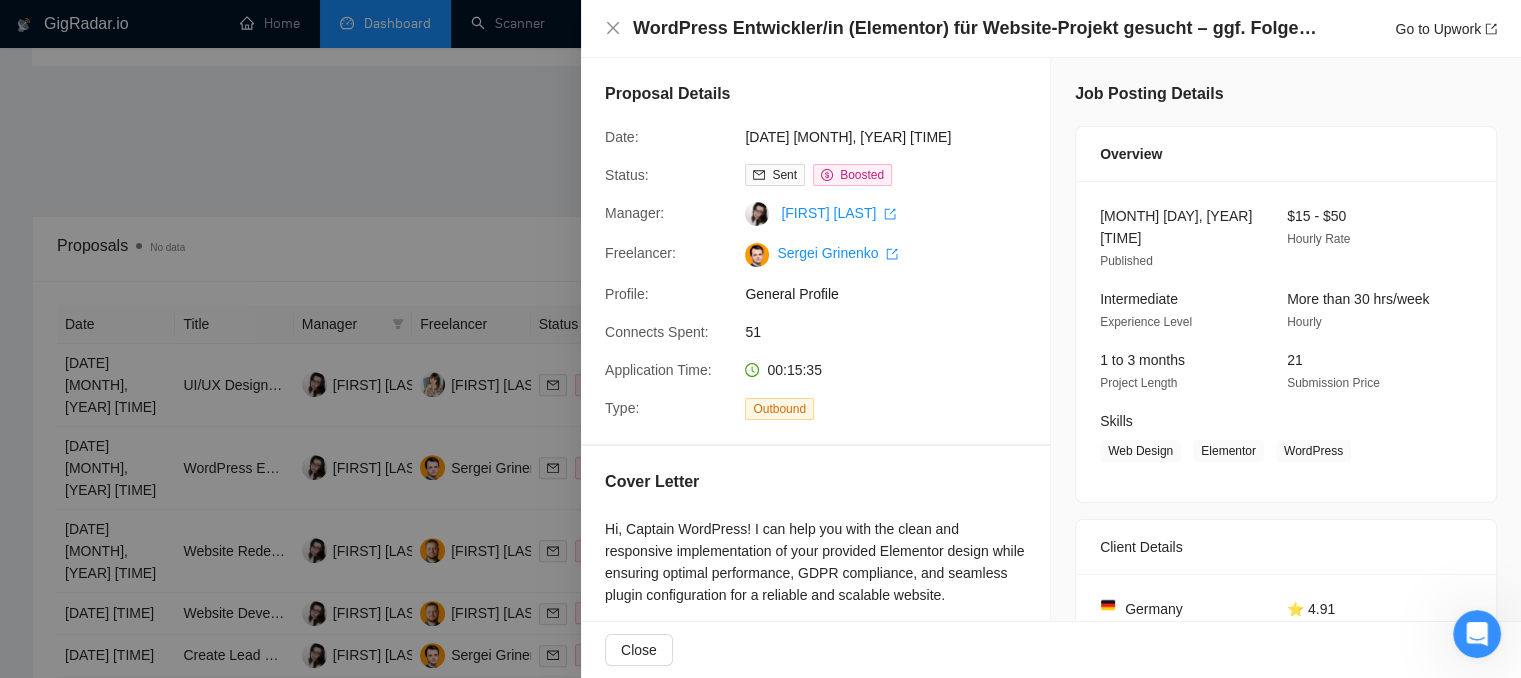 click at bounding box center [760, 339] 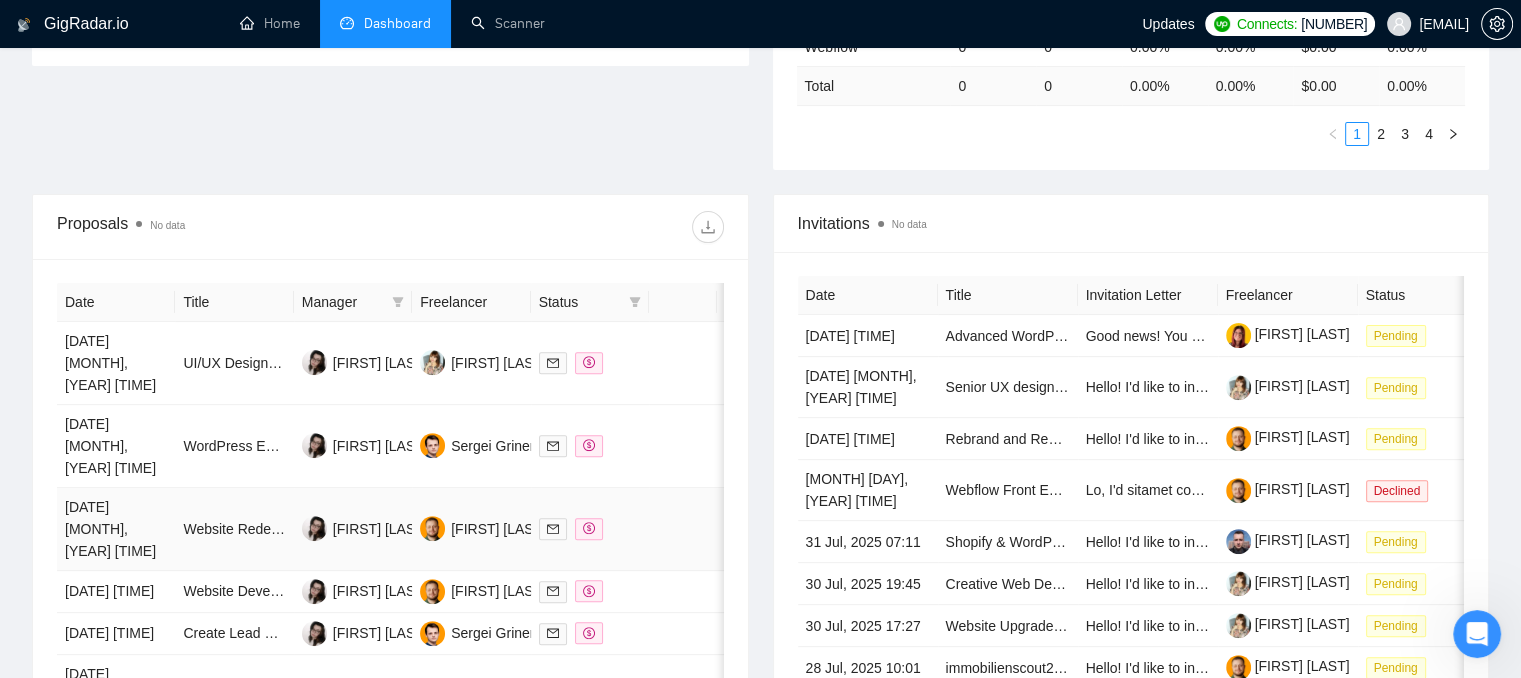 click at bounding box center [590, 528] 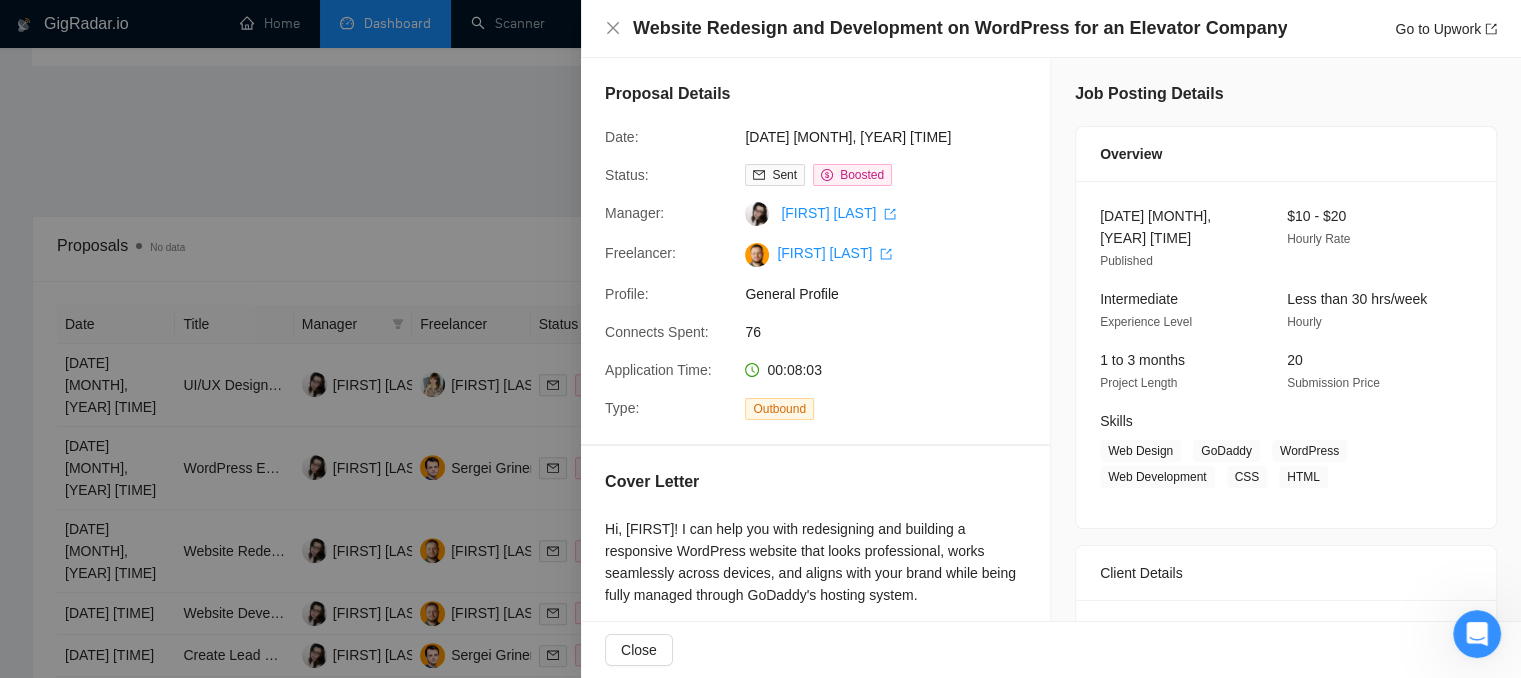 click at bounding box center [760, 339] 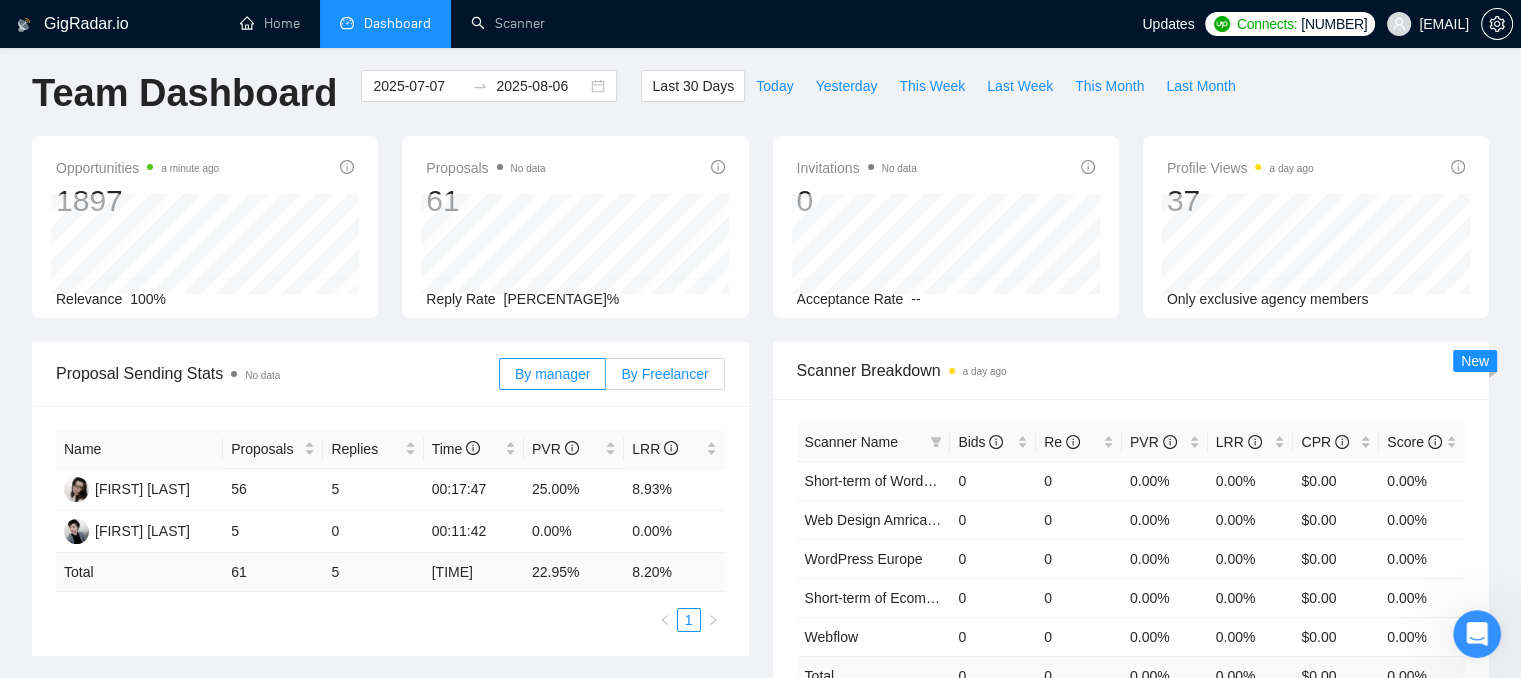 scroll, scrollTop: 0, scrollLeft: 0, axis: both 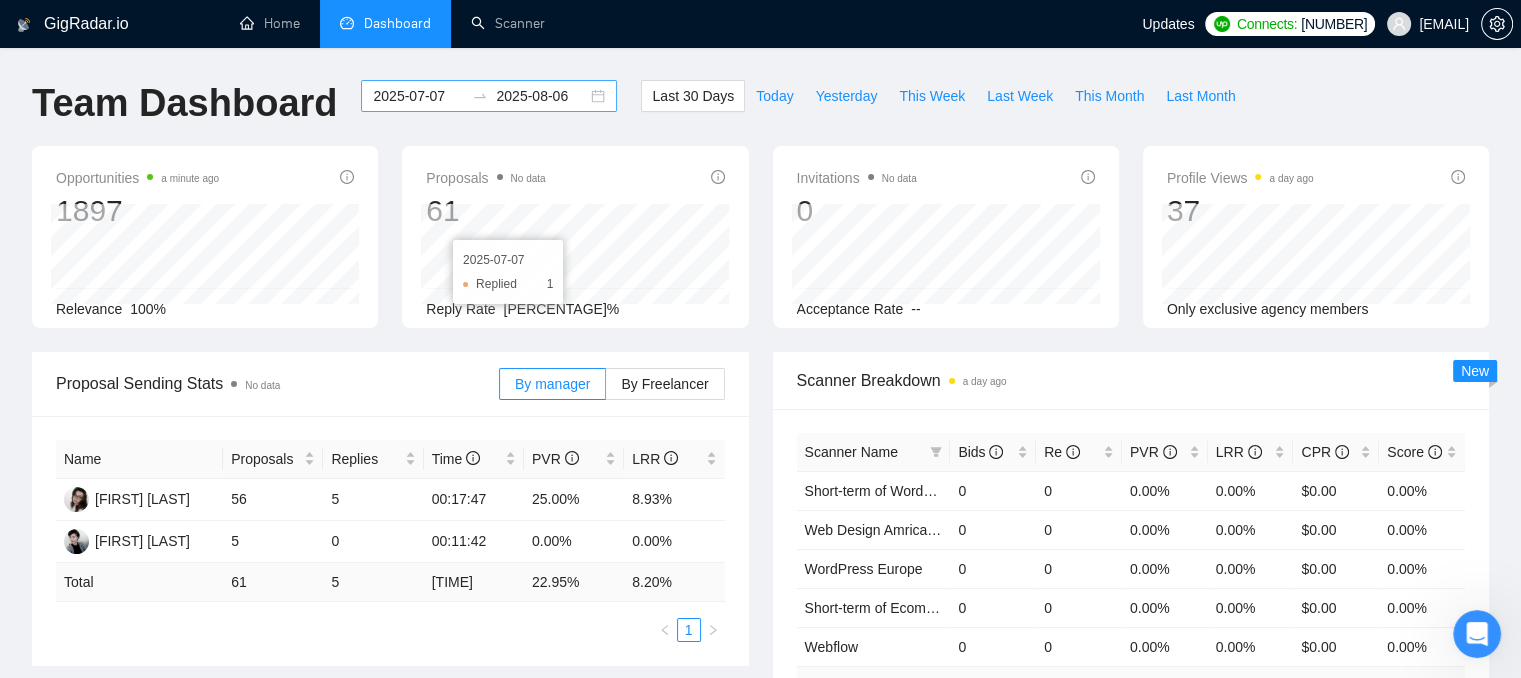 click on "2025-07-07" at bounding box center (418, 96) 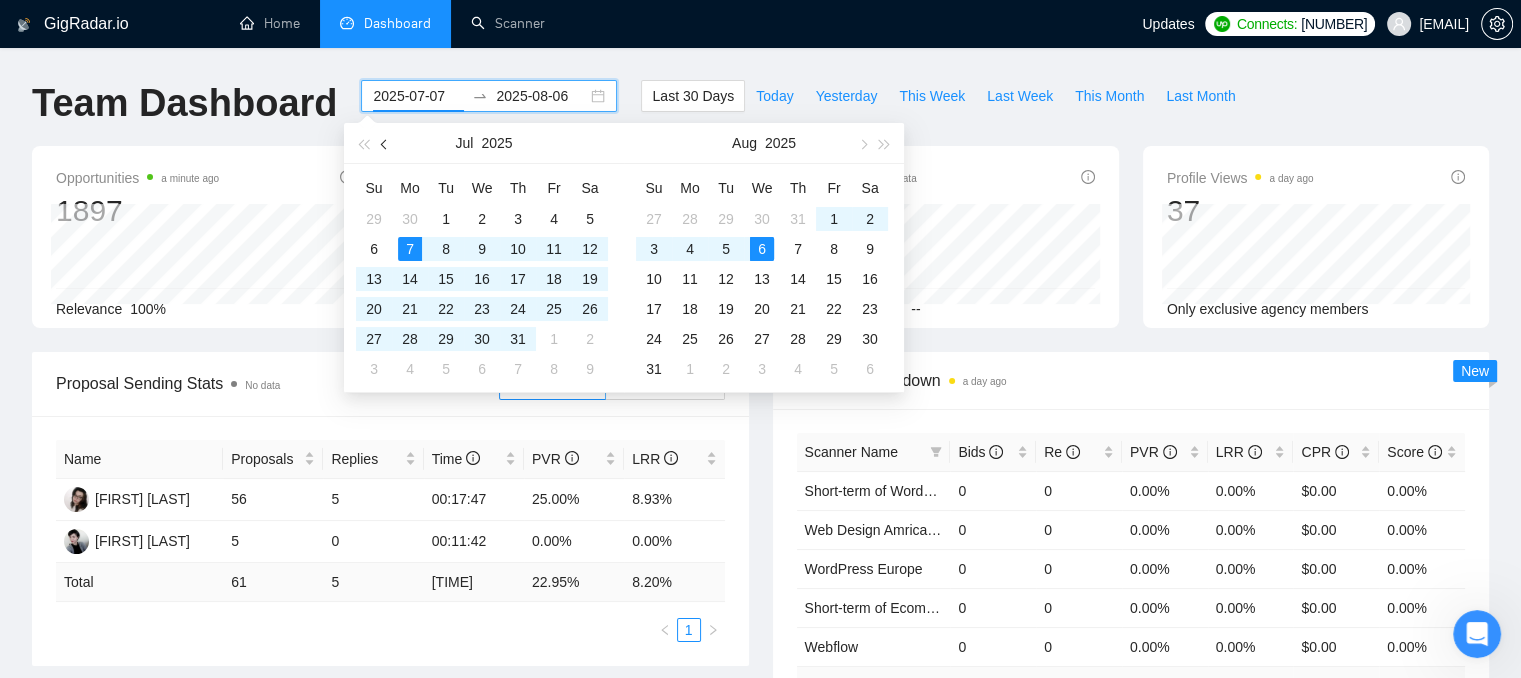 click at bounding box center (386, 144) 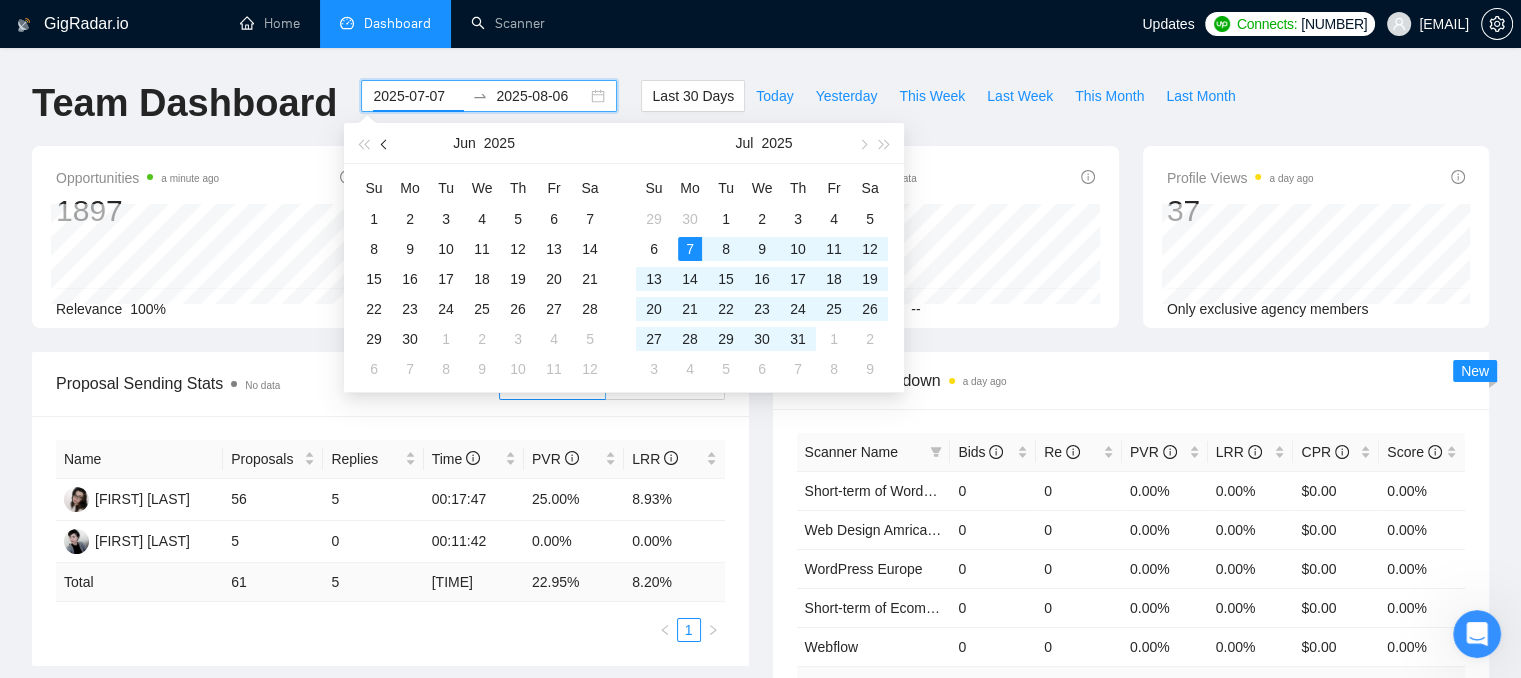click at bounding box center (386, 144) 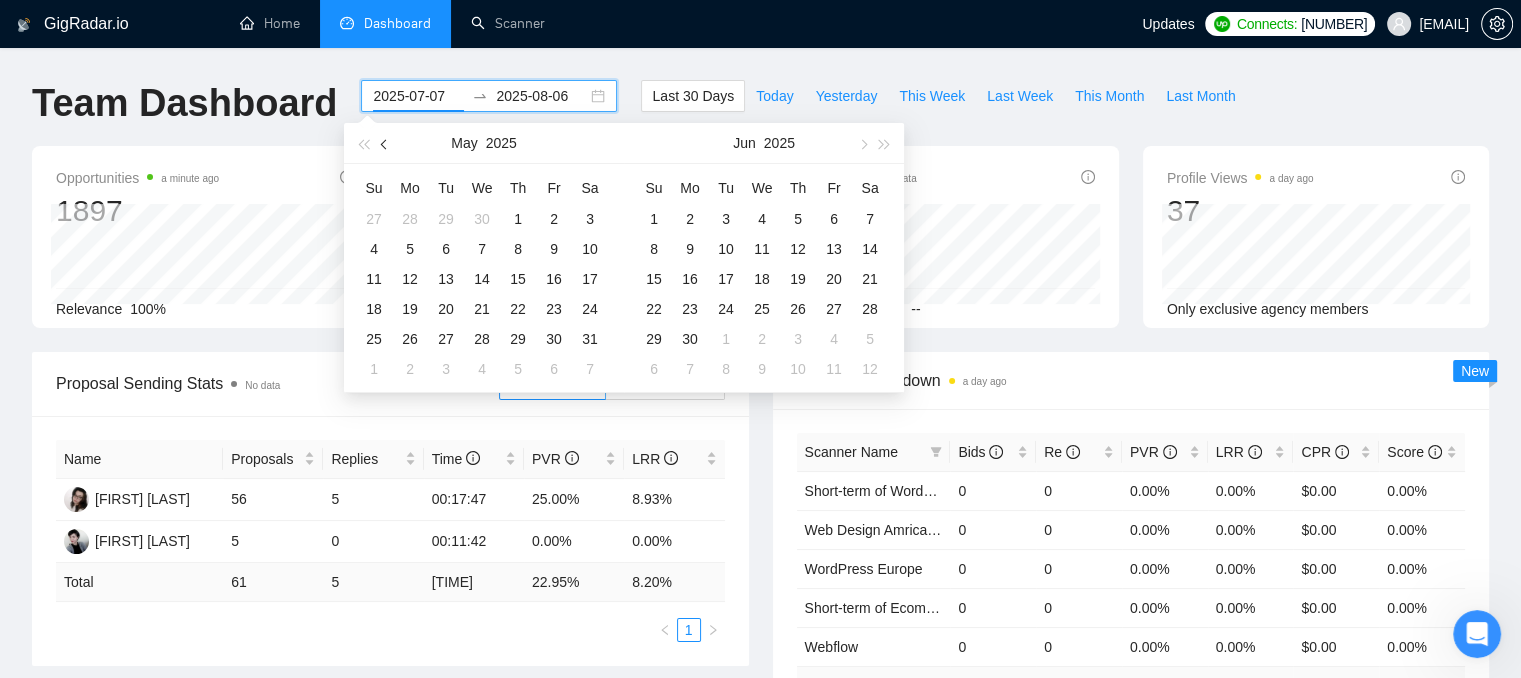 click at bounding box center [386, 144] 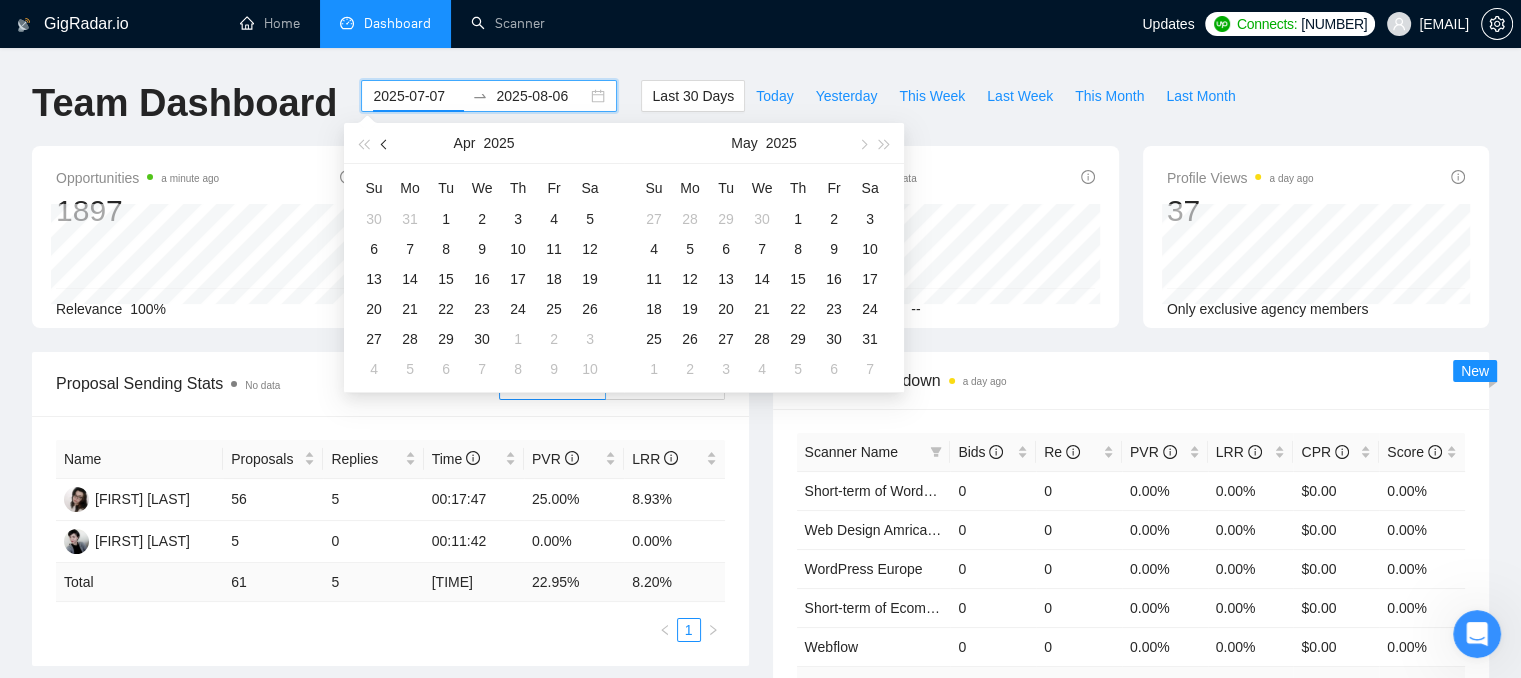click at bounding box center (386, 144) 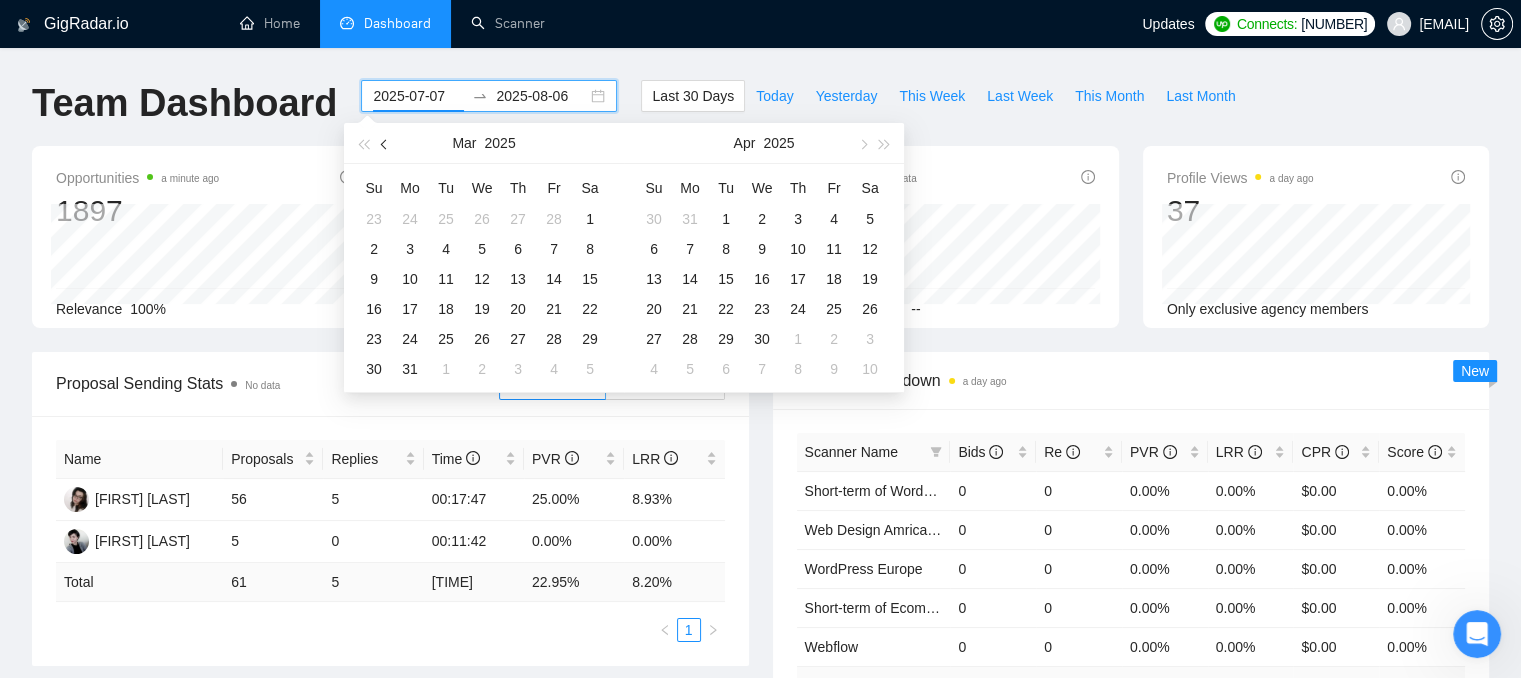 click at bounding box center (386, 144) 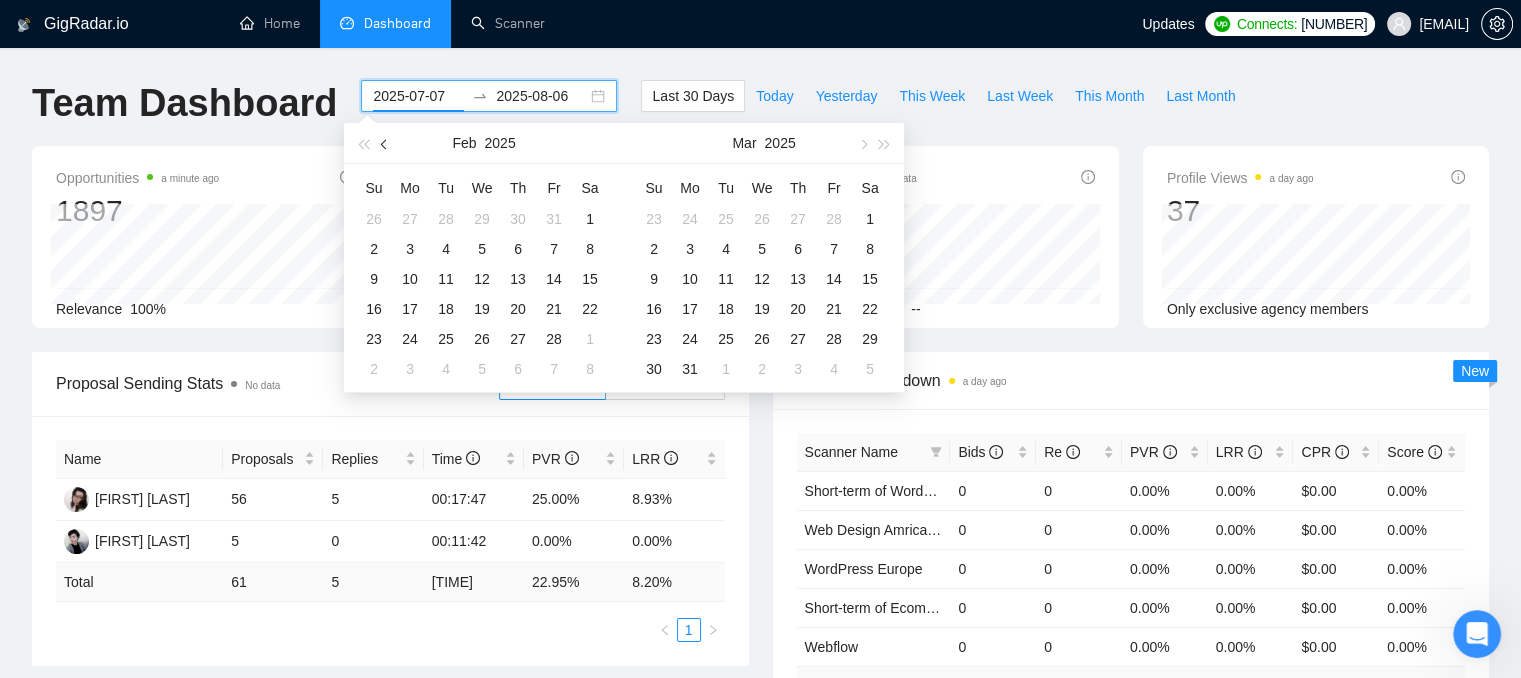 click at bounding box center [386, 144] 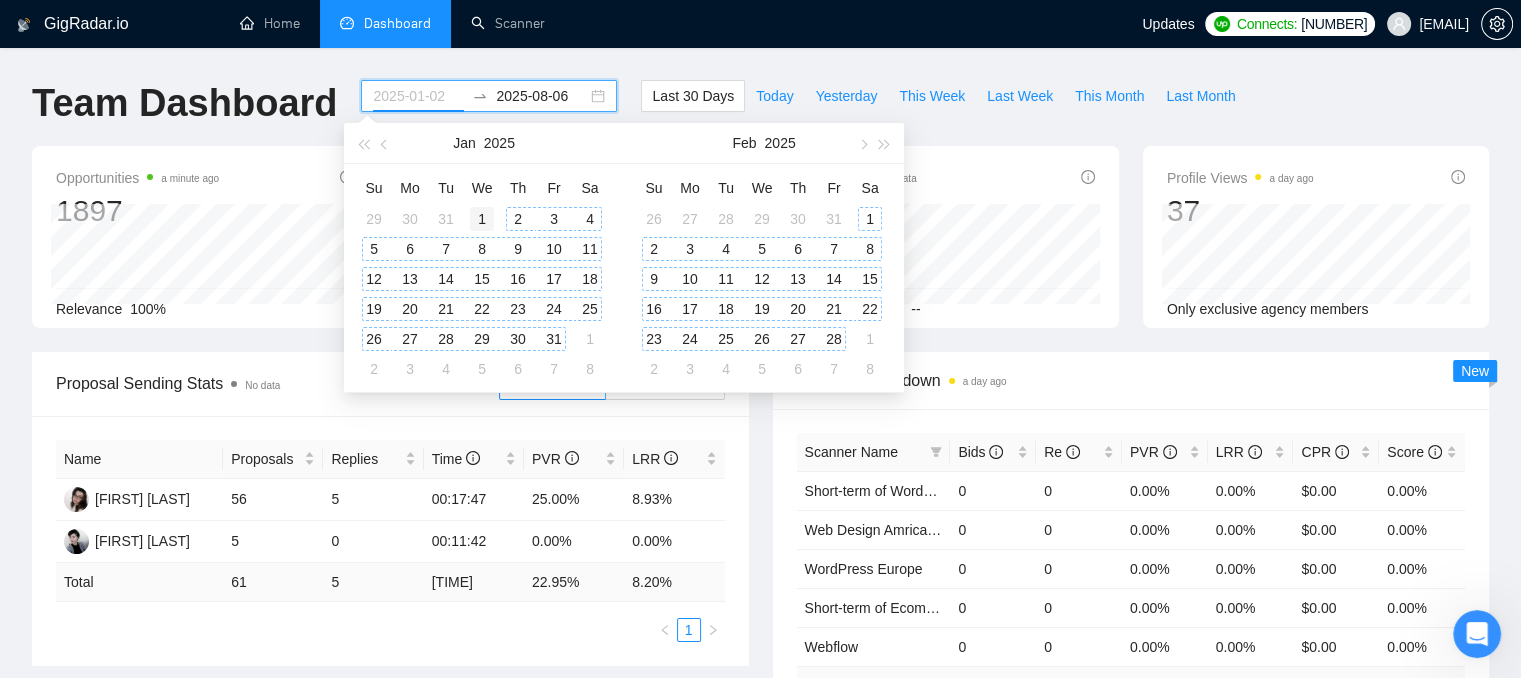 type on "2025-01-01" 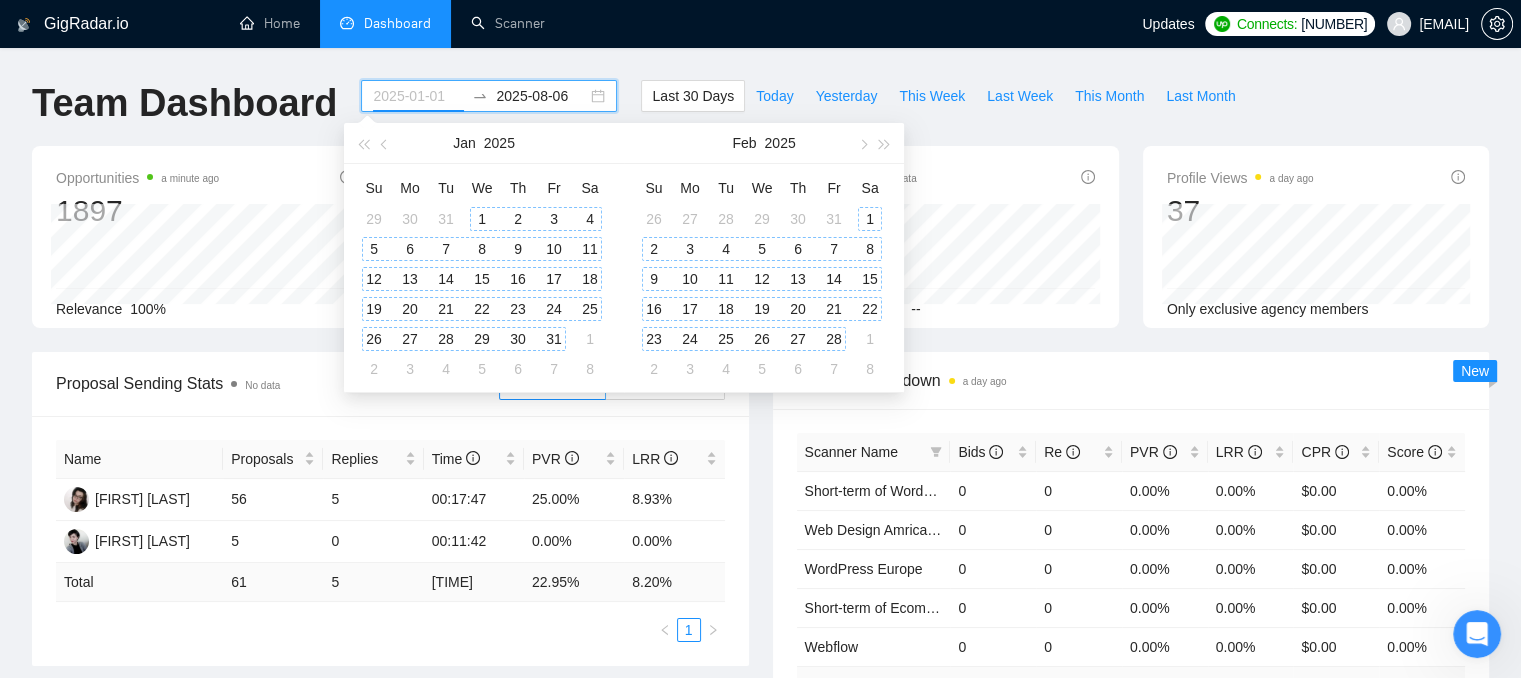 click on "1" at bounding box center [482, 219] 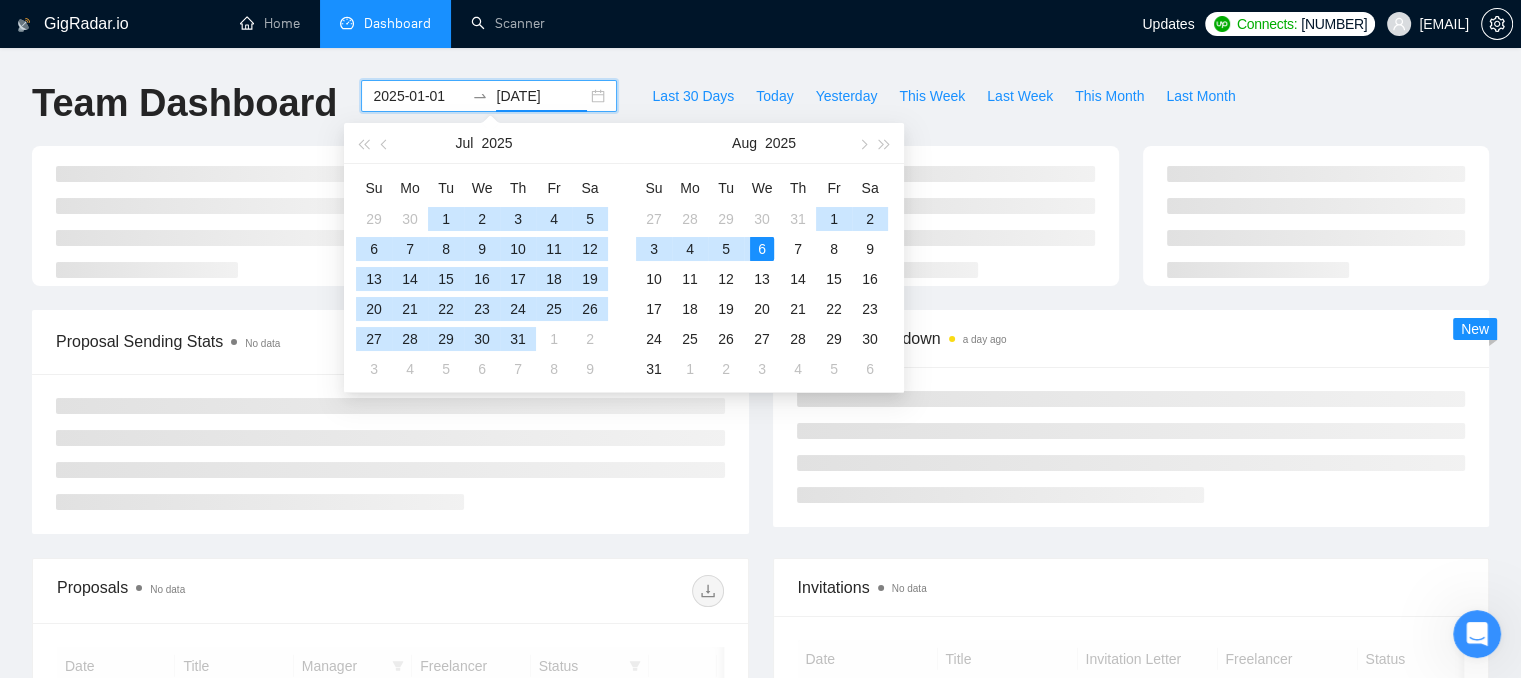type on "2025-08-06" 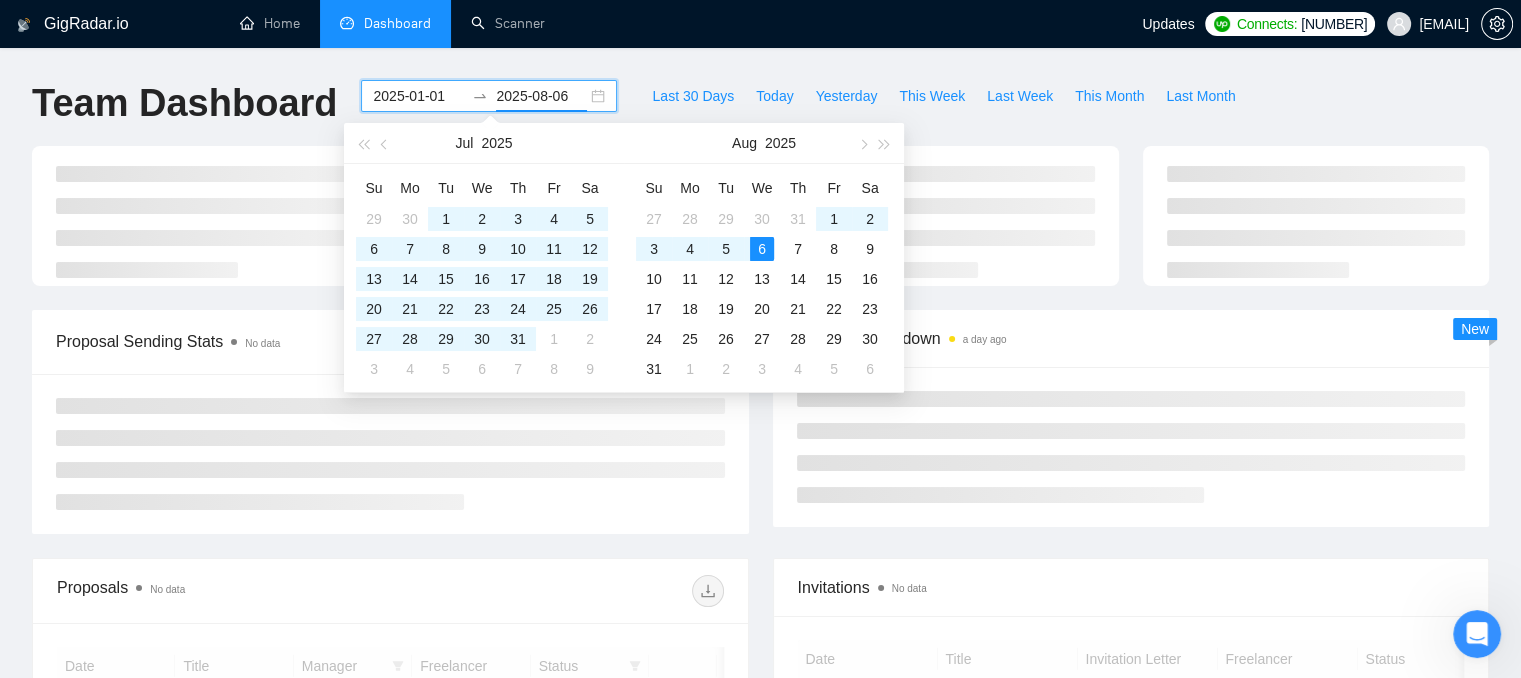 click on "Team Dashboard" at bounding box center [184, 103] 